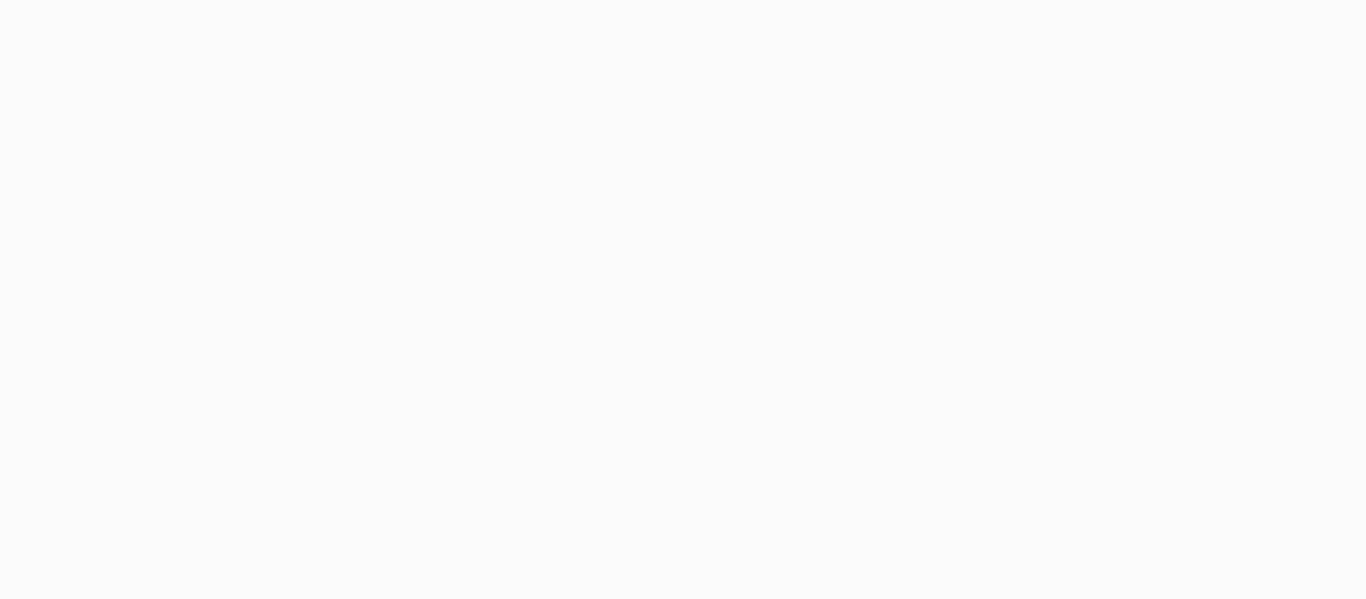 scroll, scrollTop: 0, scrollLeft: 0, axis: both 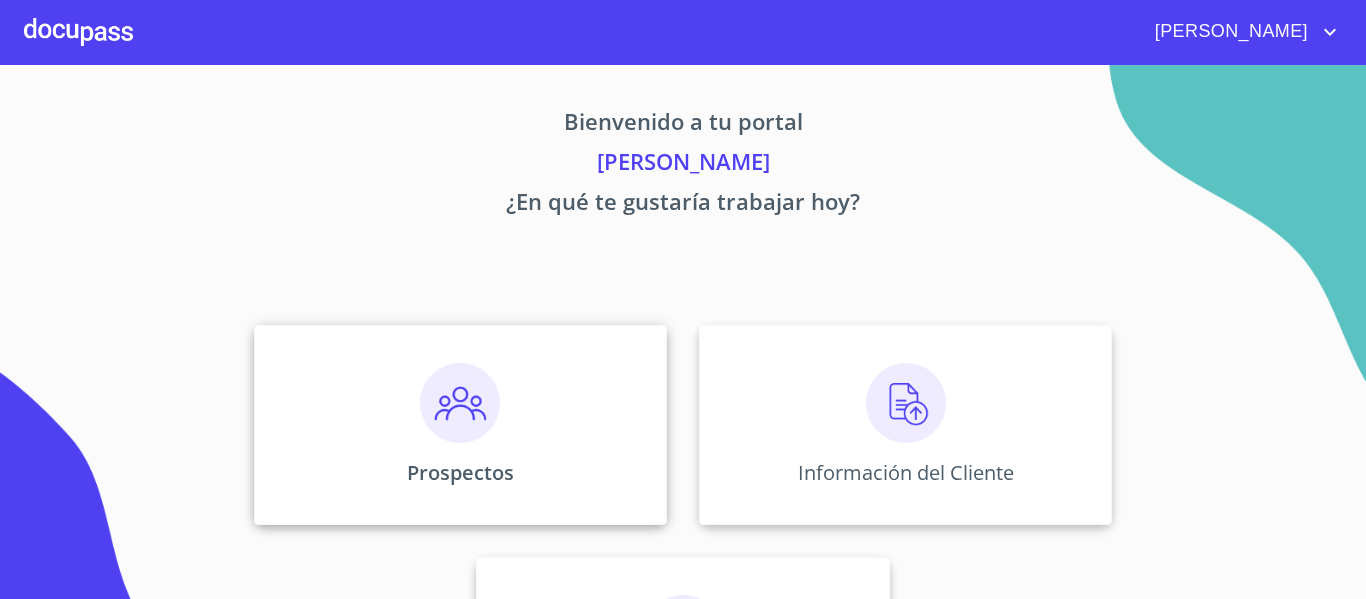 click at bounding box center [460, 403] 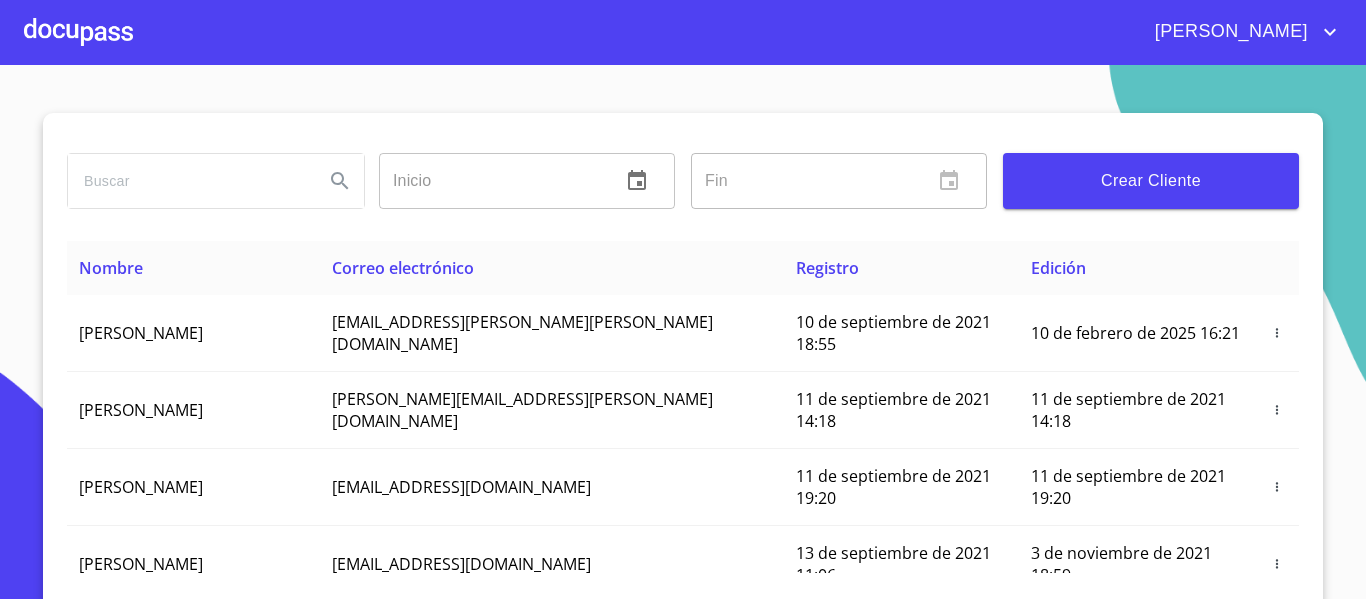 click on "Crear Cliente" at bounding box center [1151, 181] 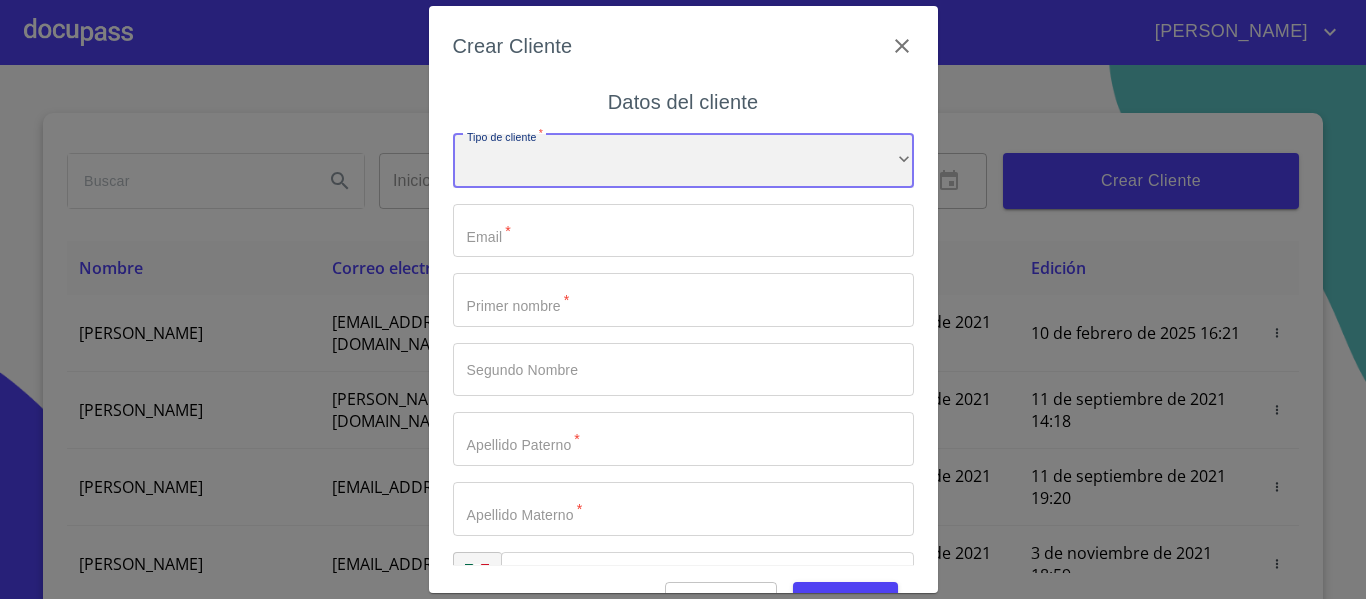 click on "​" at bounding box center (683, 161) 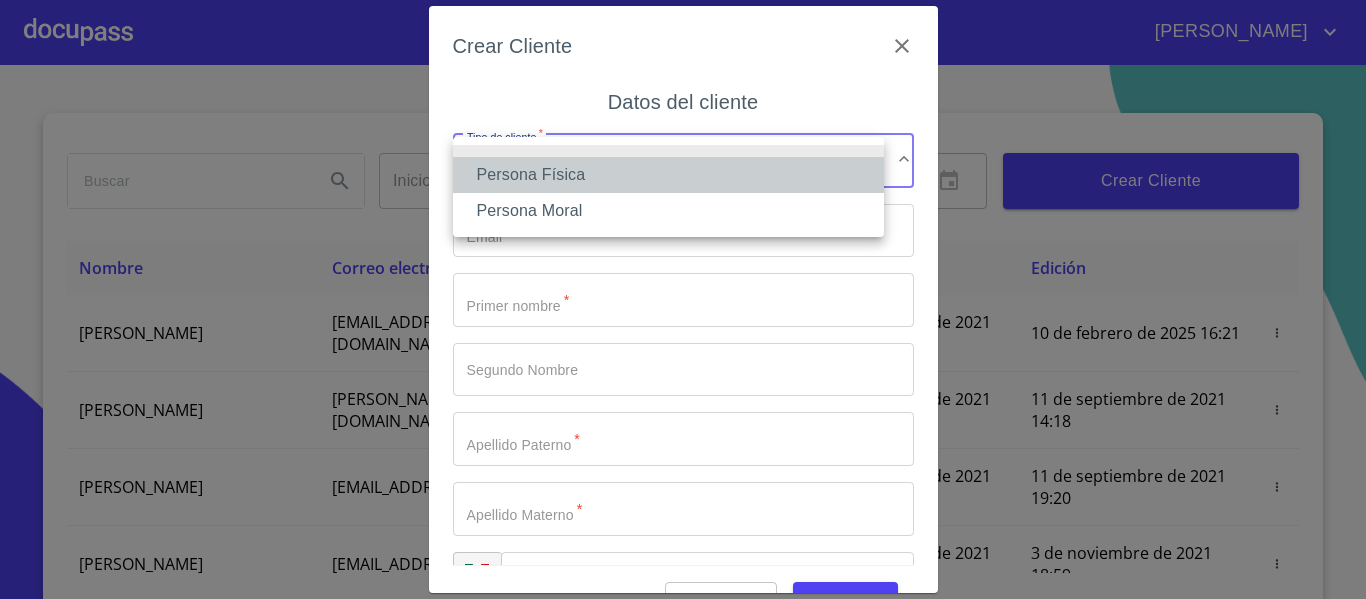 click on "Persona Física" at bounding box center (668, 175) 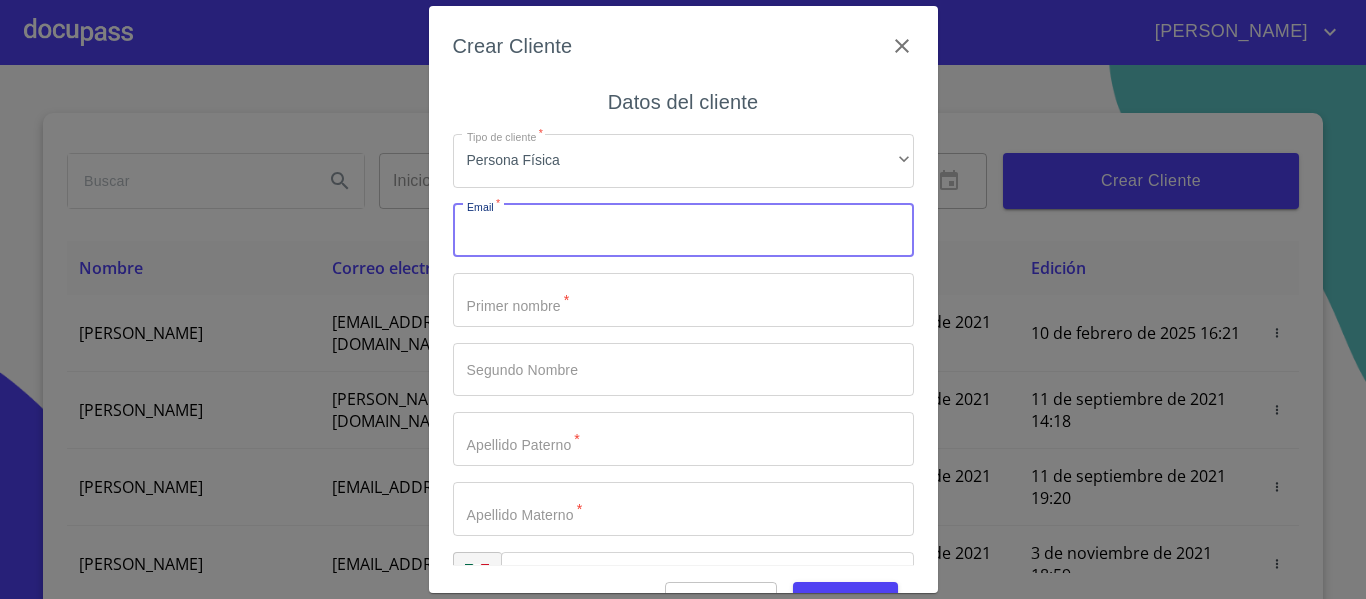 click on "Tipo de cliente   *" at bounding box center (683, 231) 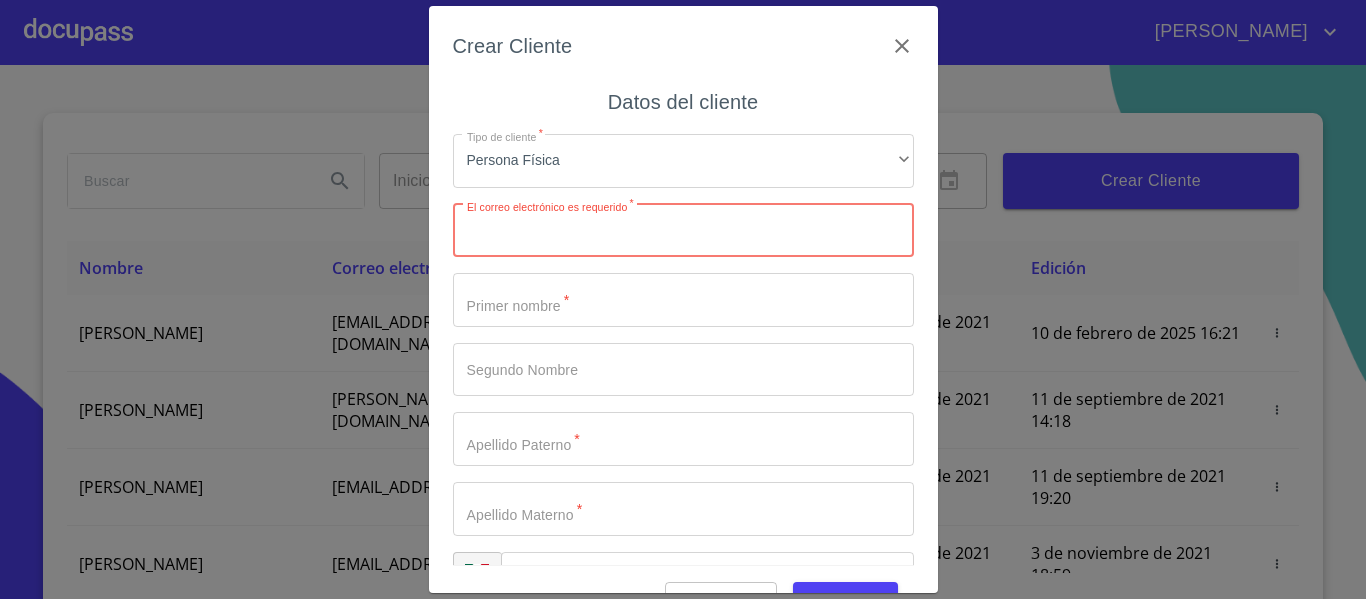 click on "Tipo de cliente   *" at bounding box center (683, 231) 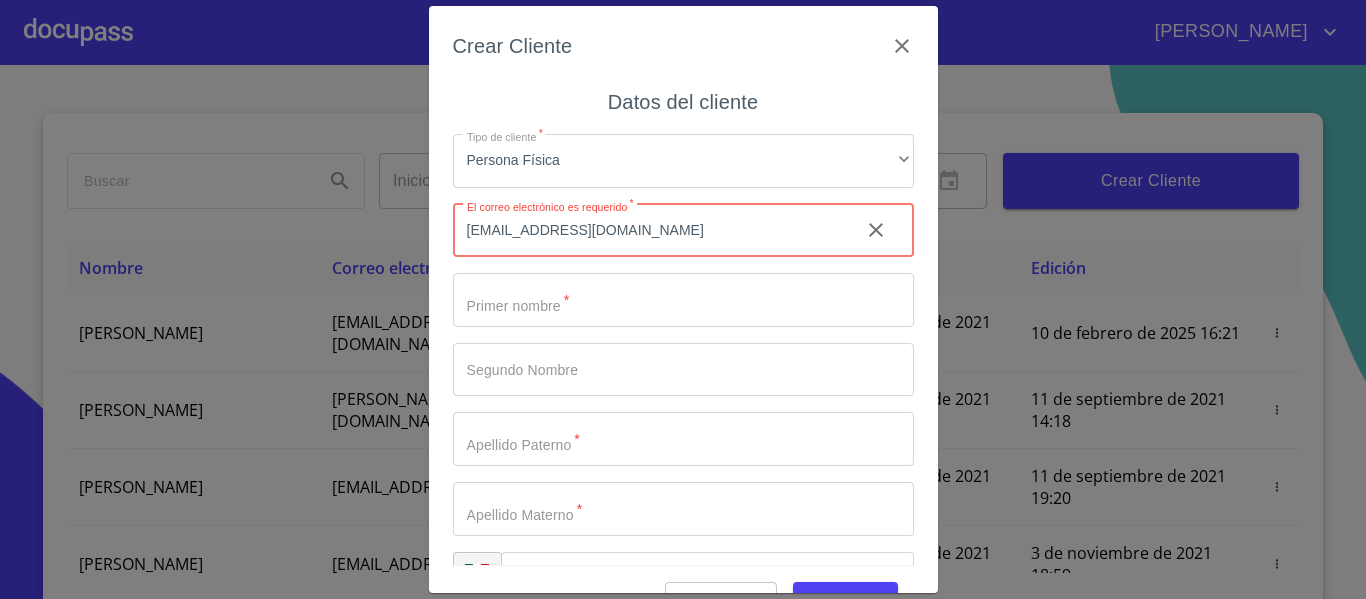 type on "patyjuli84@gmail.com" 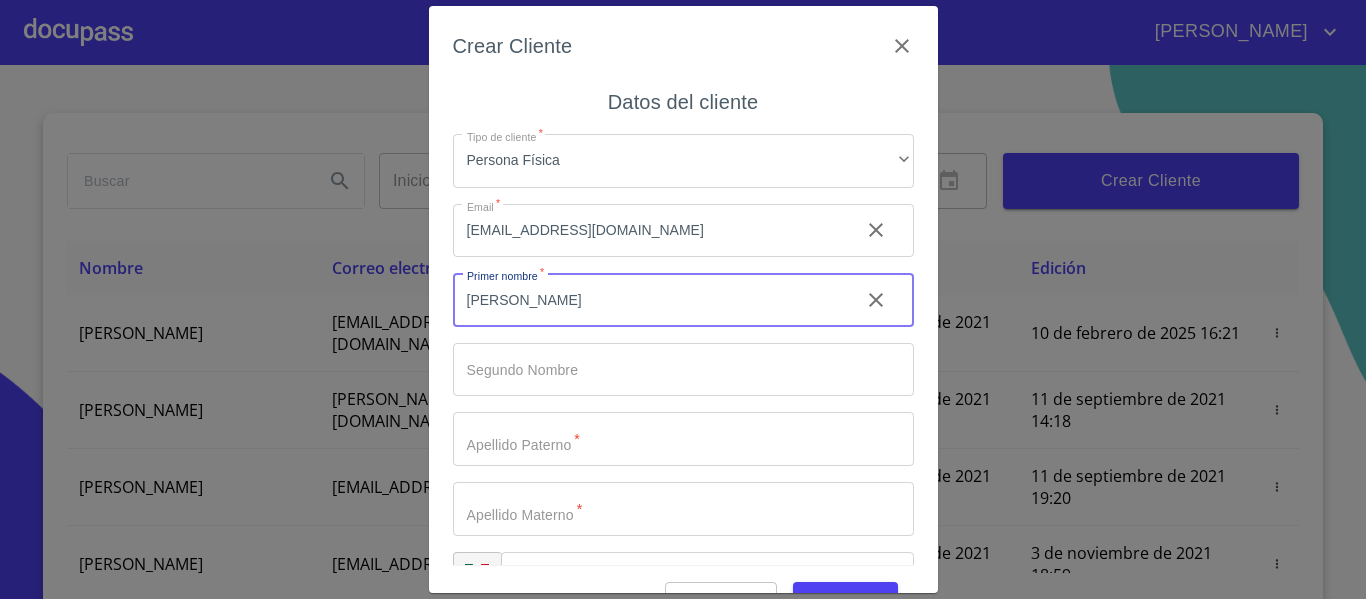 type on "[PERSON_NAME]" 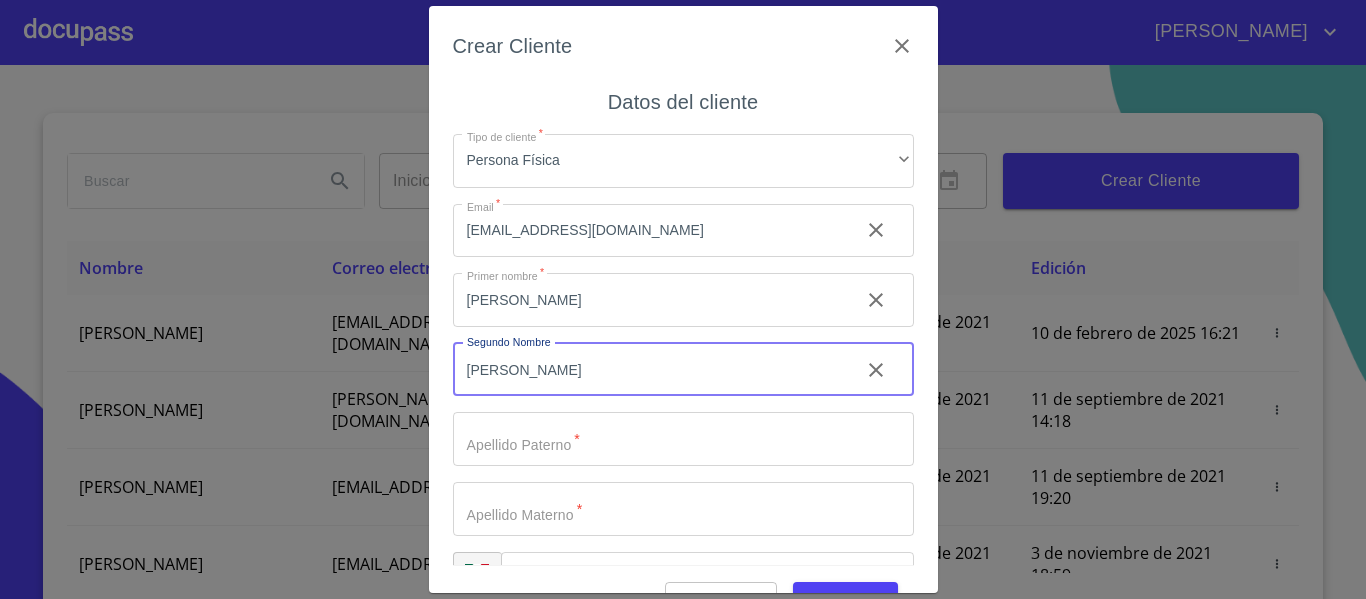 type on "[PERSON_NAME]" 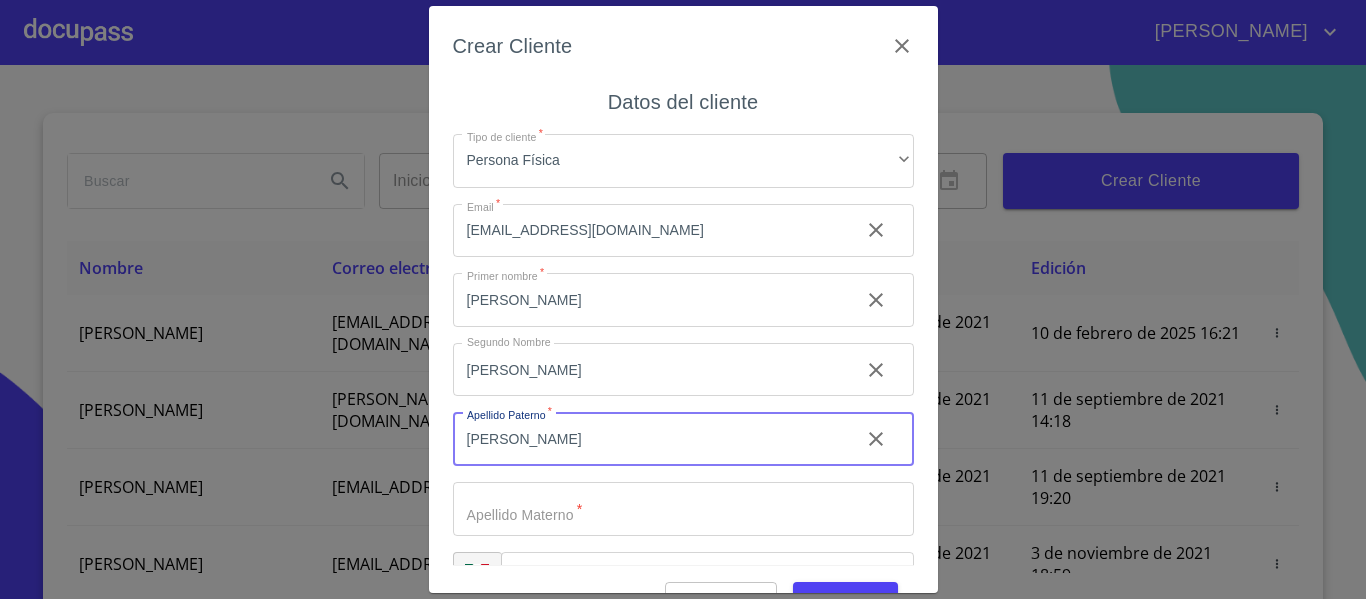type on "[PERSON_NAME]" 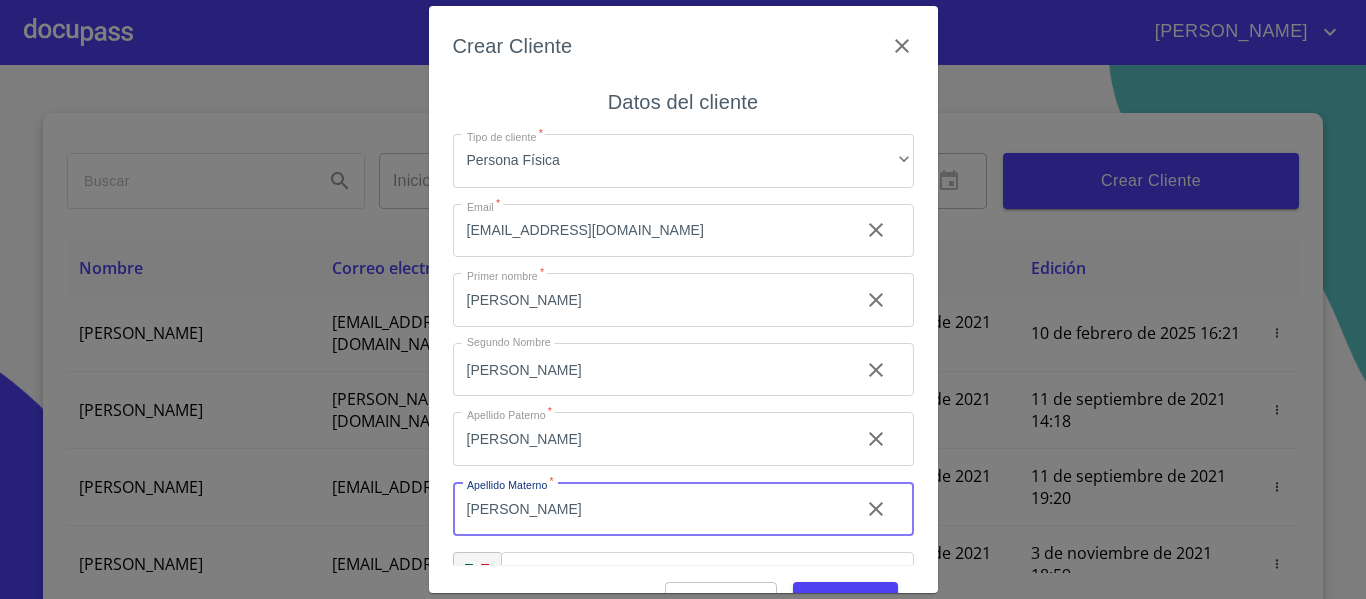 type on "[PERSON_NAME]" 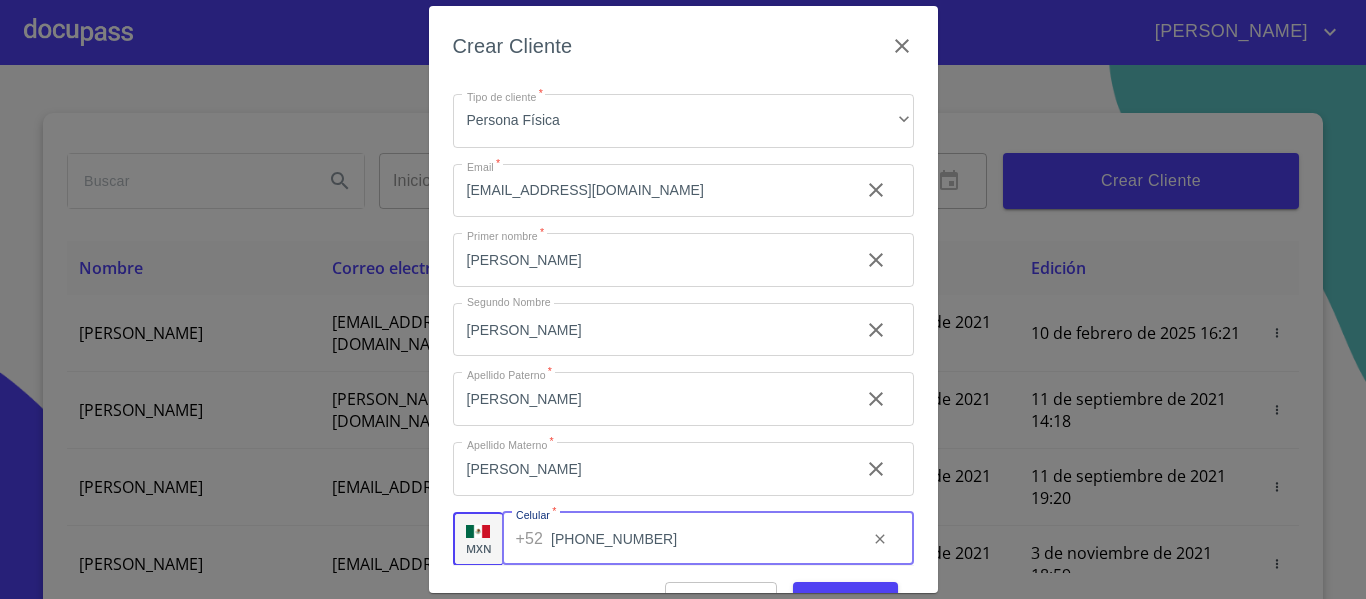 type on "[PHONE_NUMBER]" 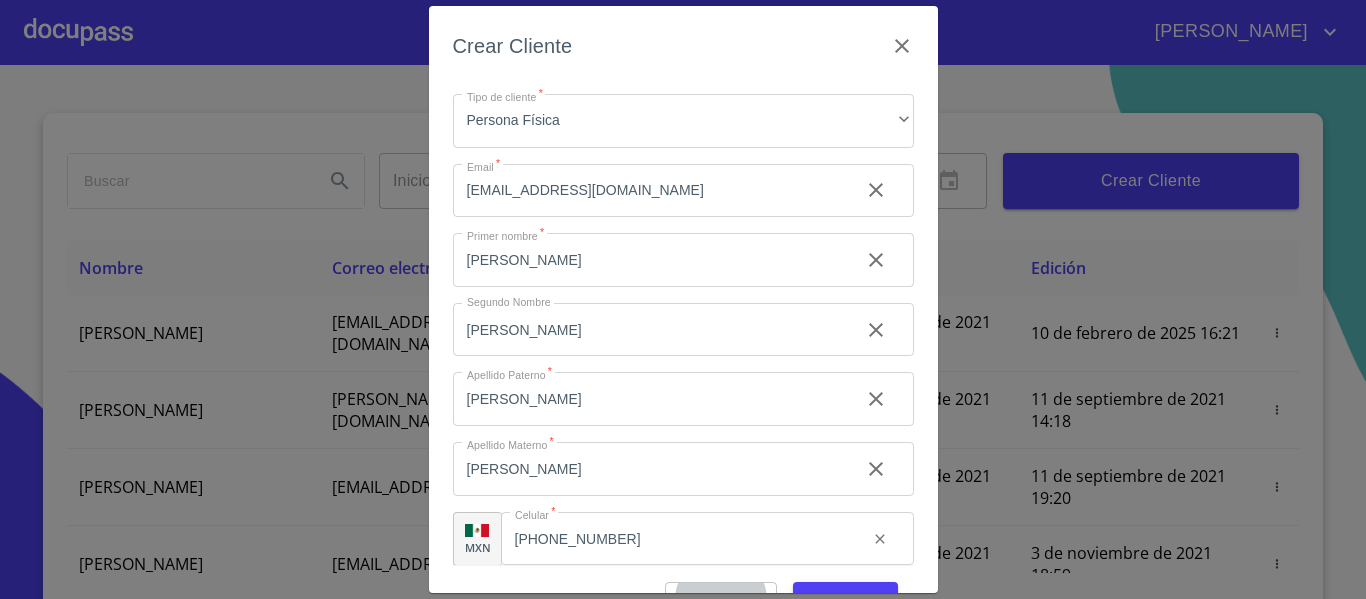 scroll, scrollTop: 26, scrollLeft: 0, axis: vertical 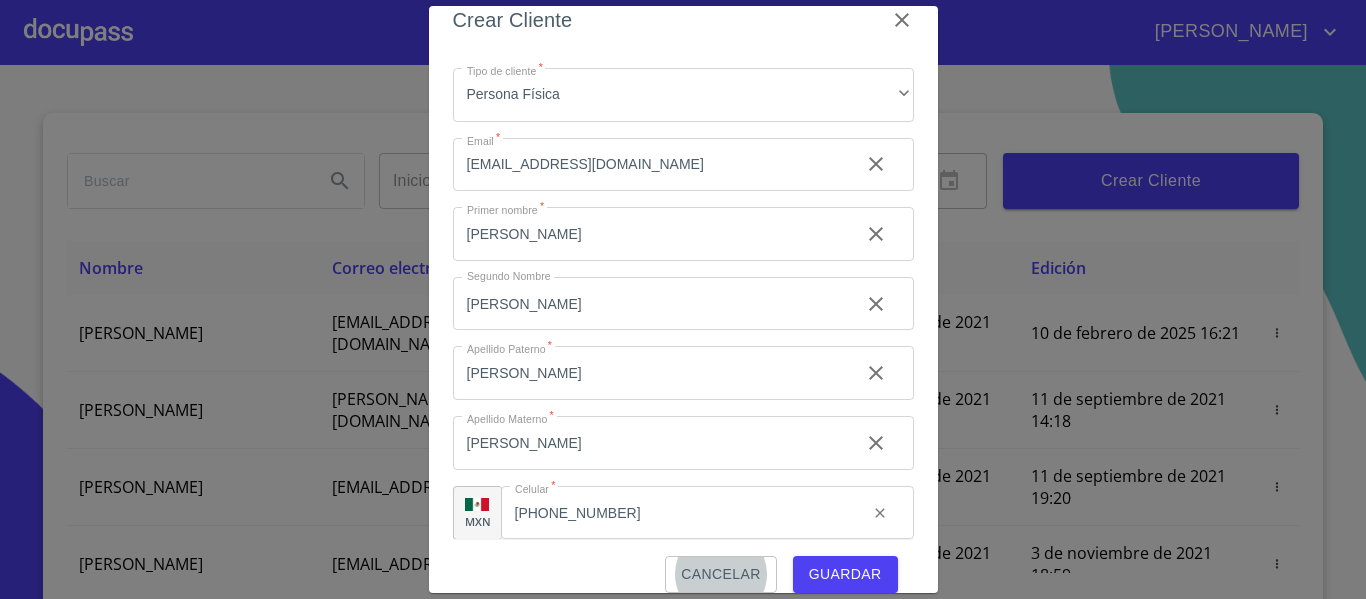 type 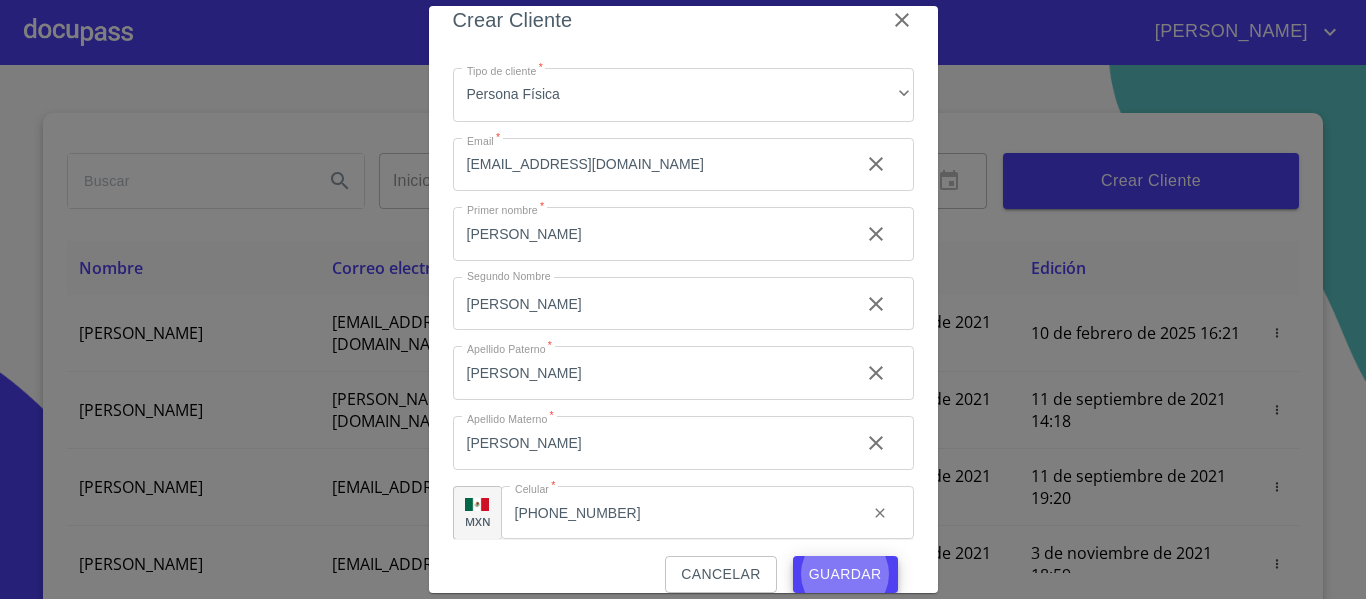 type 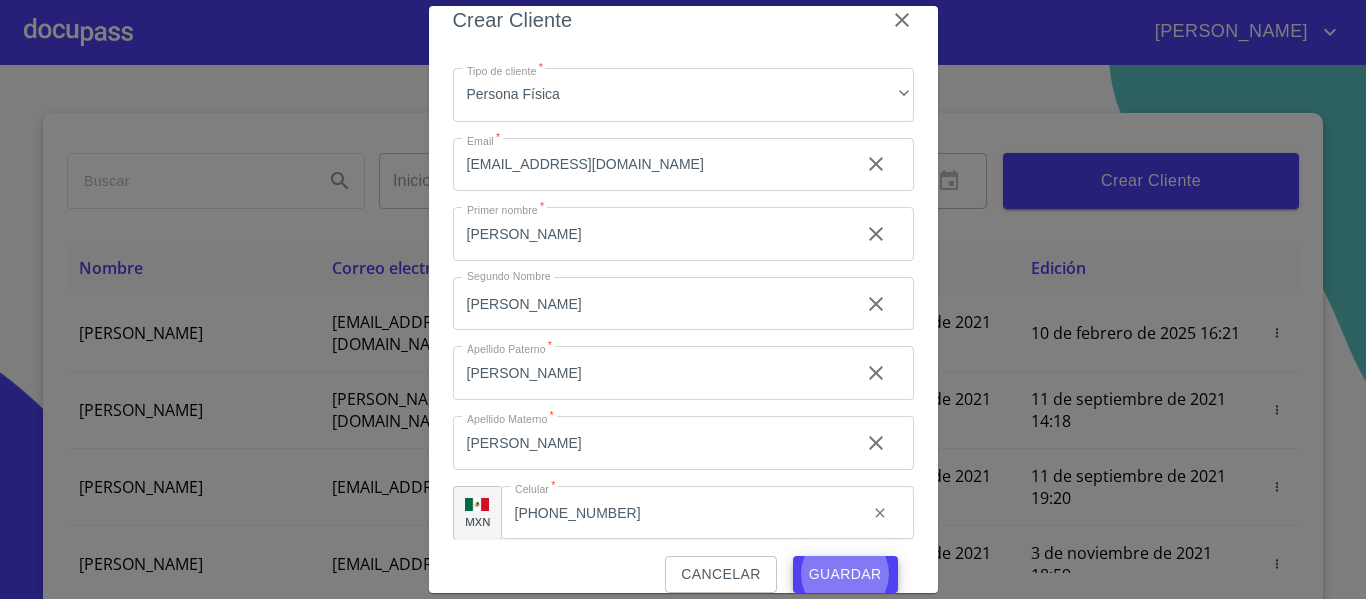 click on "Guardar" at bounding box center (845, 574) 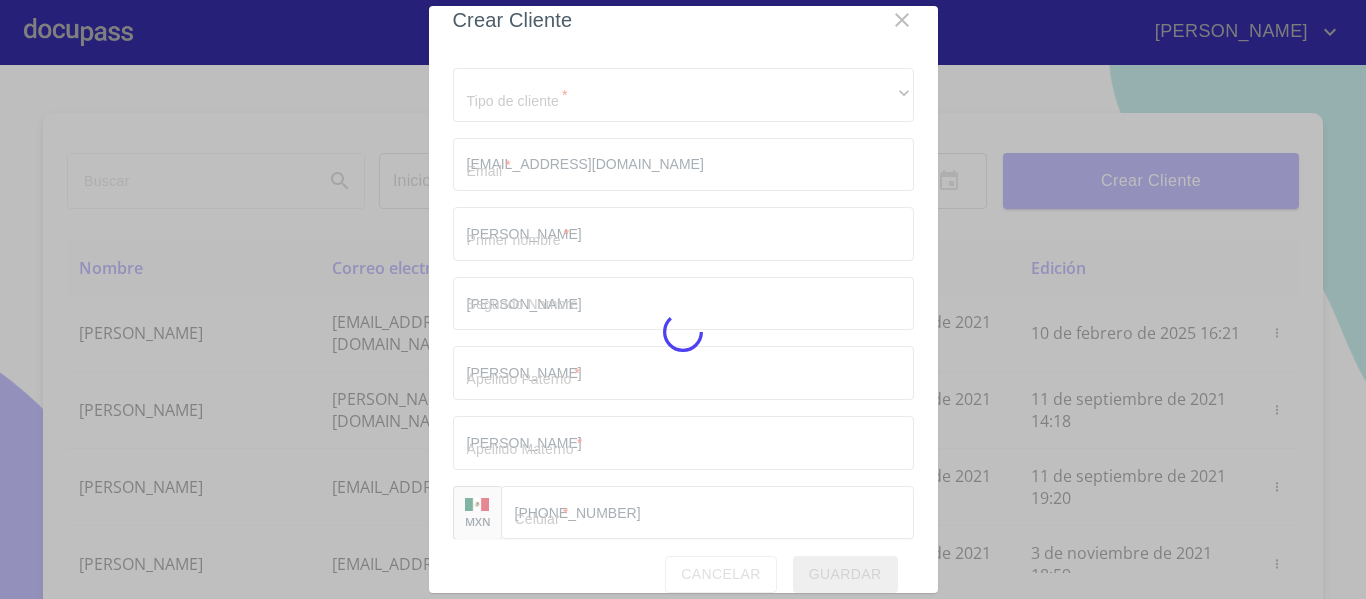 type 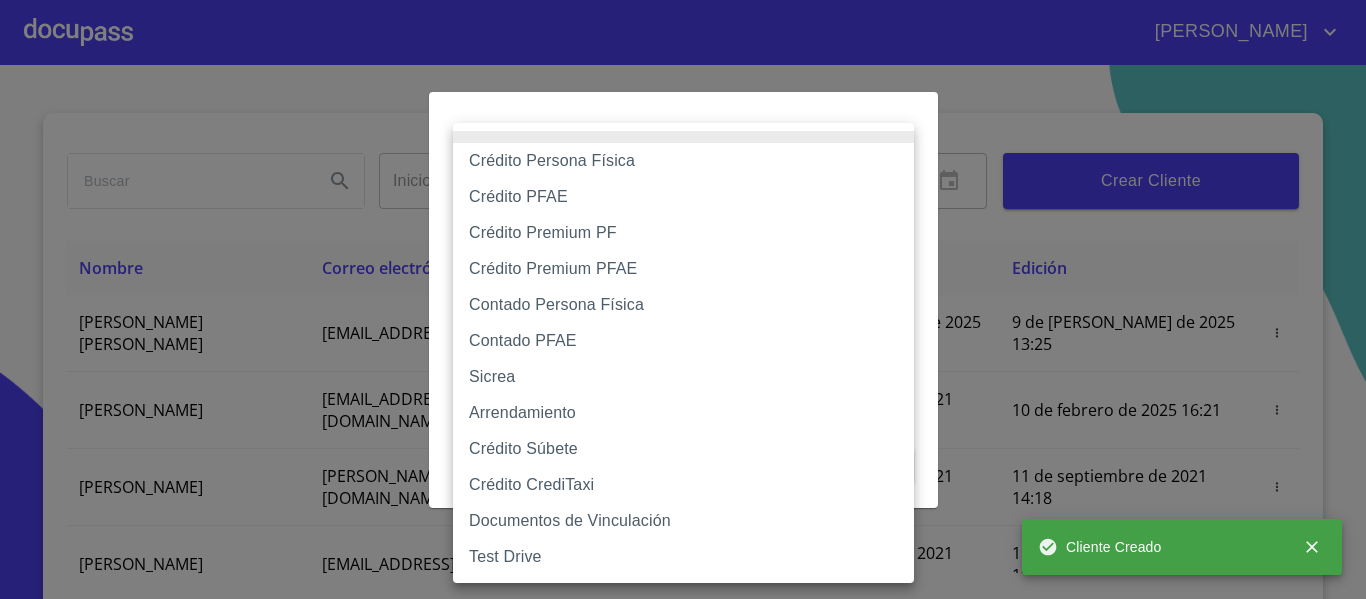 click on "OMAR  Inicio ​ Fin ​ Crear Cliente Nombre   Correo electrónico   Registro   Edición     JULIAN ENRIQUE CARLOS  IÑIGUEZ patyjuli84@gmail.com 9 de julio de 2025 13:25 9 de julio de 2025 13:25 DIEGO ANCIRA GROVER diego.ancira.grover@gmail.com 10 de septiembre de 2021 18:55 10 de febrero de 2025 16:21 LUIS FERNANDO CELIS  luis.celis@live.com.mx 11 de septiembre de 2021 14:18 11 de septiembre de 2021 14:18 MAYRA  GONZALEZ mayragl@hotmail.com 11 de septiembre de 2021 19:20 11 de septiembre de 2021 19:20 MANUEL BRAVO manbrv_072@yahoo.com.mx 13 de septiembre de 2021 11:06 3 de noviembre de 2021 18:59 JUAN CARLOS BAUTISTA 123bautistas@gmail.com 14 de septiembre de 2021 12:26 14 de septiembre de 2021 12:26 MERCEDES GUTIERREZ juanmontiel626@gmail.com 14 de septiembre de 2021 16:35 14 de septiembre de 2021 16:35 JUAN ANTONIO CRUZ maliachi_7@hotmail.com 14 de septiembre de 2021 18:24 14 de septiembre de 2021 18:24 JAIME  GONZALEZ  jaimeglez2103@gmail.com 15 de septiembre de 2021 13:18 OSCAR JAVIER  RODRIGUEZ" at bounding box center [683, 299] 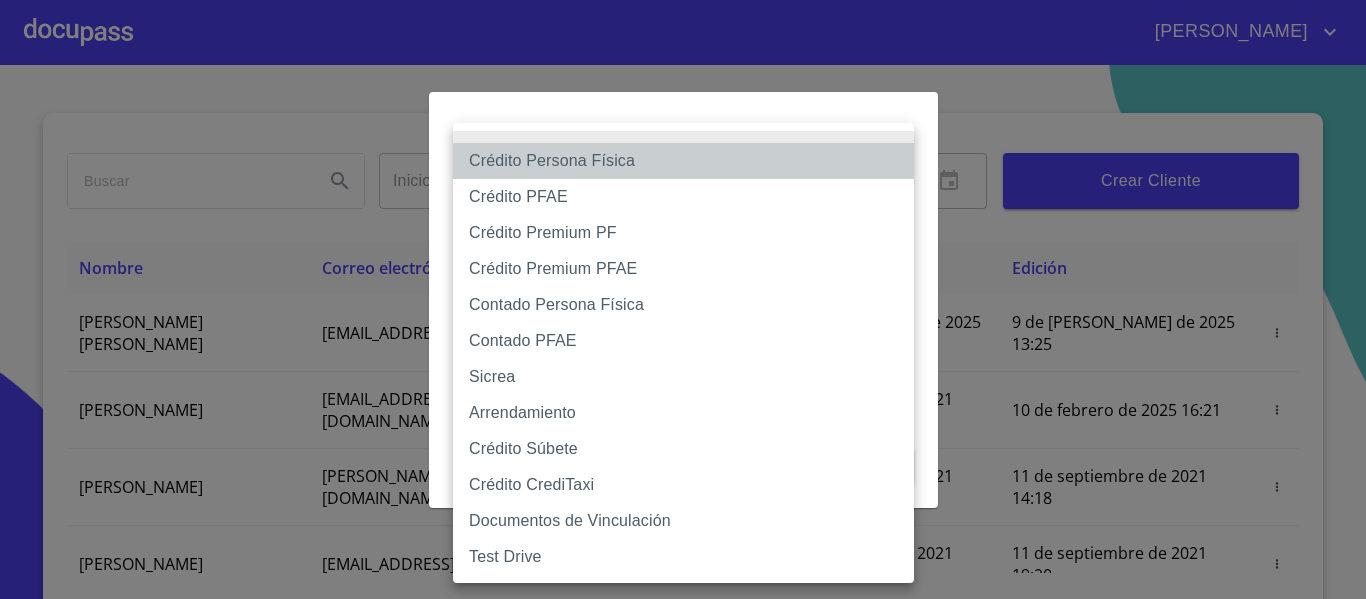 click on "Crédito Persona Física" at bounding box center [683, 161] 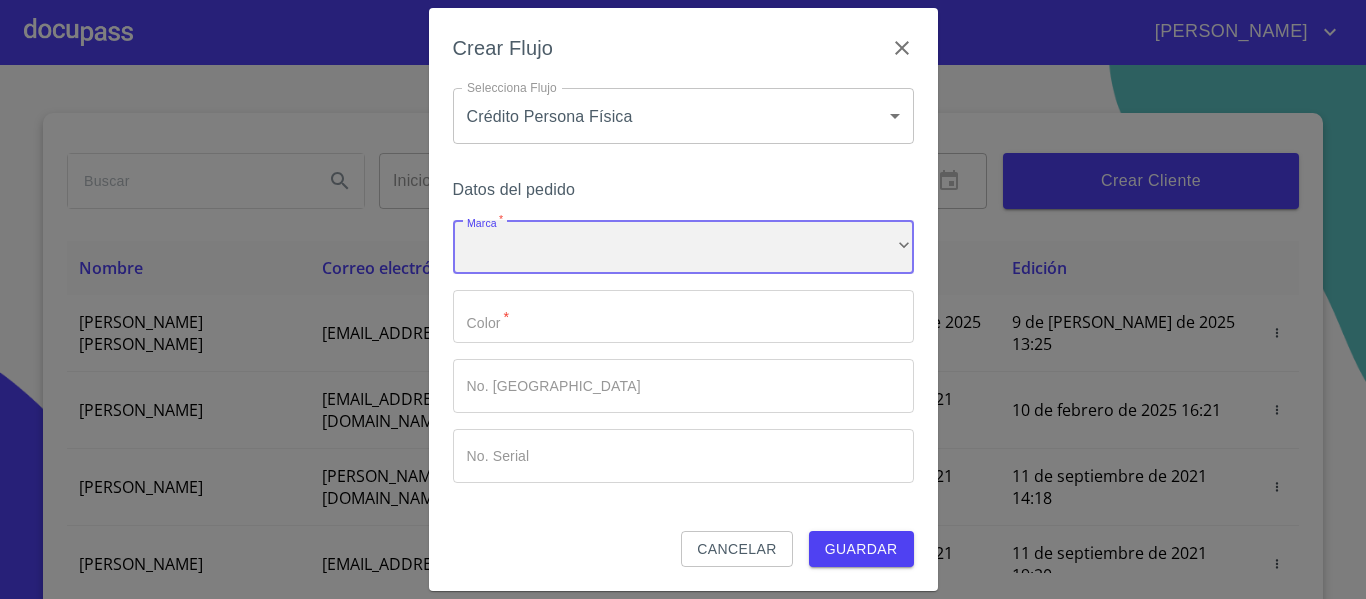 click on "​" at bounding box center [683, 247] 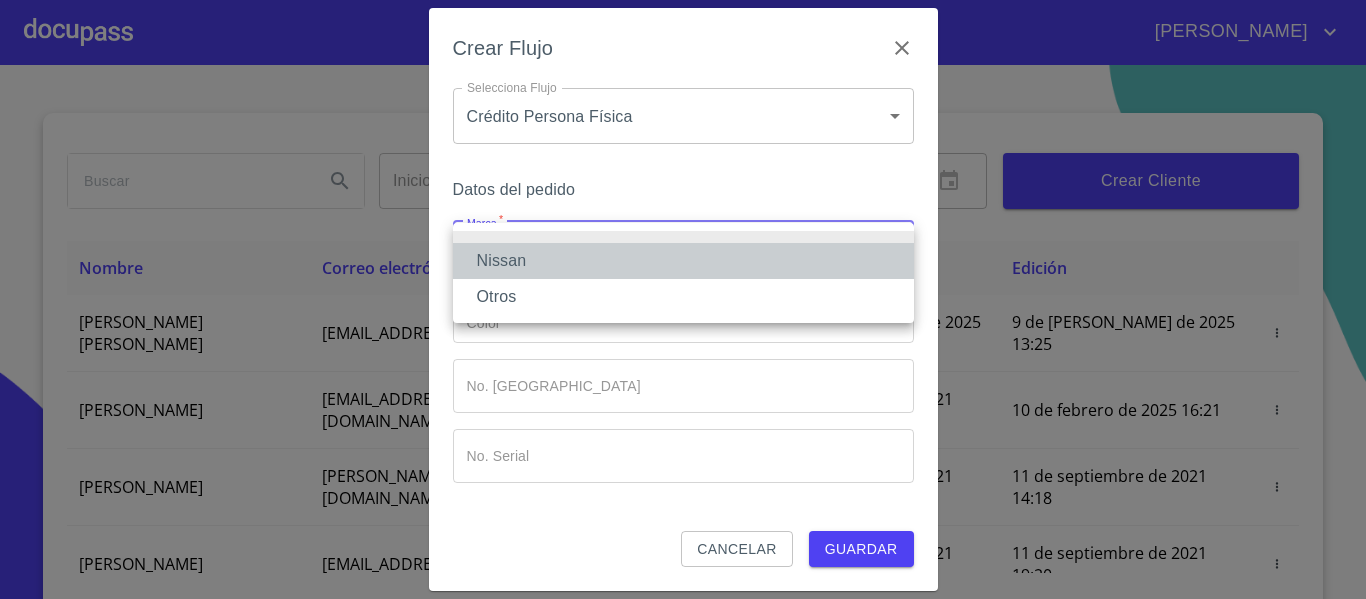 click on "Nissan" at bounding box center (683, 261) 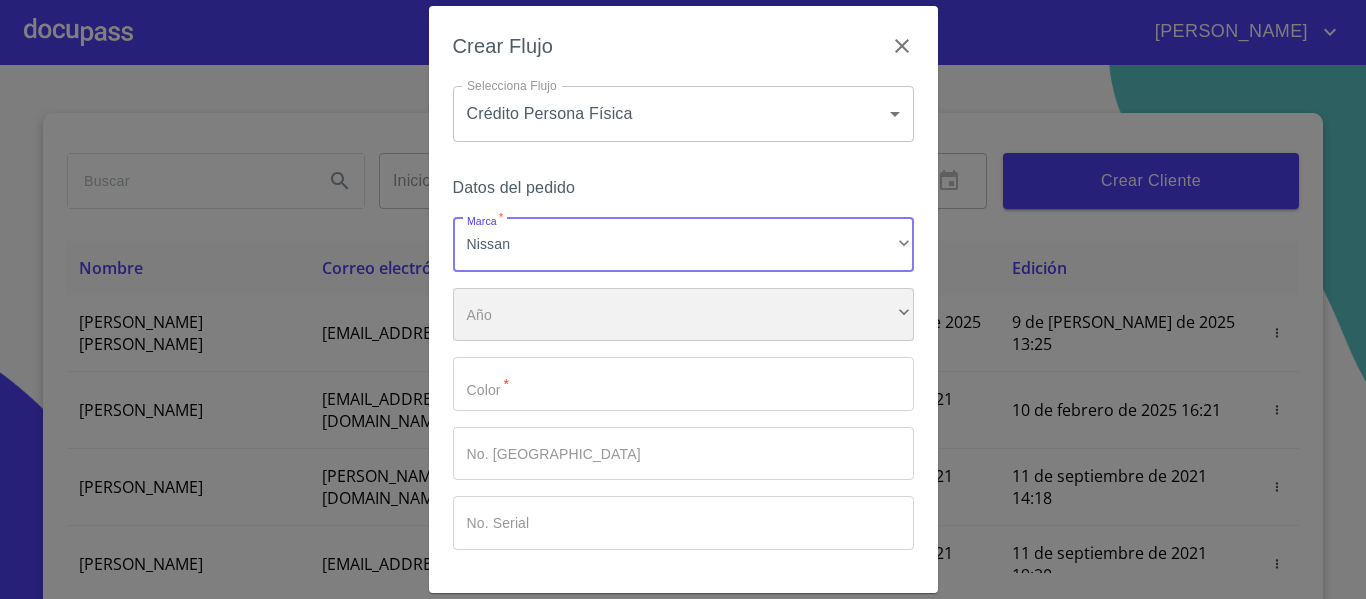 click on "​" at bounding box center [683, 315] 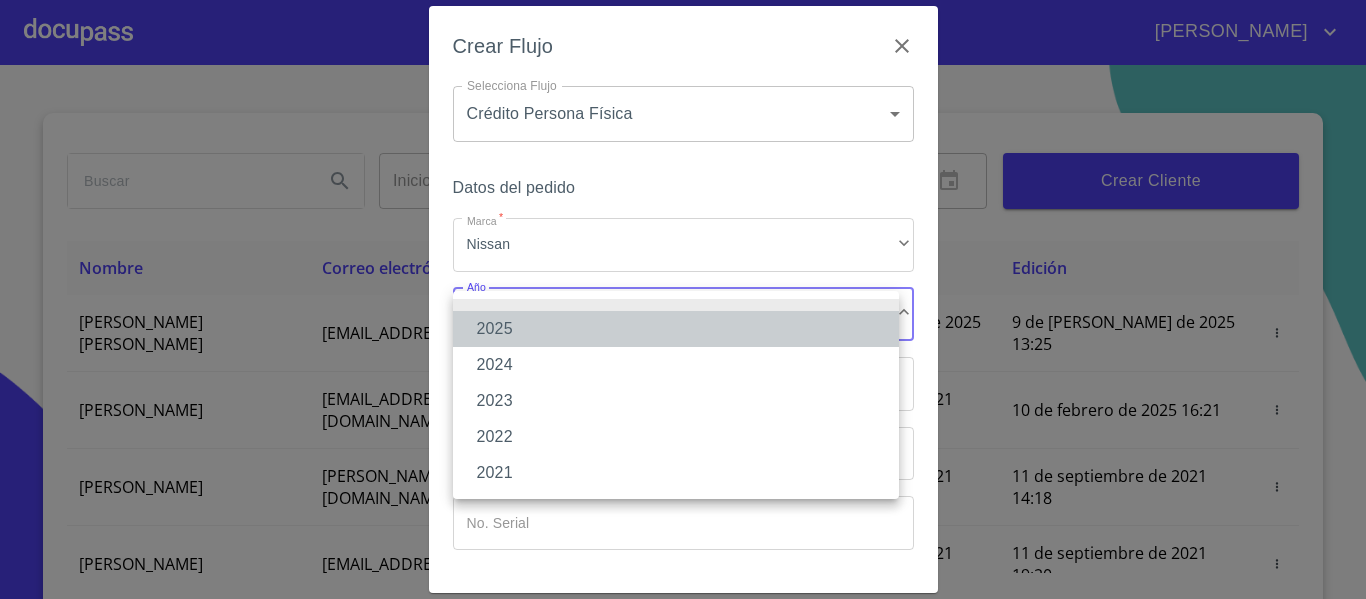 click on "2025" at bounding box center [676, 329] 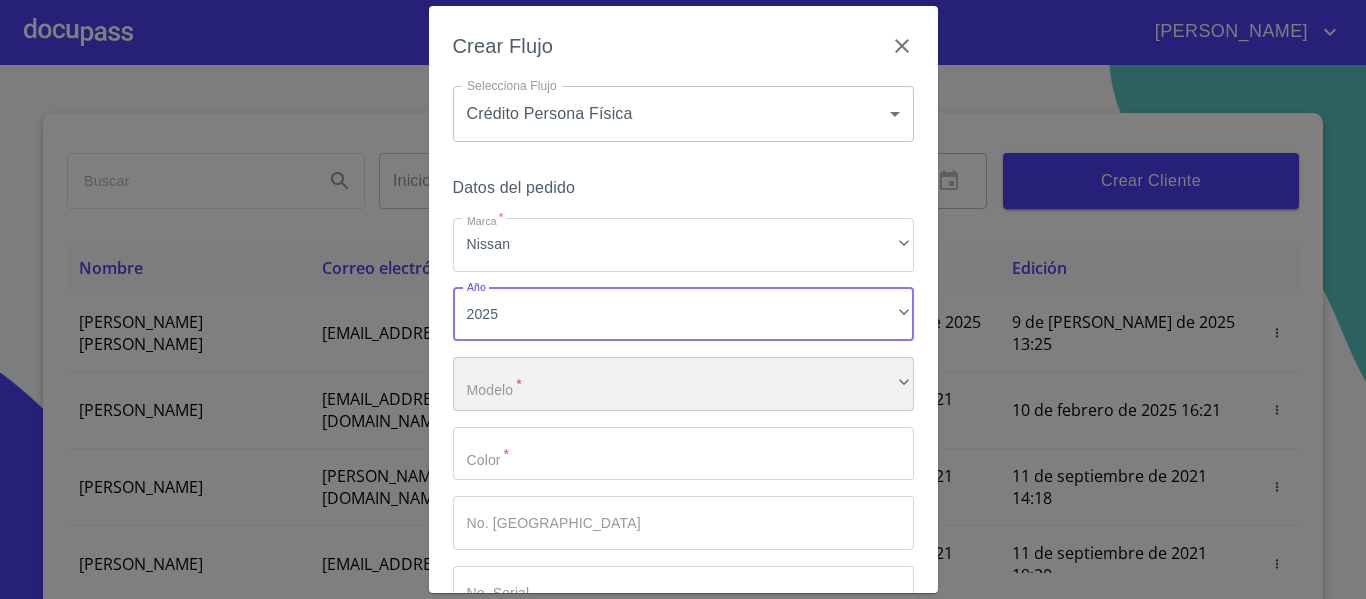 click on "​" at bounding box center [683, 384] 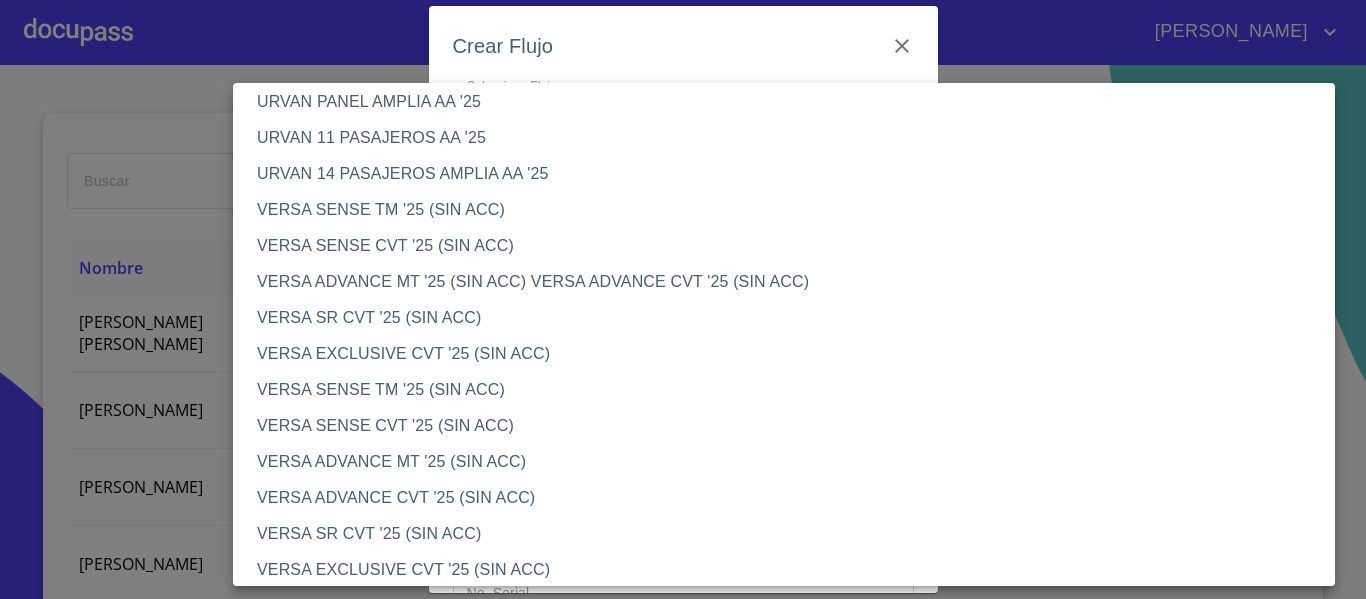 scroll, scrollTop: 700, scrollLeft: 0, axis: vertical 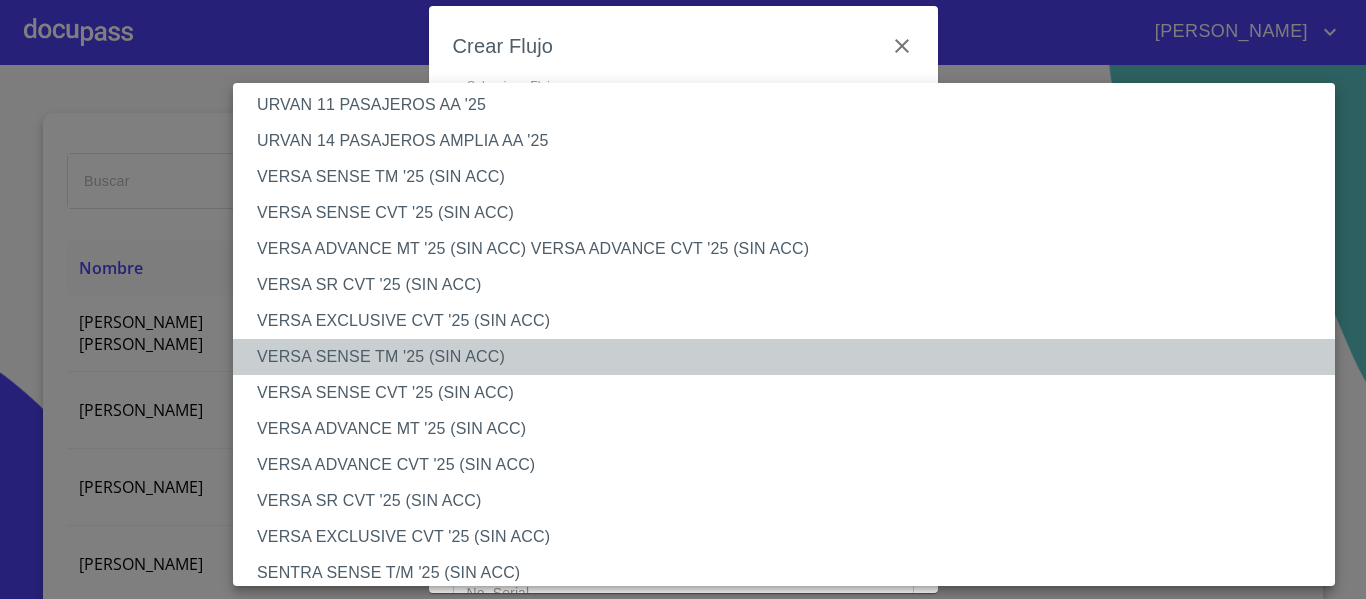click on "VERSA SENSE TM '25 (SIN ACC)" at bounding box center [791, 357] 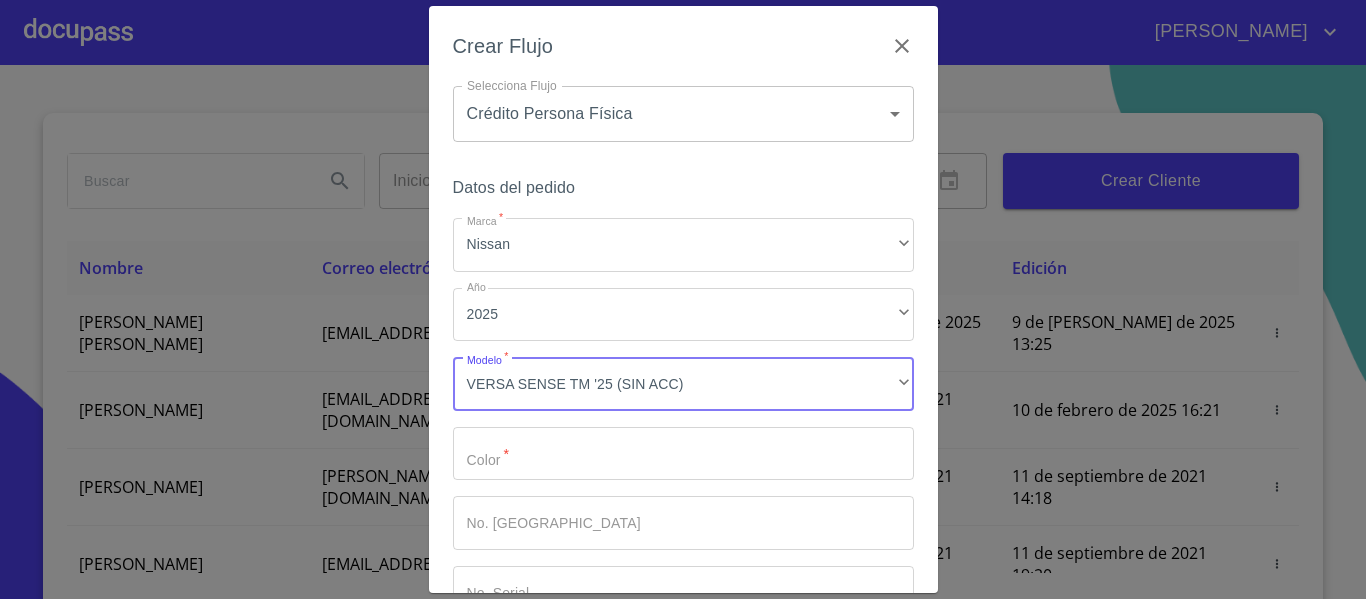 click on "Marca   *" at bounding box center (683, 454) 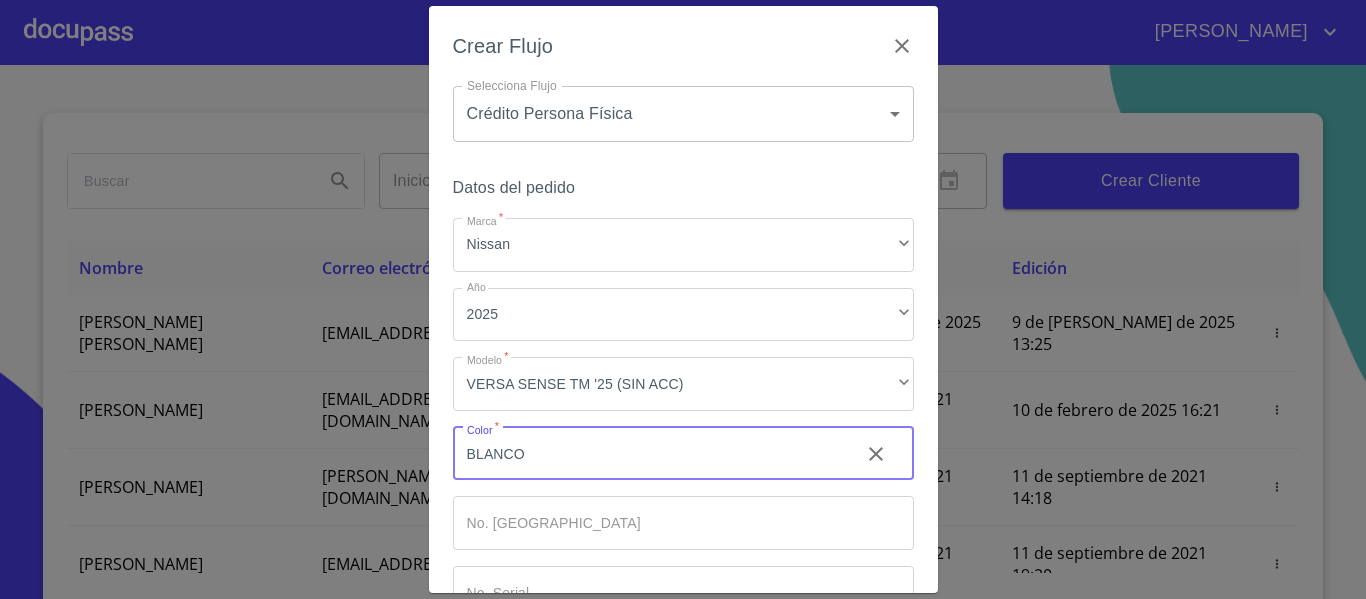 type on "BLANCO" 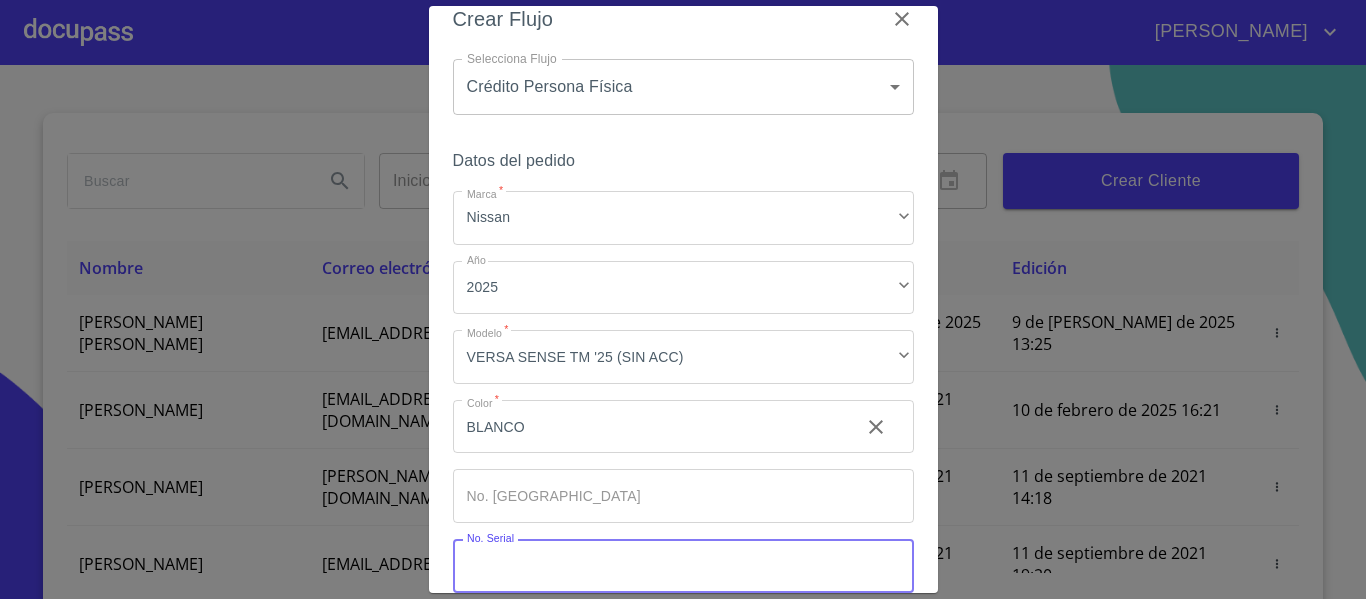 type 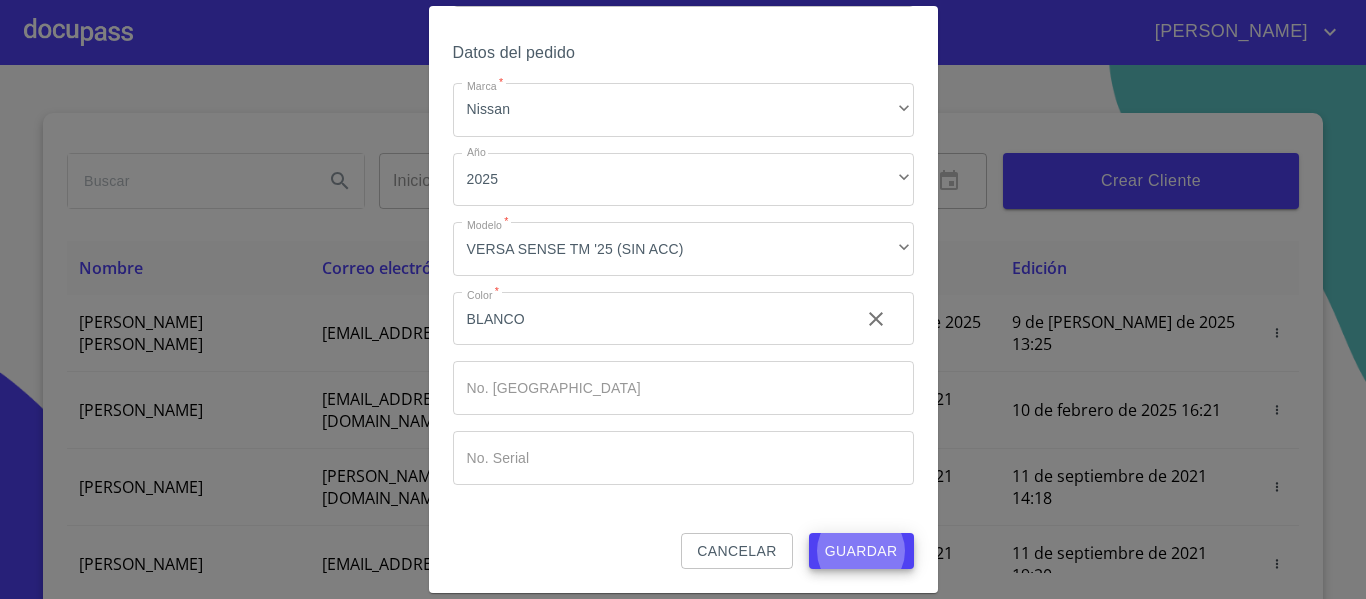 type 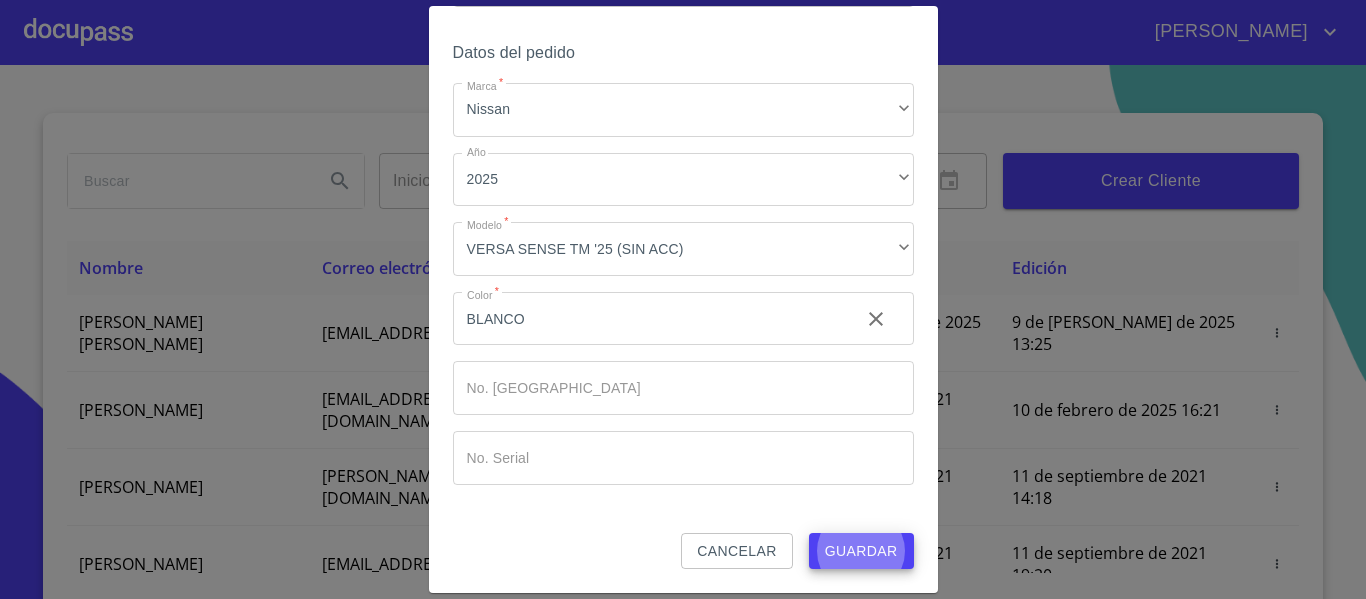 click on "Guardar" at bounding box center [861, 551] 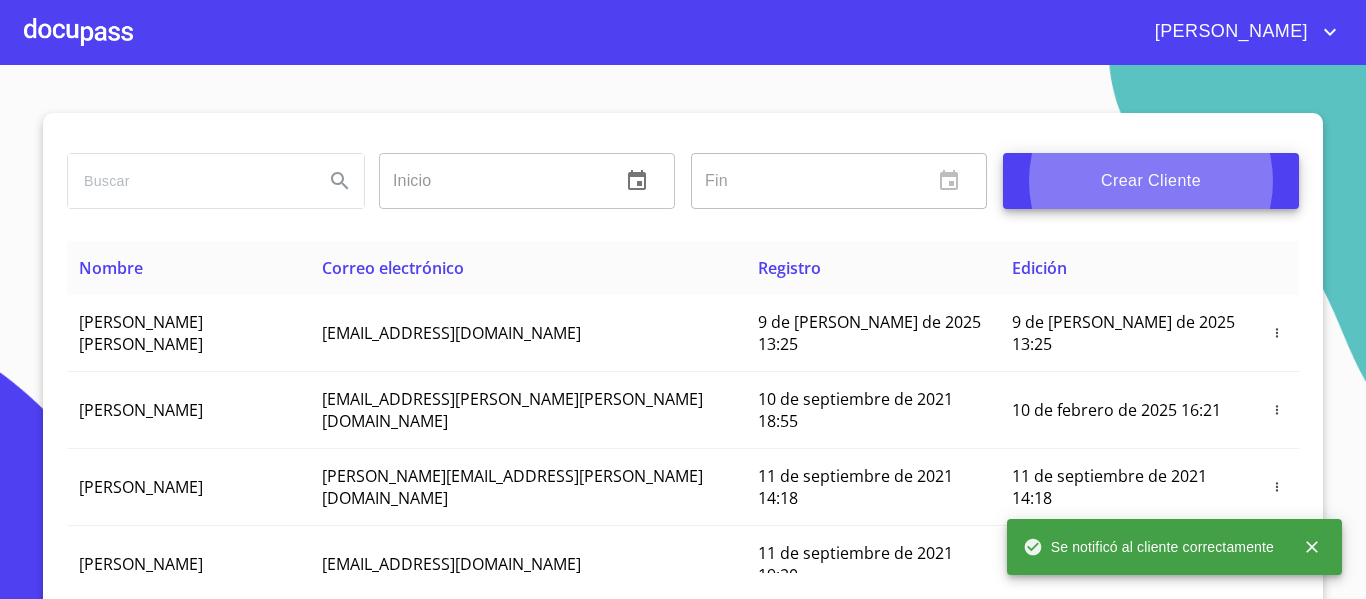 click at bounding box center [78, 32] 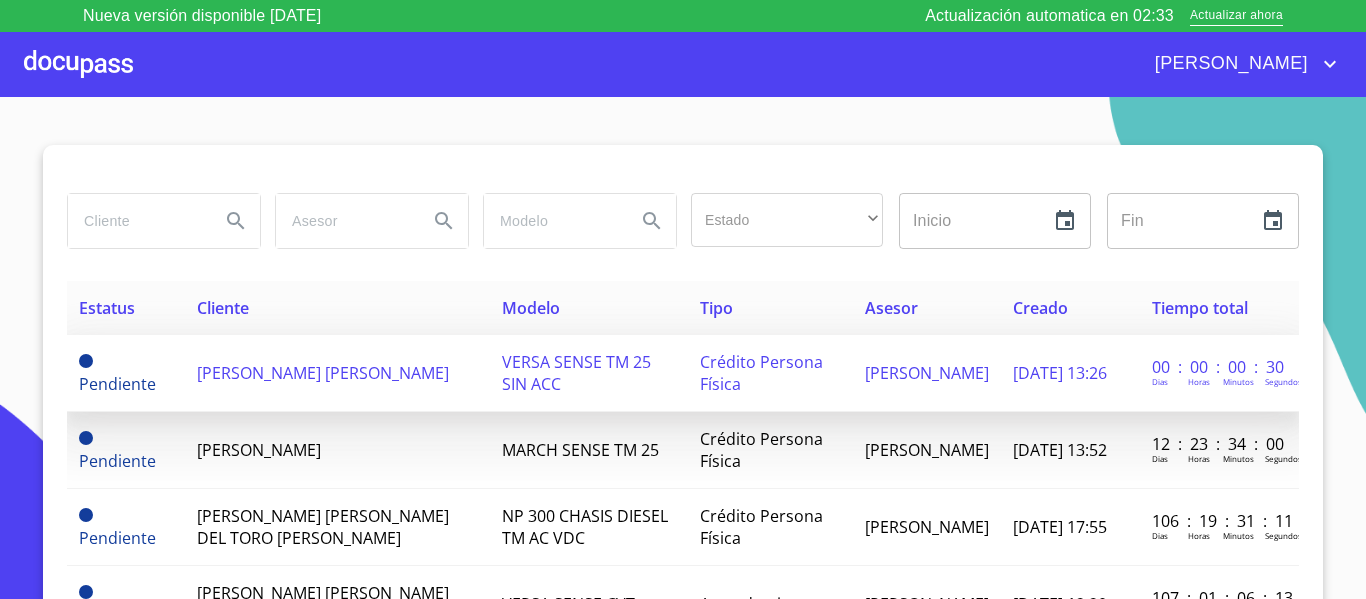 click on "[PERSON_NAME] [PERSON_NAME]" at bounding box center (323, 373) 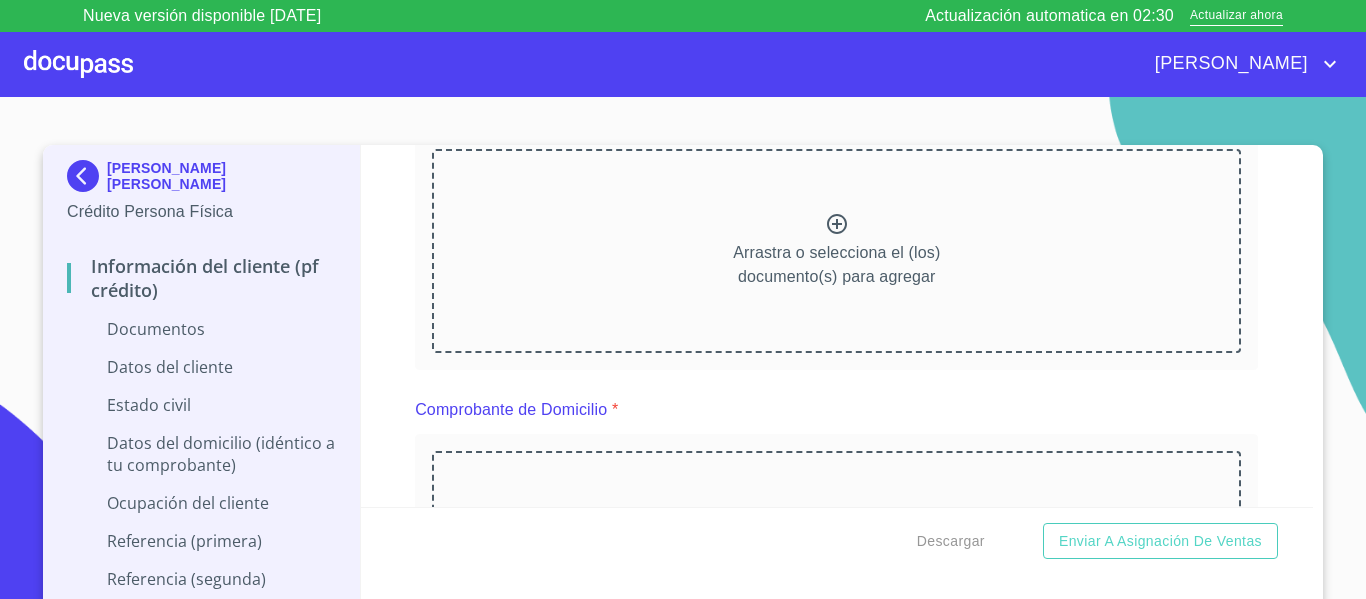 scroll, scrollTop: 200, scrollLeft: 0, axis: vertical 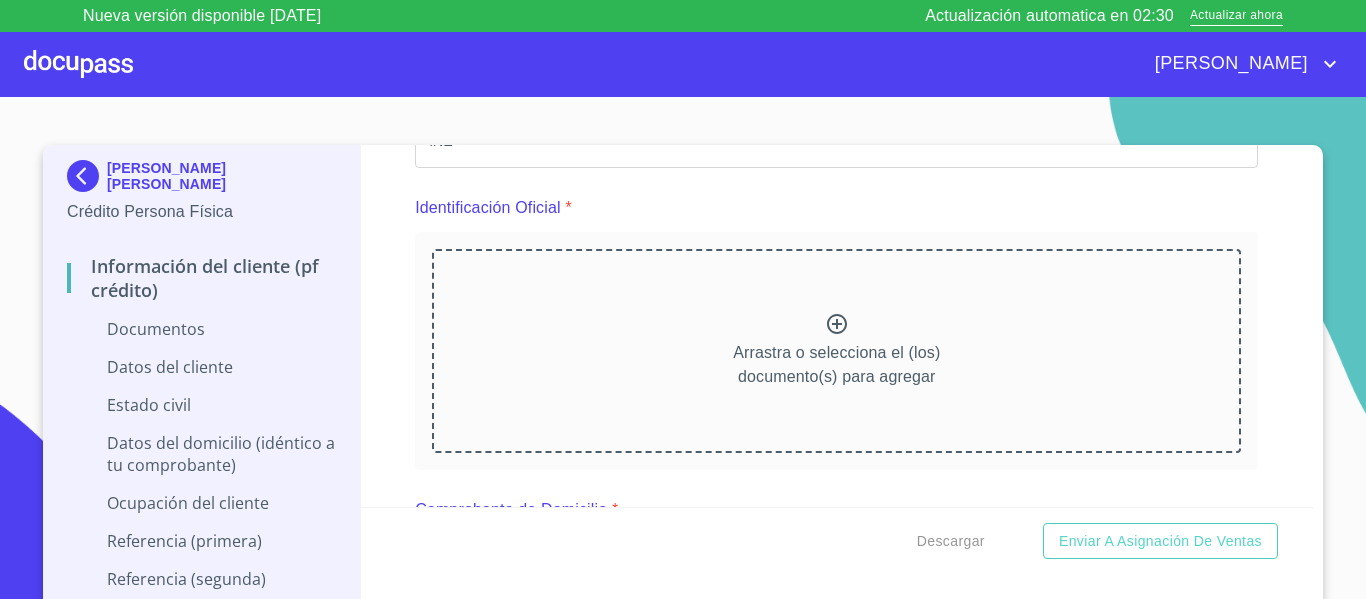 click on "Arrastra o selecciona el (los) documento(s) para agregar" at bounding box center (836, 365) 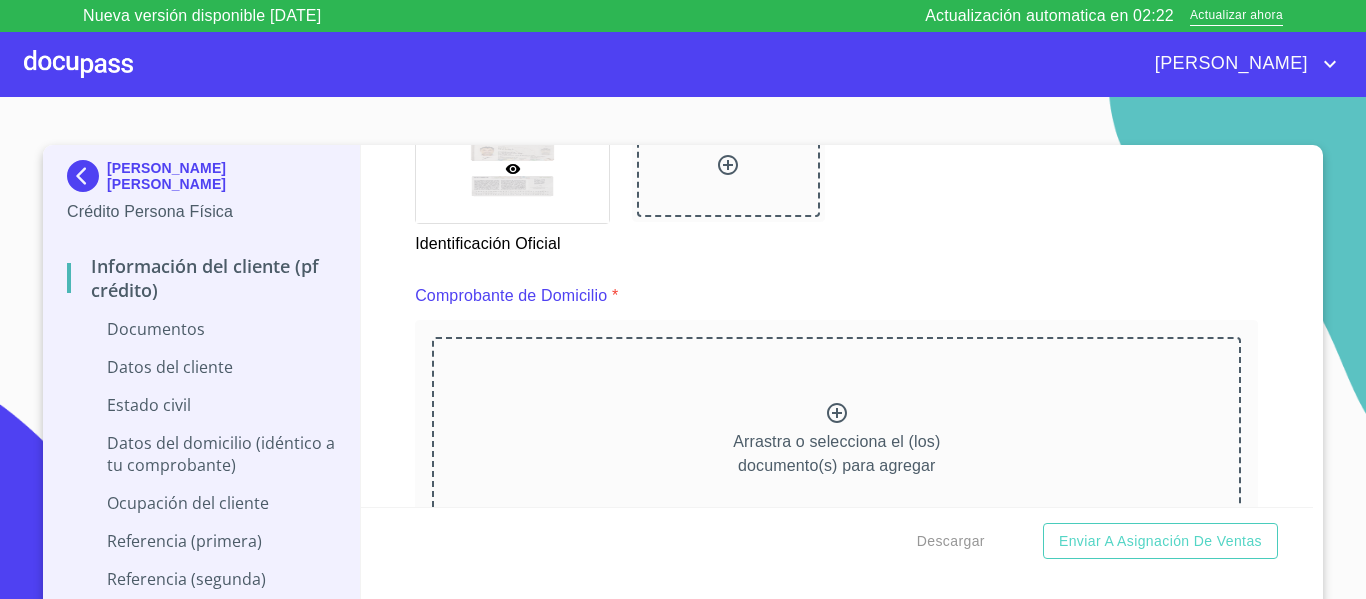 scroll, scrollTop: 1000, scrollLeft: 0, axis: vertical 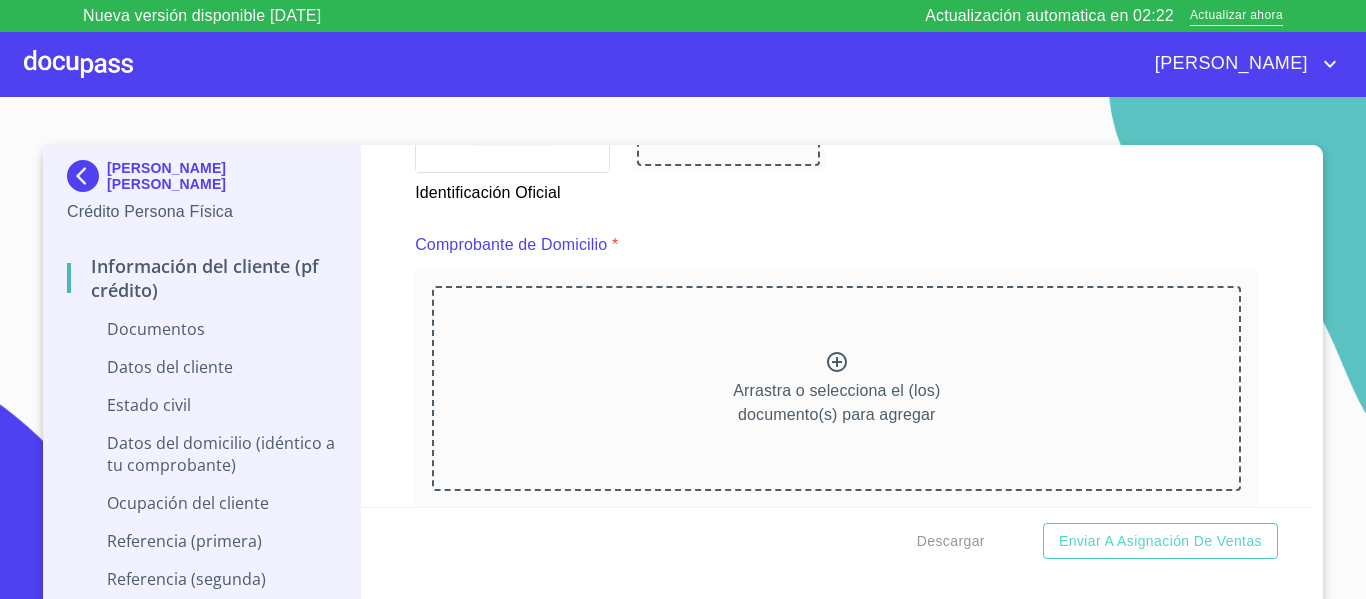 click on "Arrastra o selecciona el (los) documento(s) para agregar" at bounding box center (836, 388) 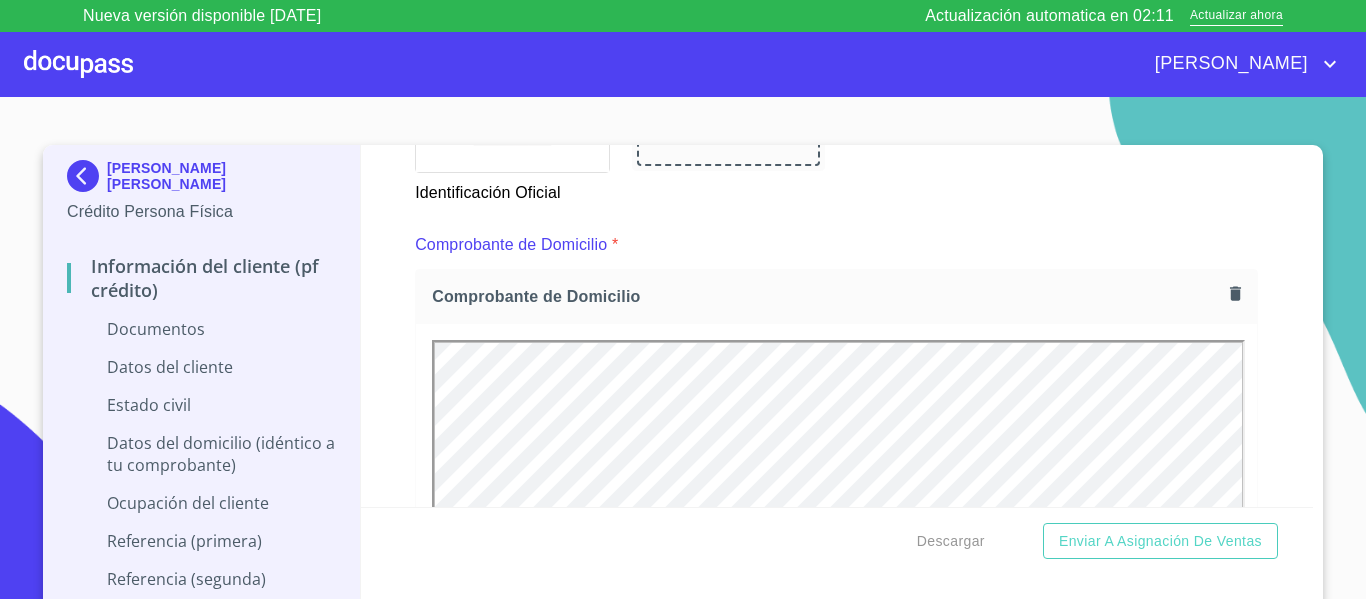 scroll, scrollTop: 0, scrollLeft: 0, axis: both 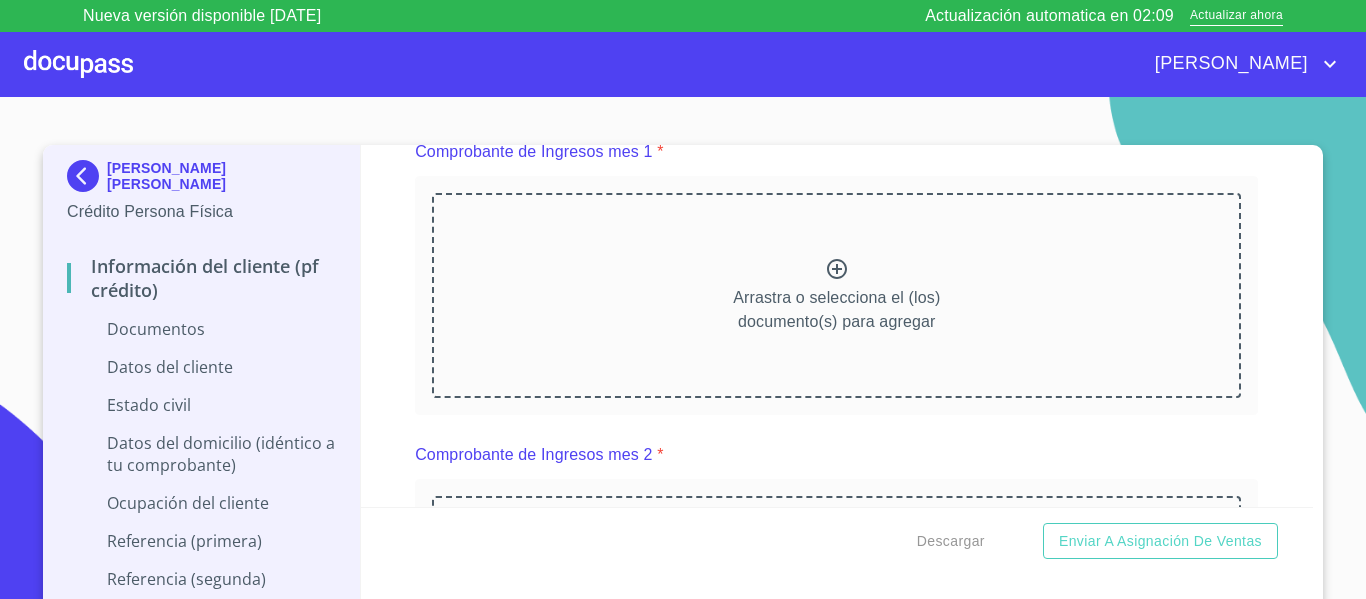 click on "Arrastra o selecciona el (los) documento(s) para agregar" at bounding box center (836, 310) 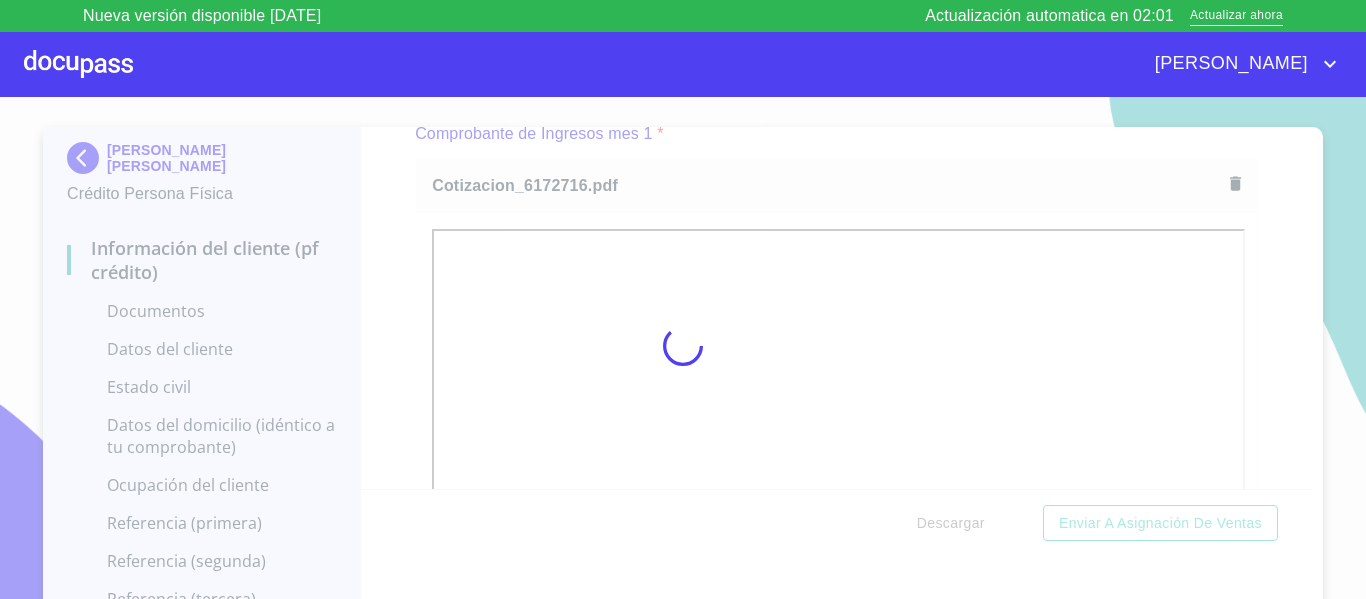 scroll, scrollTop: 23, scrollLeft: 0, axis: vertical 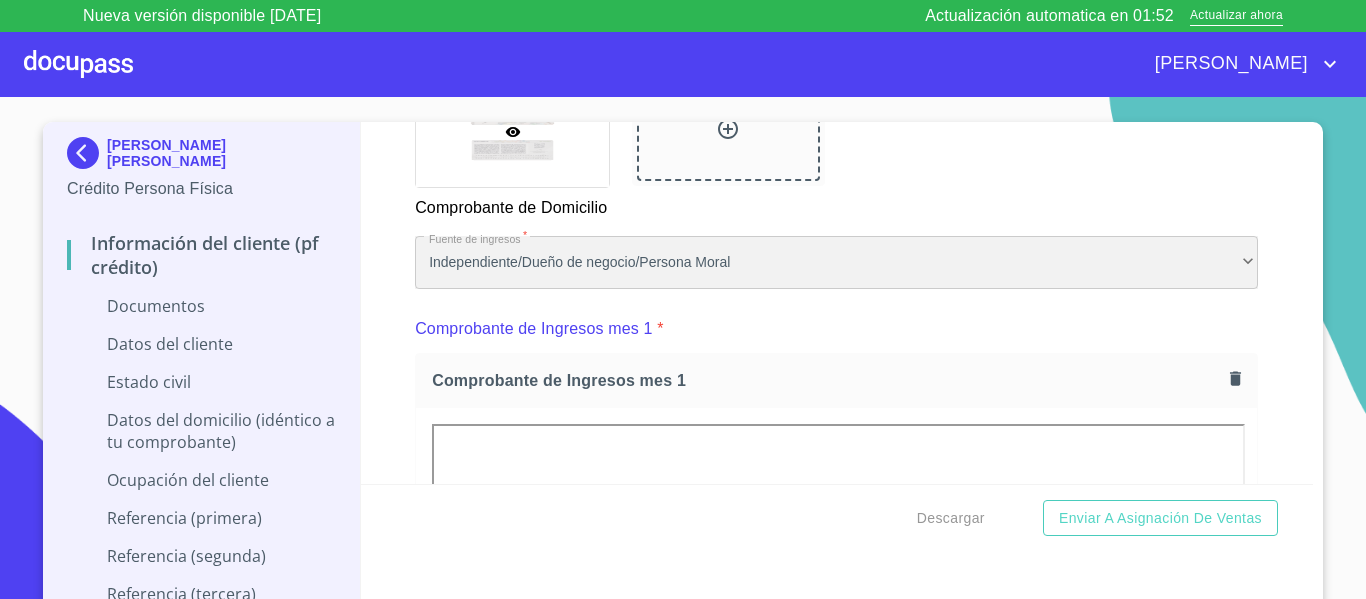 click on "Independiente/Dueño de negocio/Persona Moral" at bounding box center (836, 263) 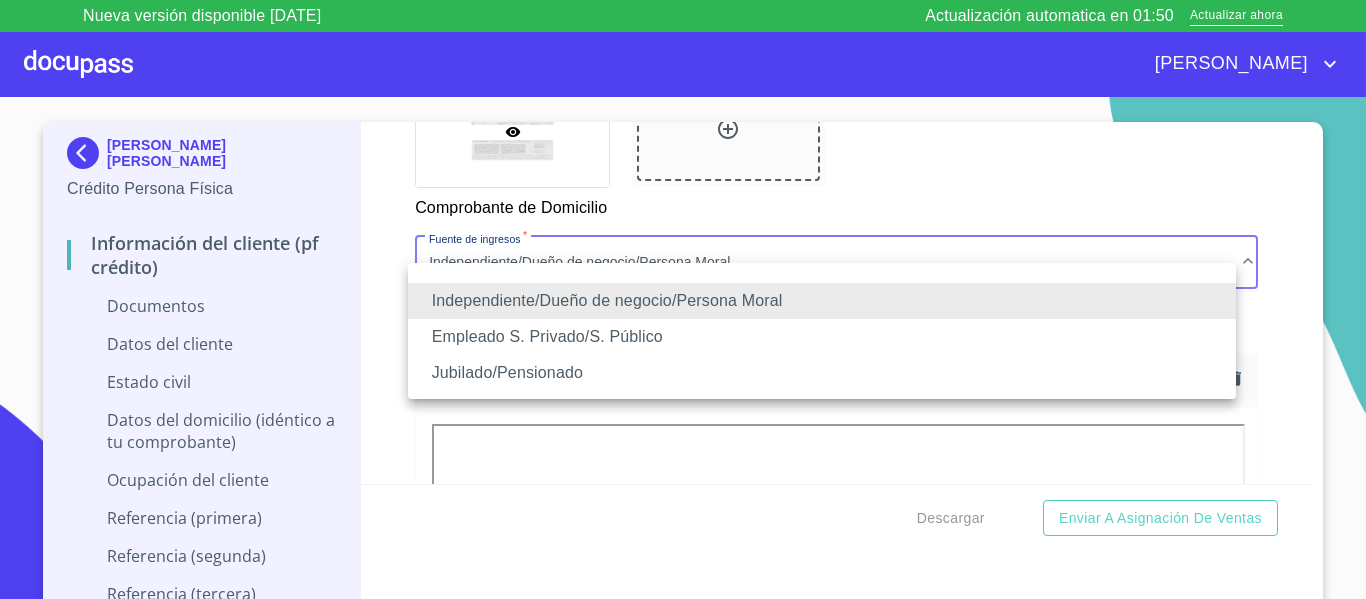 click on "Empleado S. Privado/S. Público" at bounding box center [822, 337] 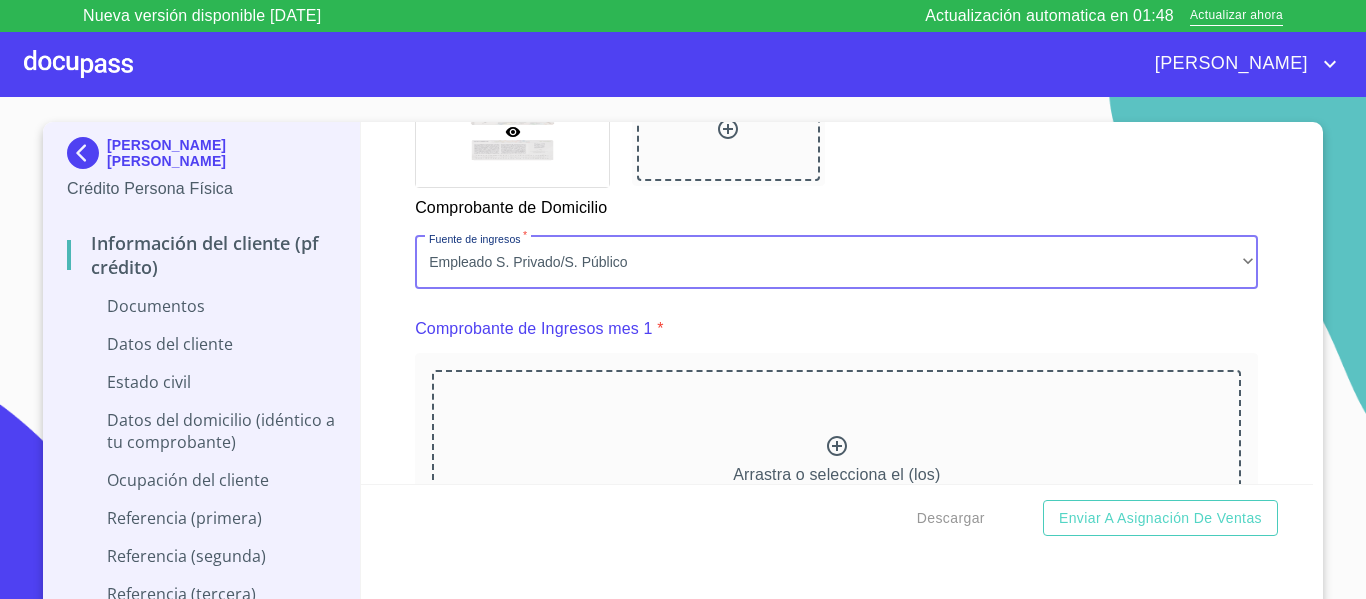 click on "Arrastra o selecciona el (los) documento(s) para agregar" at bounding box center (836, 472) 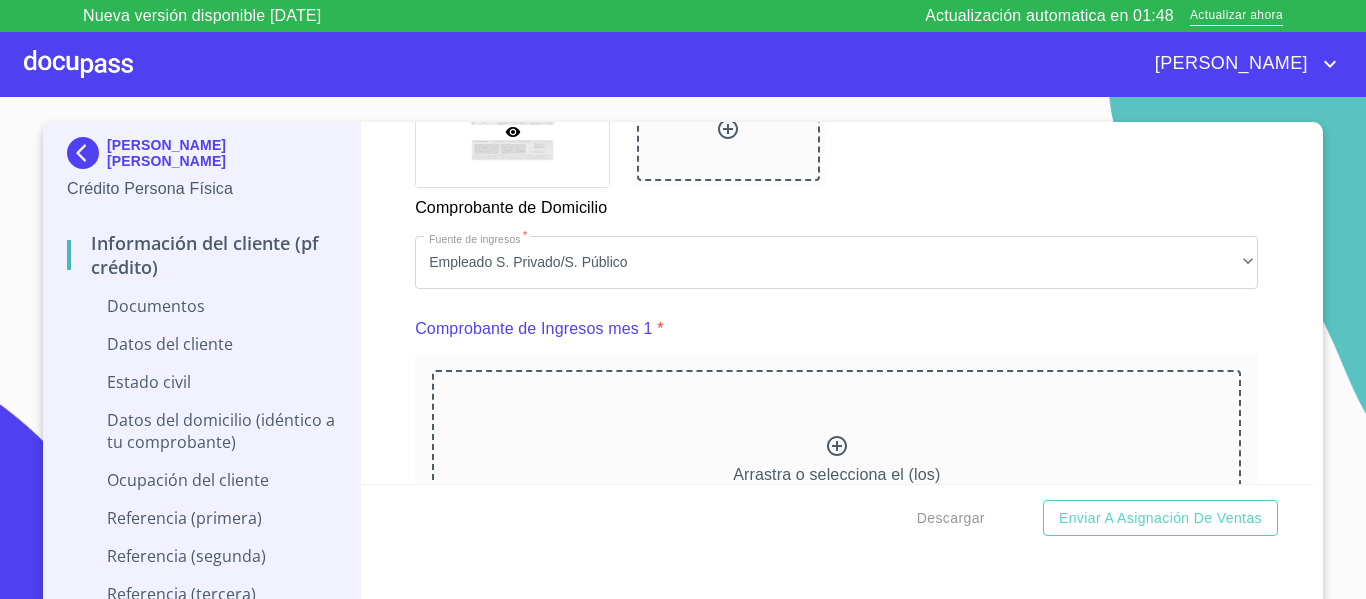 scroll, scrollTop: 0, scrollLeft: 0, axis: both 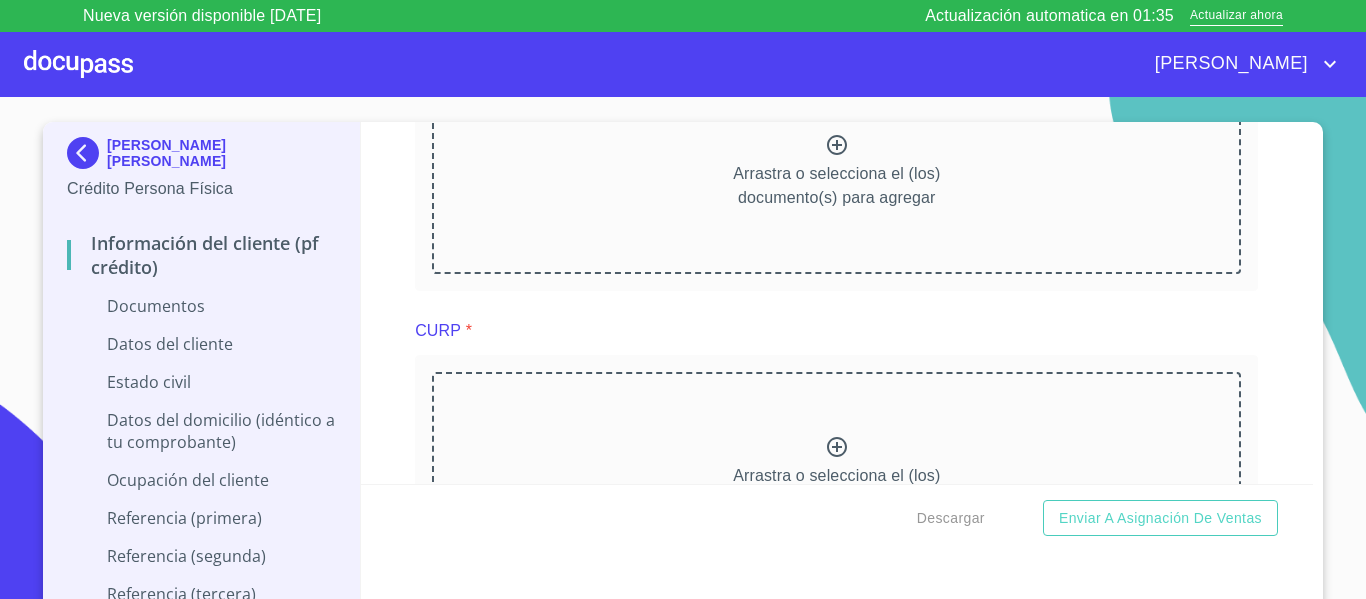 click on "Arrastra o selecciona el (los) documento(s) para agregar" at bounding box center (836, 474) 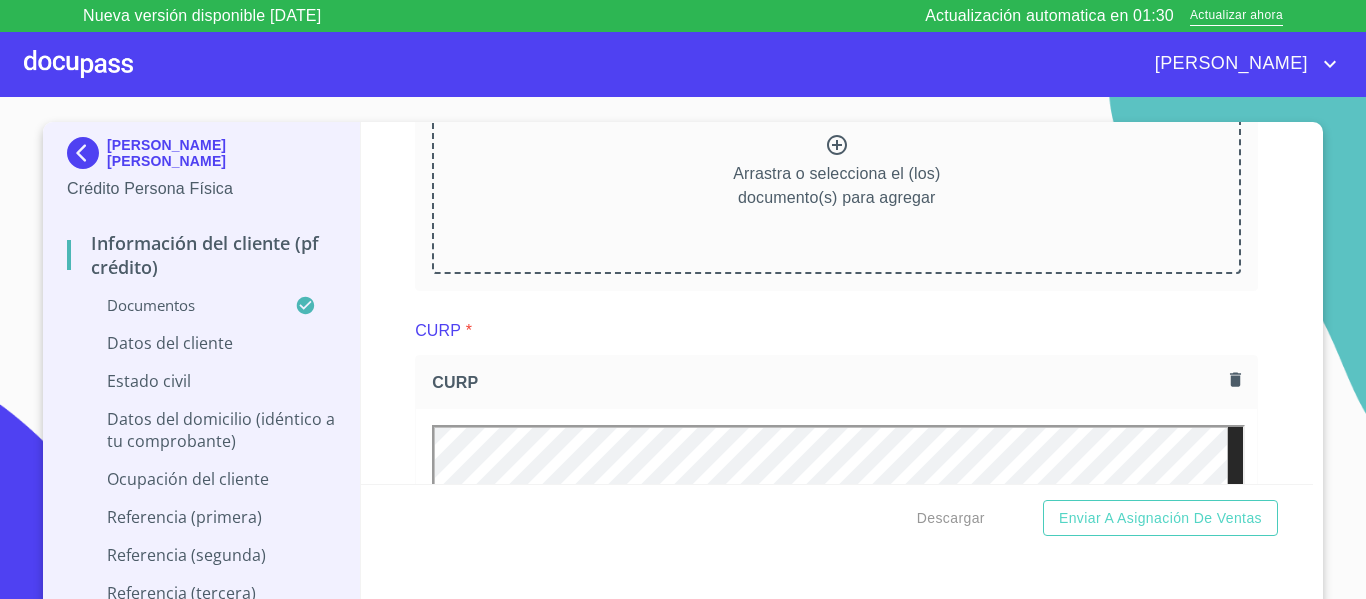 scroll, scrollTop: 0, scrollLeft: 0, axis: both 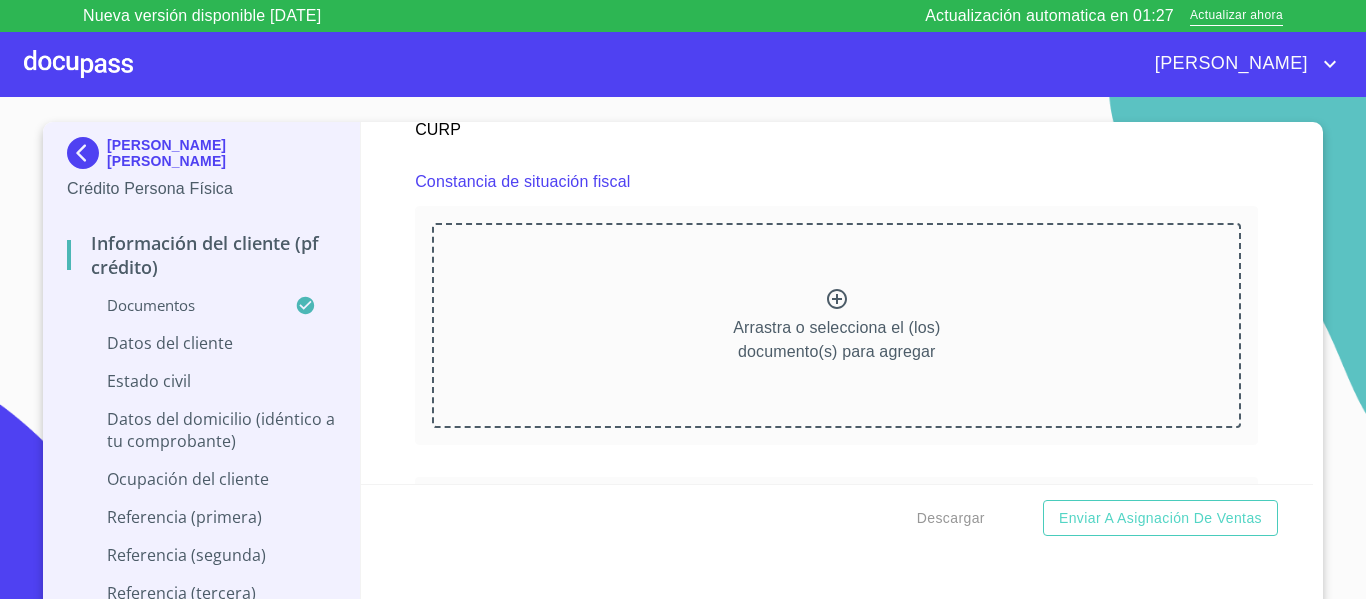 click on "Arrastra o selecciona el (los) documento(s) para agregar" at bounding box center (836, 340) 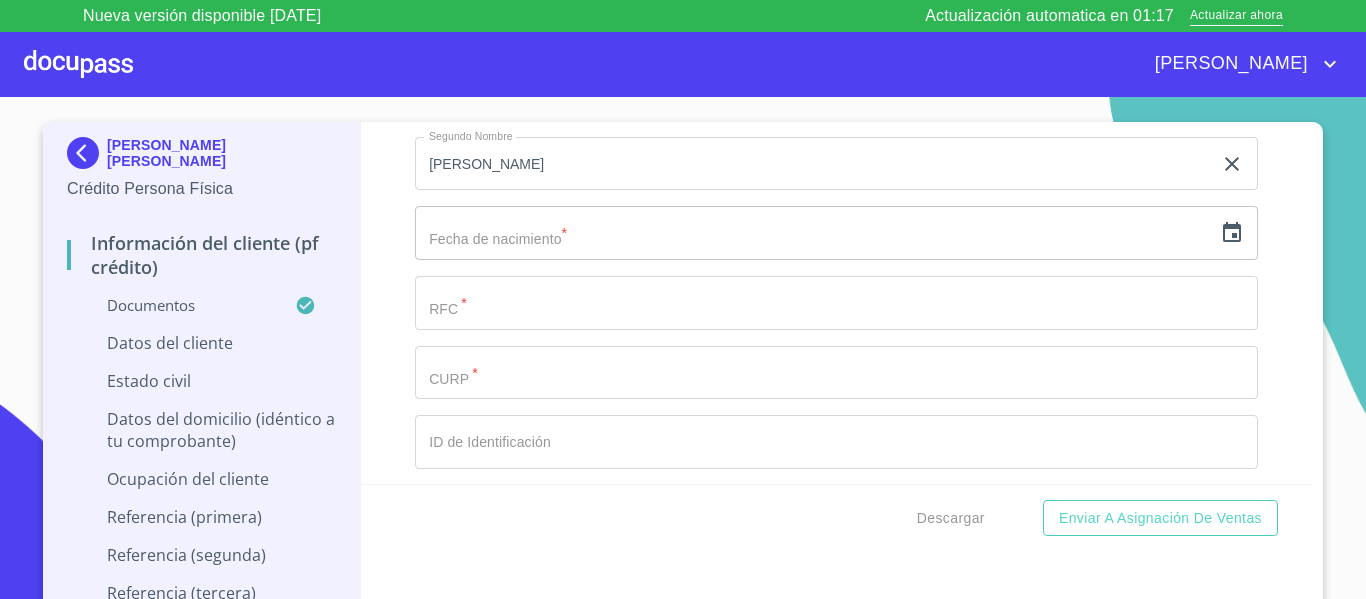 scroll, scrollTop: 5424, scrollLeft: 0, axis: vertical 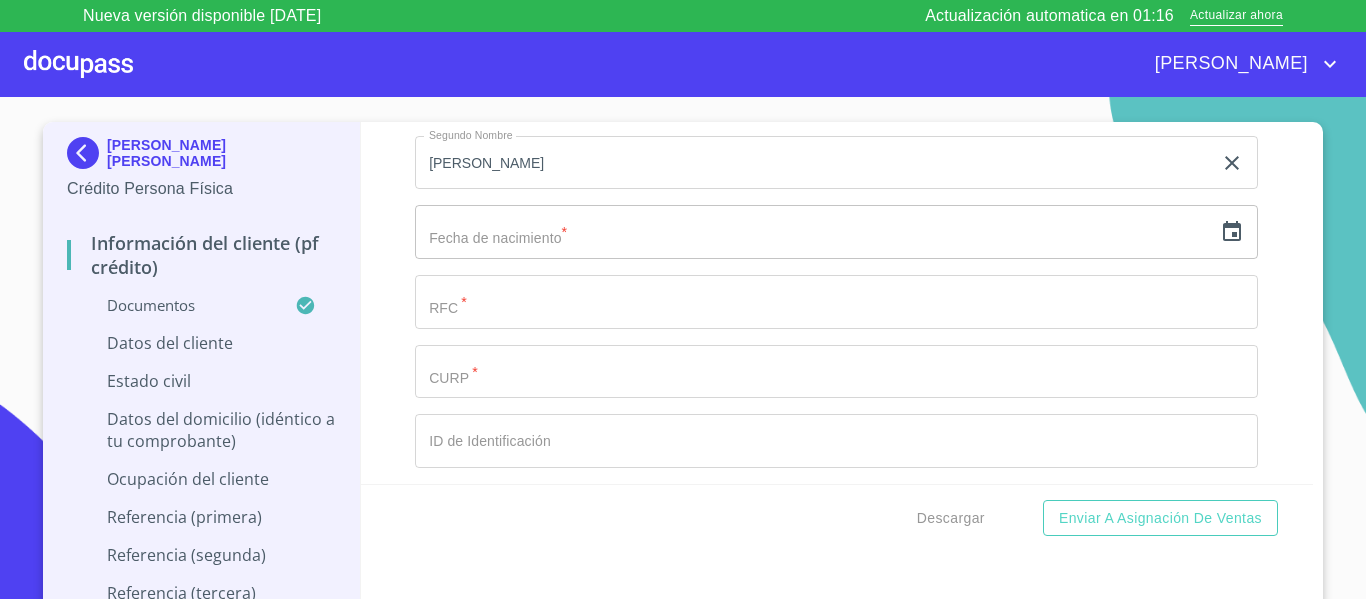 click on "​" at bounding box center (836, 232) 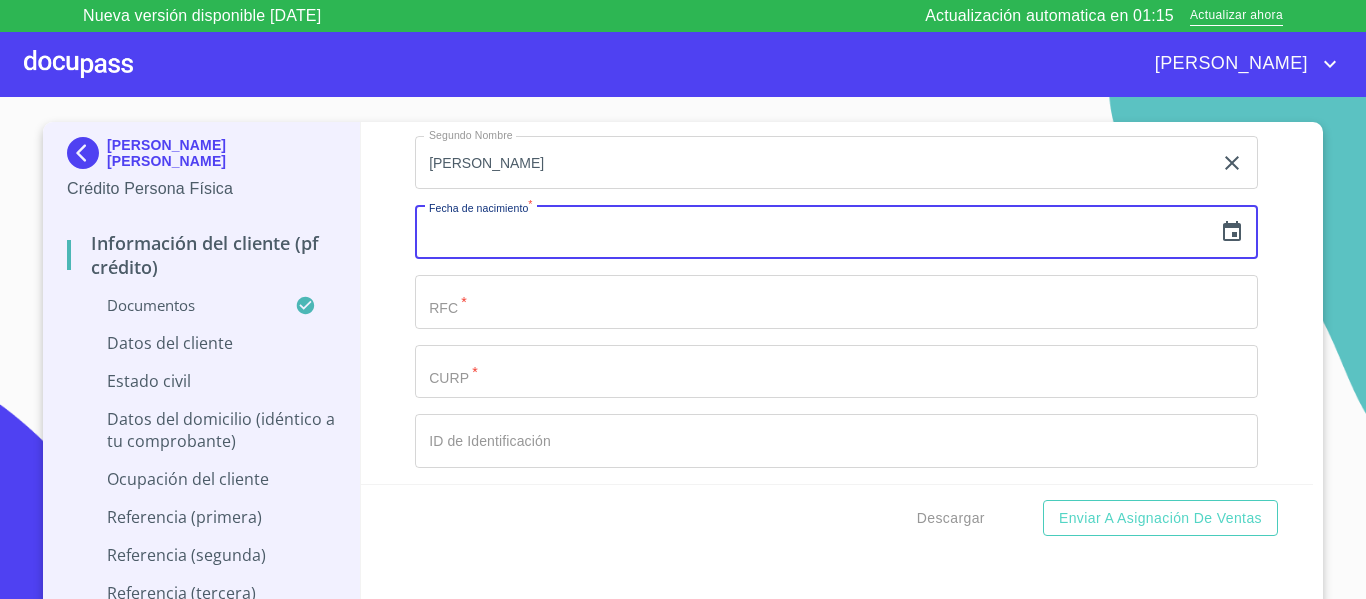 click 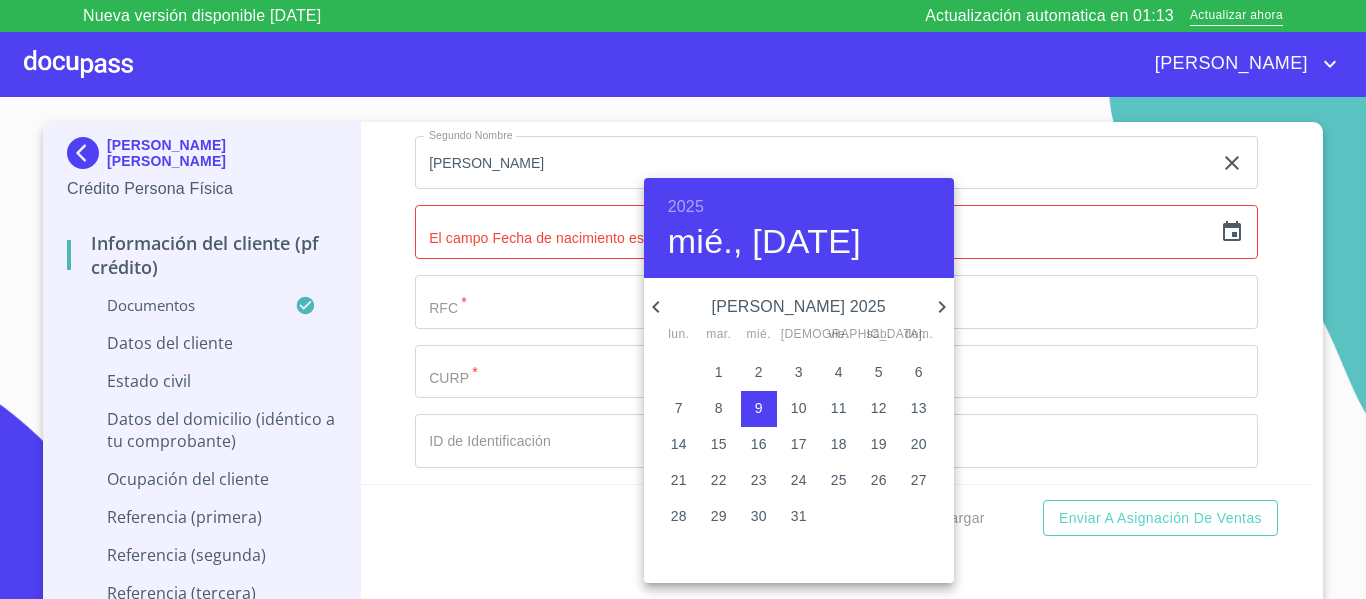 click on "2025" at bounding box center (686, 207) 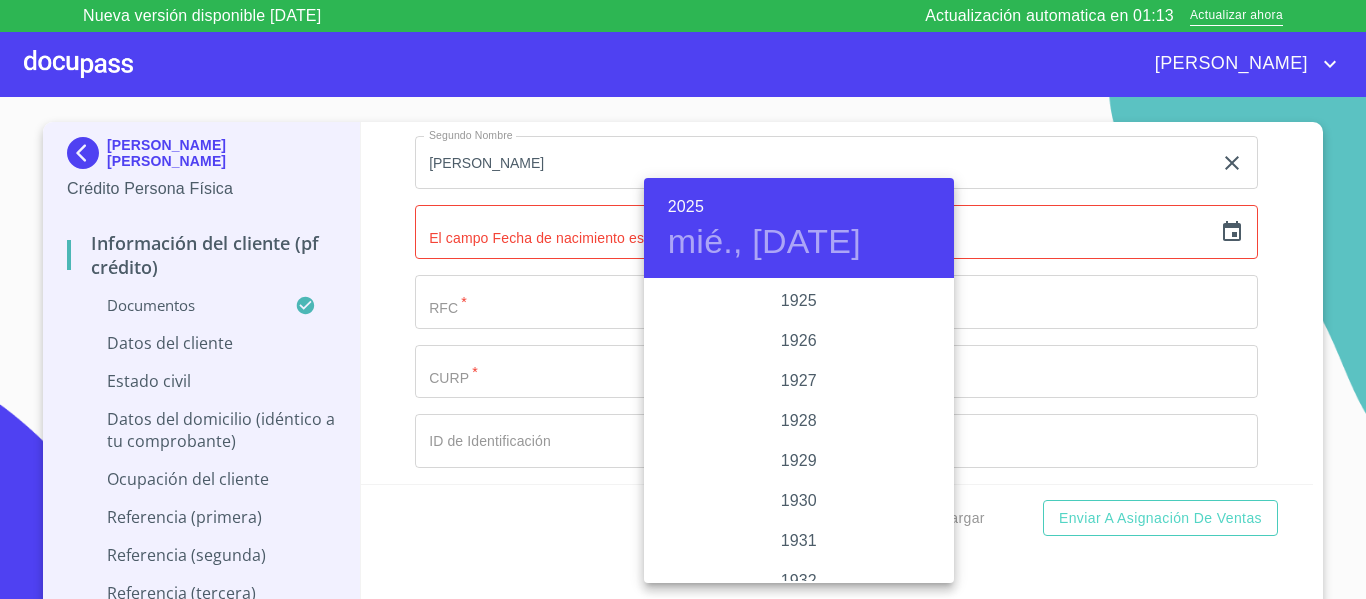 scroll, scrollTop: 3880, scrollLeft: 0, axis: vertical 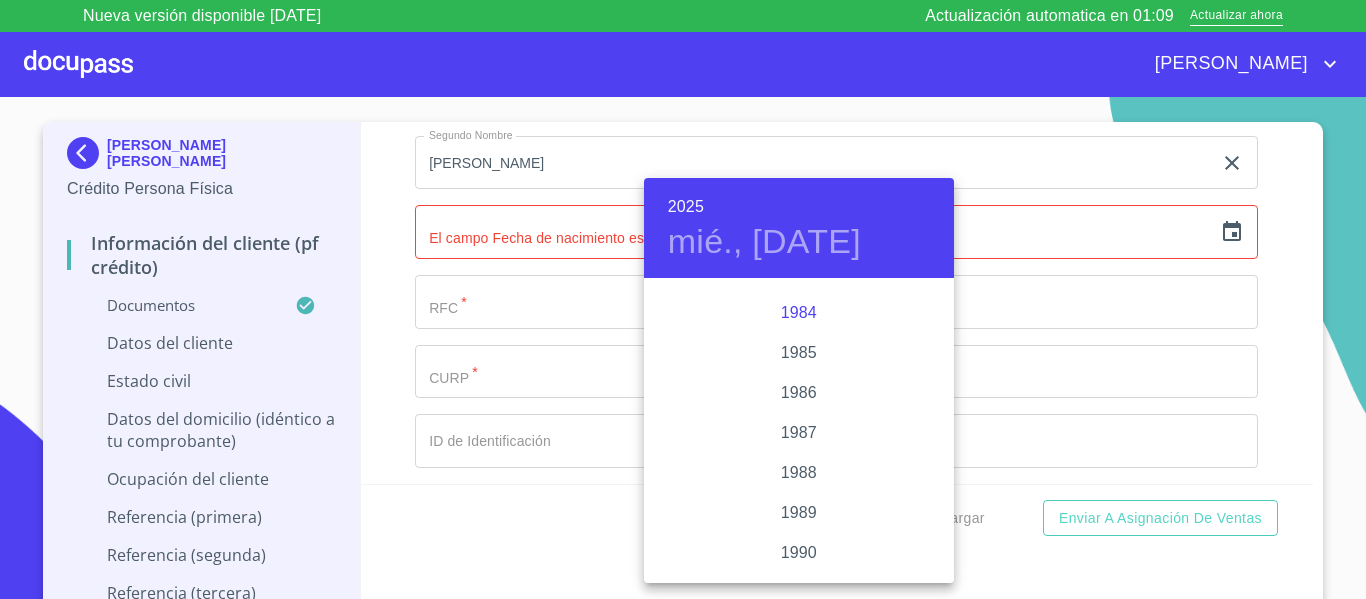 click on "1984" at bounding box center (799, 313) 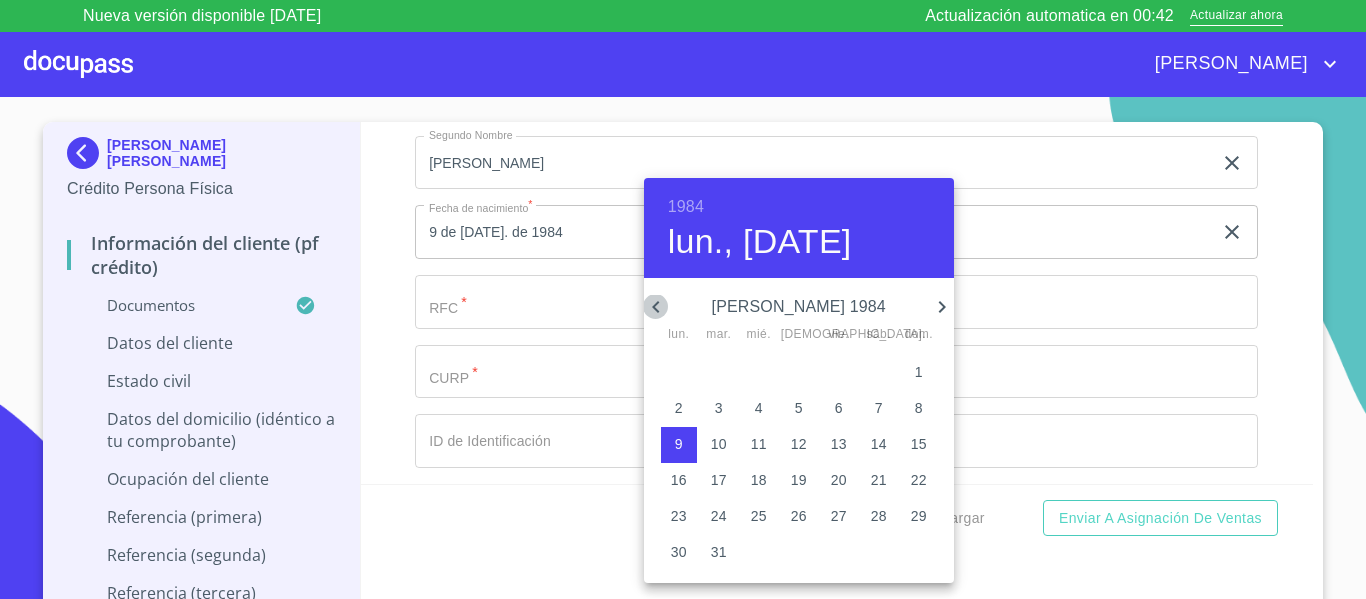 click 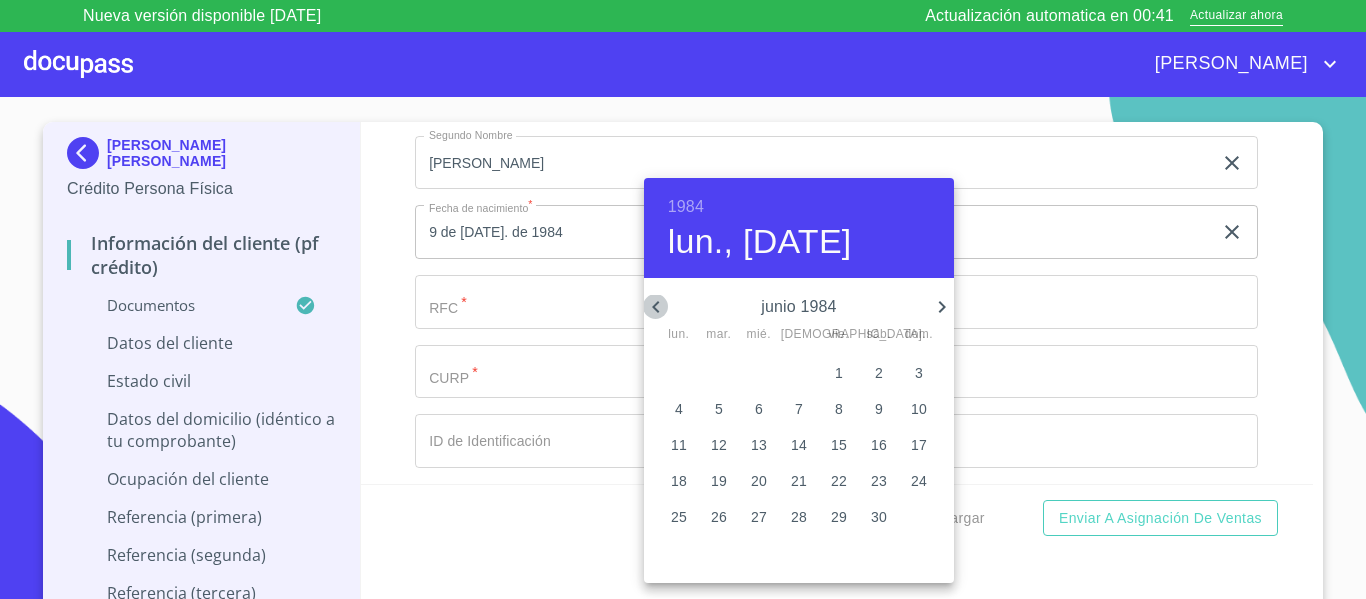 click 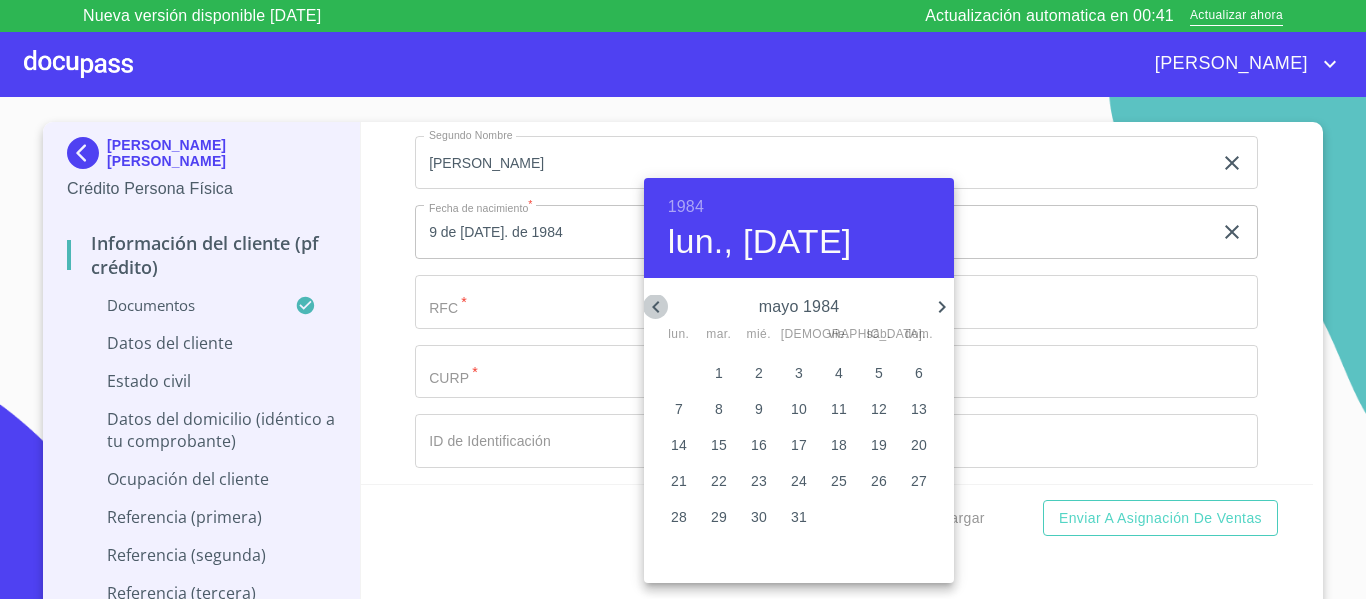 click 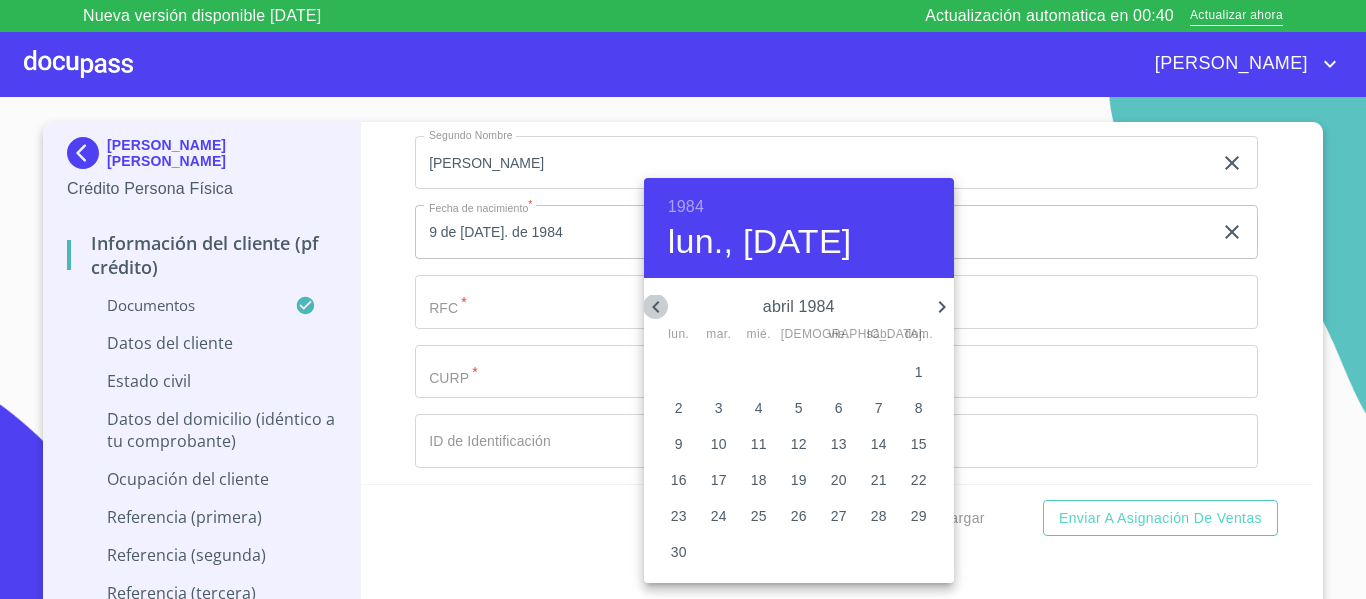 click 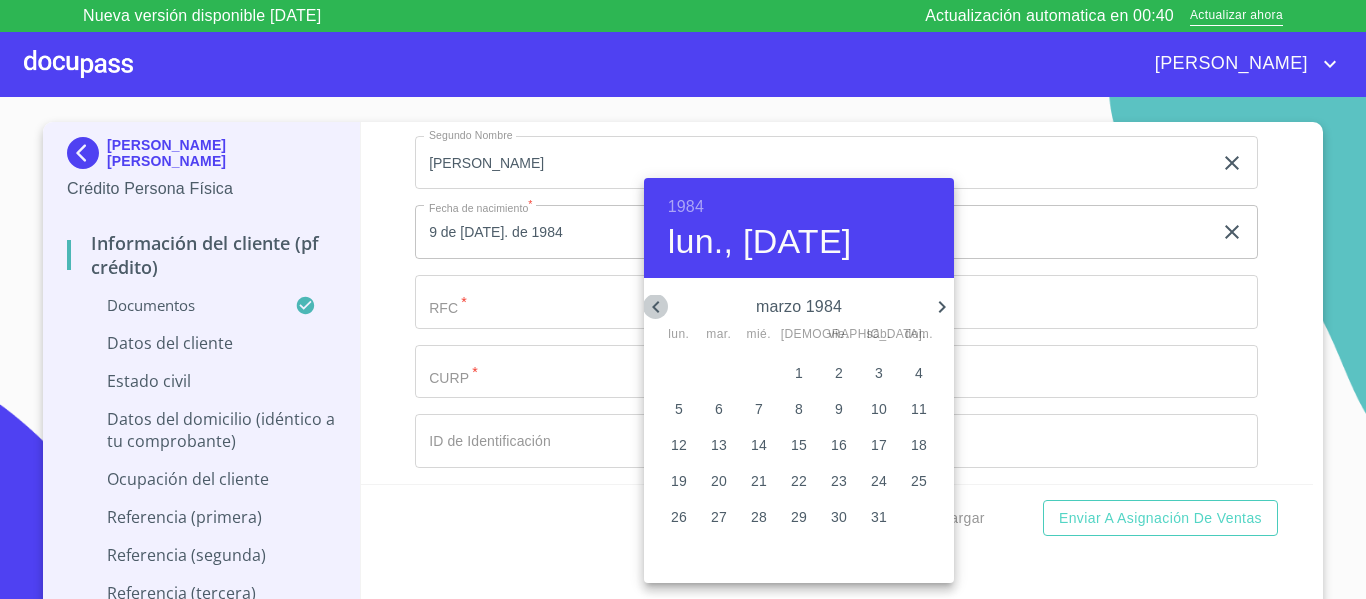 click 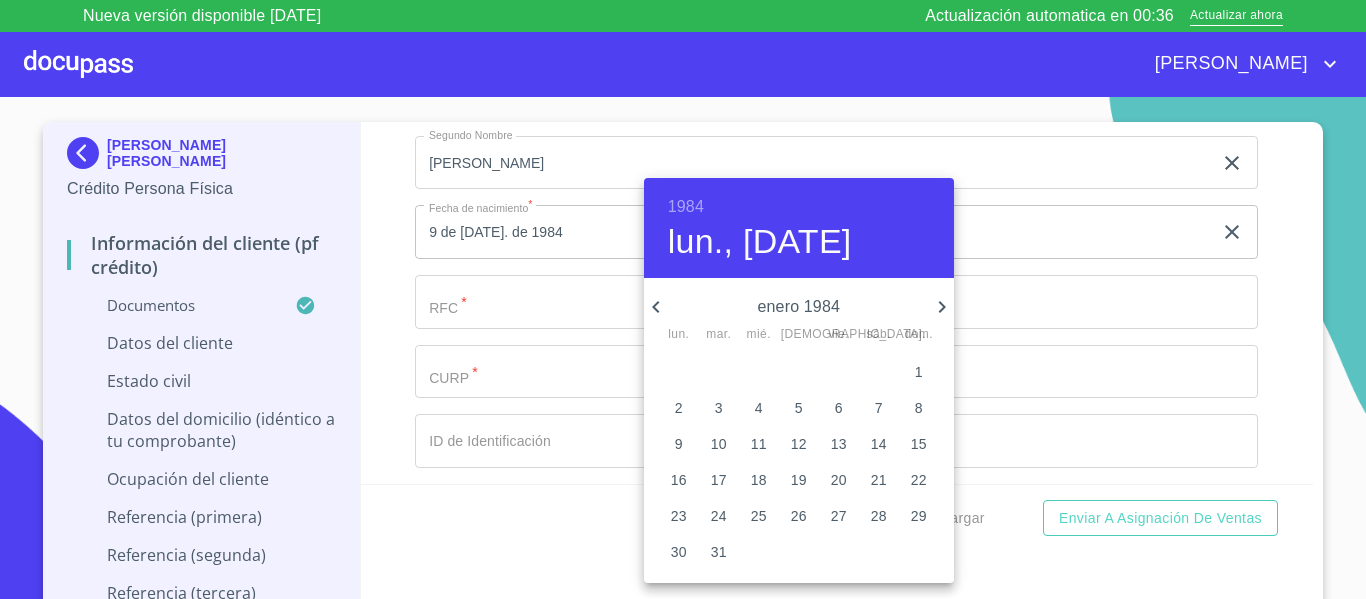 click on "9" at bounding box center [679, 444] 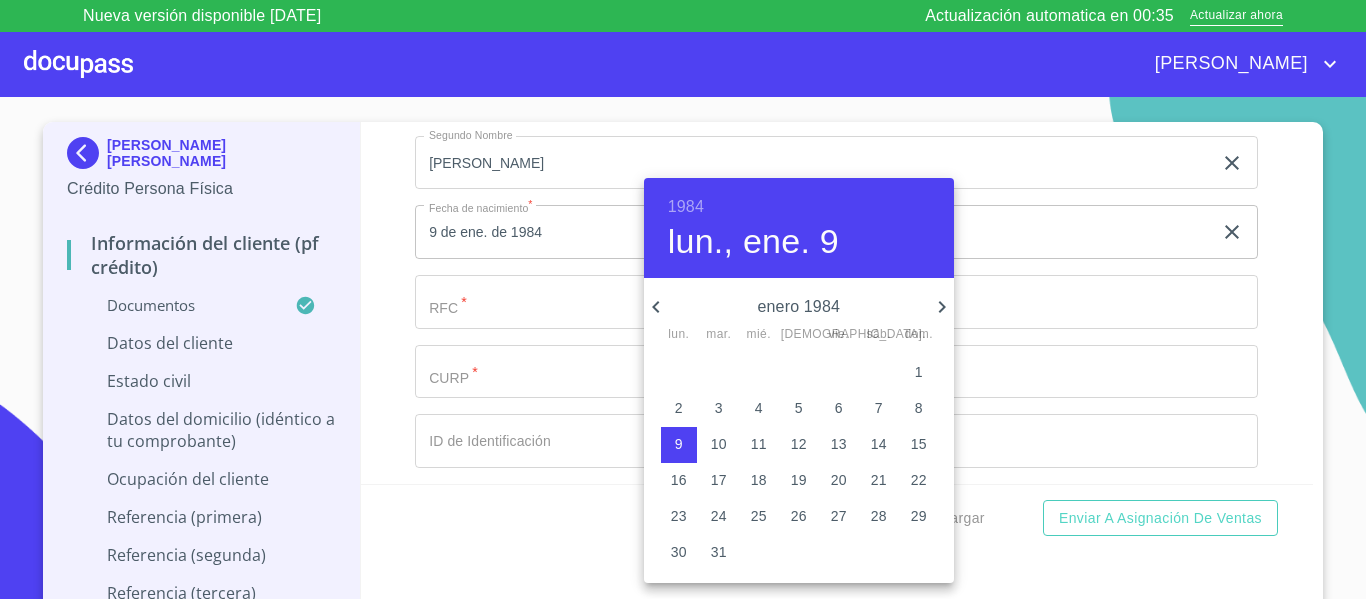 click on "9" at bounding box center [679, 444] 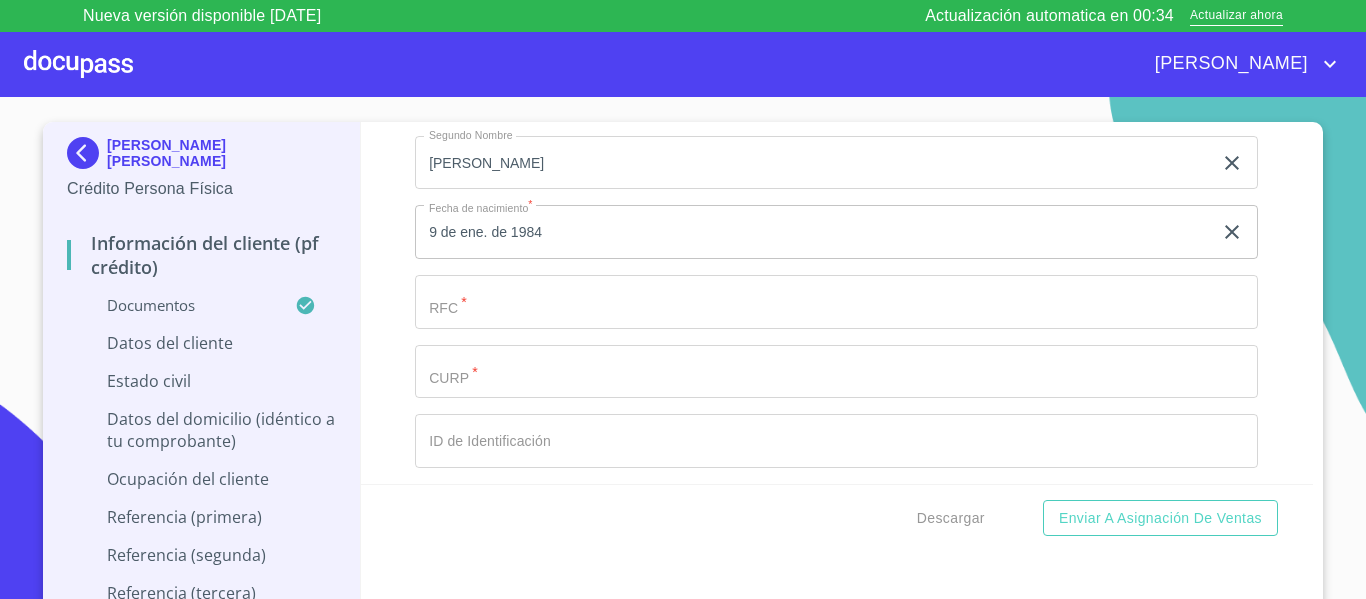 click on "Documento de identificación.   *" at bounding box center [813, -46] 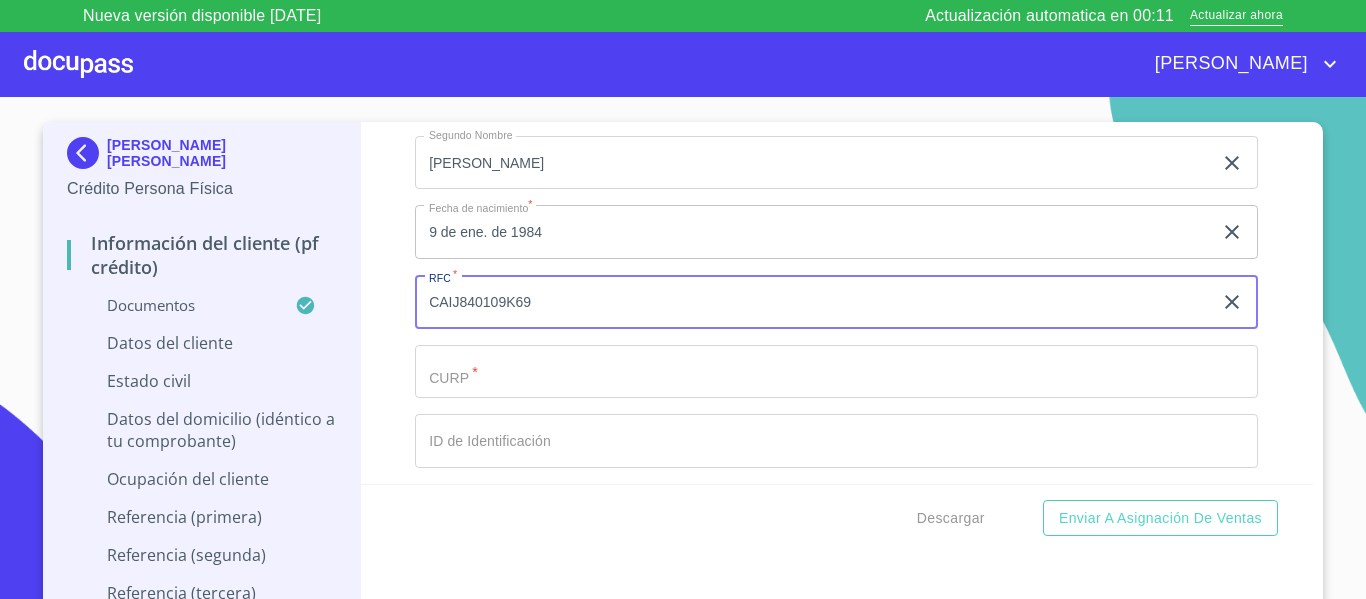 type on "CAIJ840109K69" 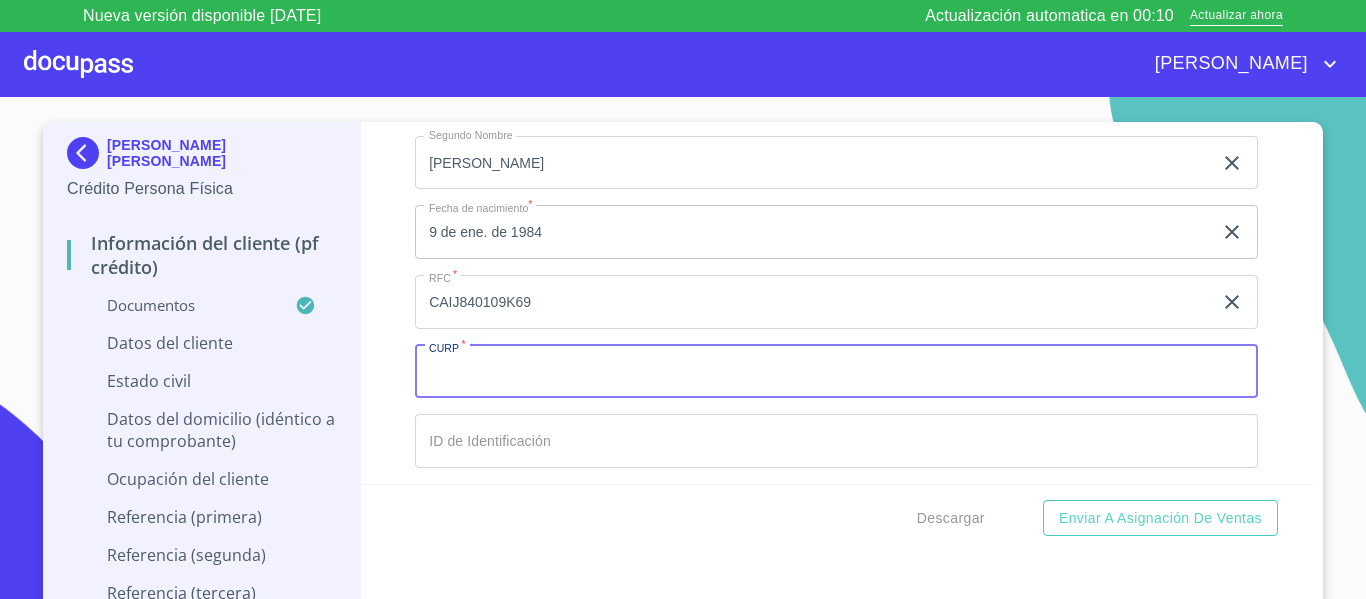 click on "Documento de identificación.   *" at bounding box center [836, 372] 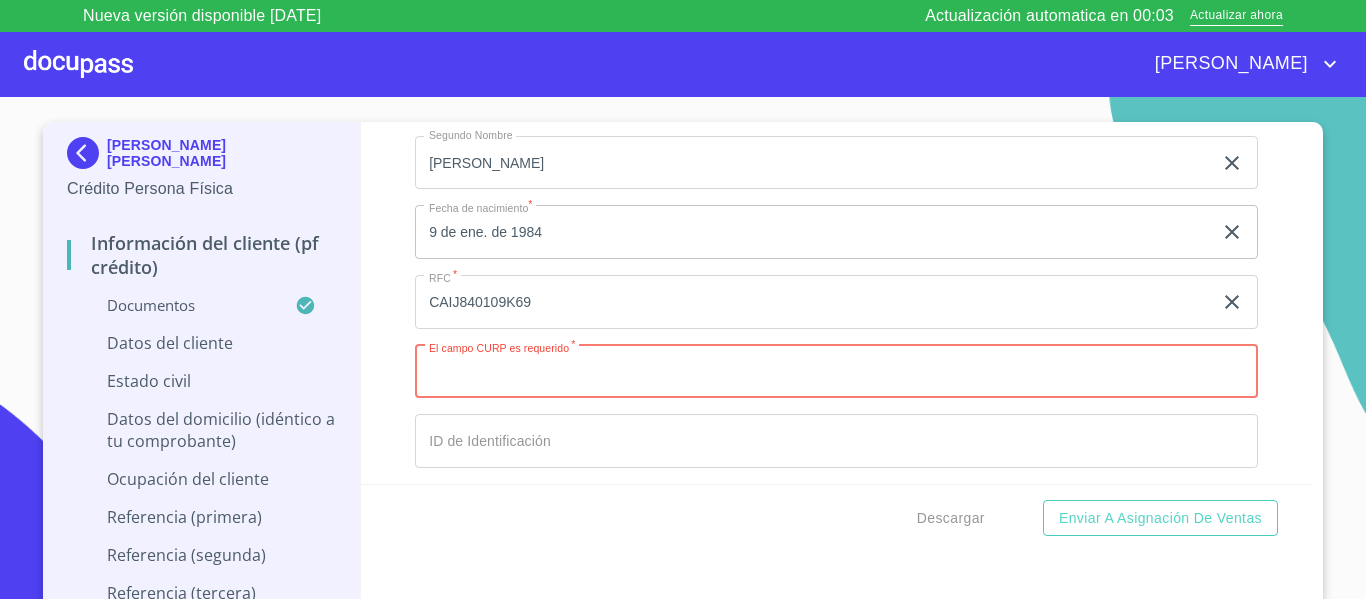 paste on "CAIJ840109HJCRXL05" 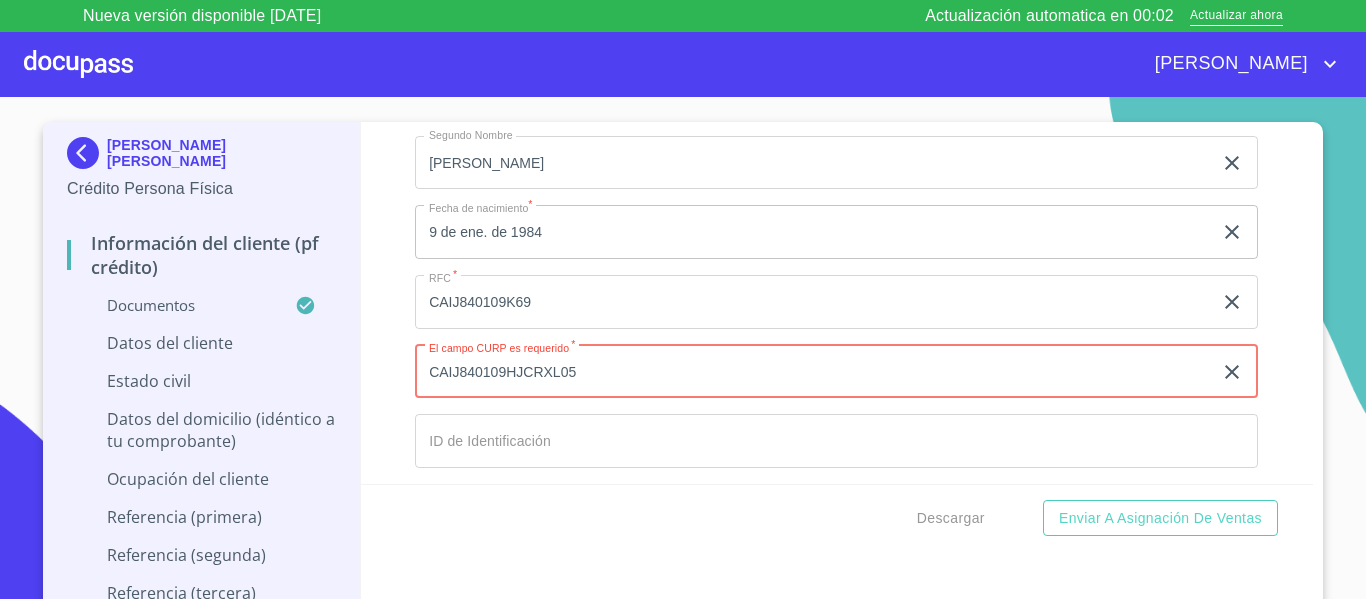 scroll, scrollTop: 5432, scrollLeft: 0, axis: vertical 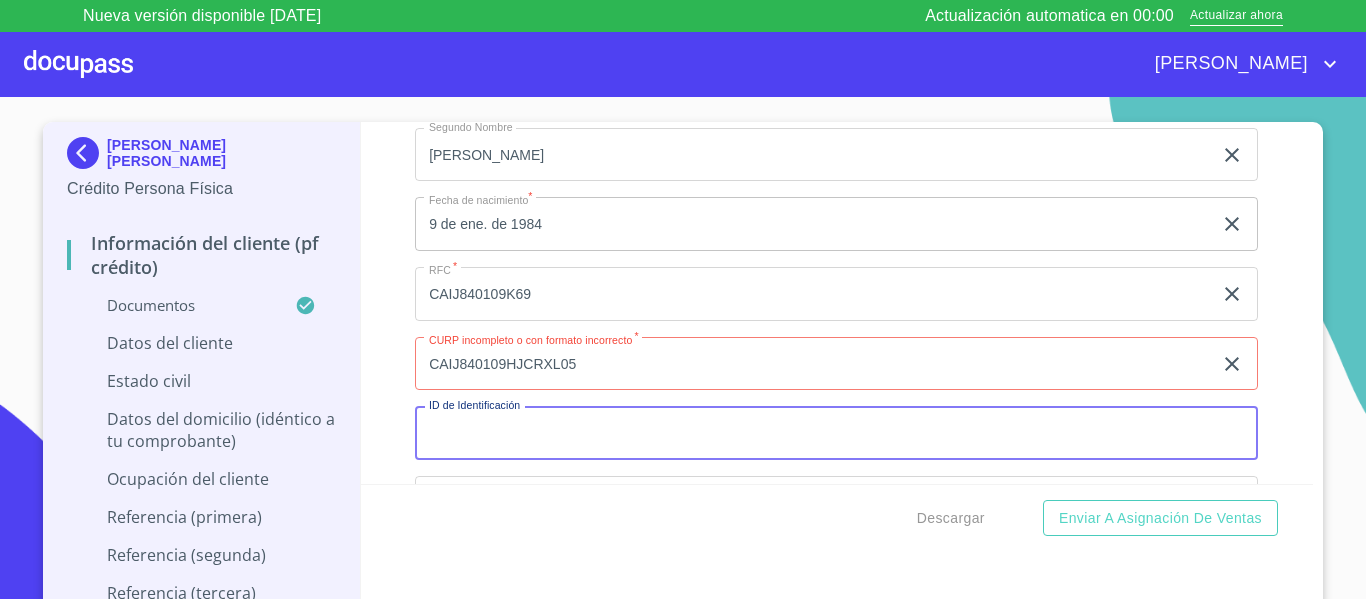 click on "CAIJ840109HJCRXL05" at bounding box center [813, 364] 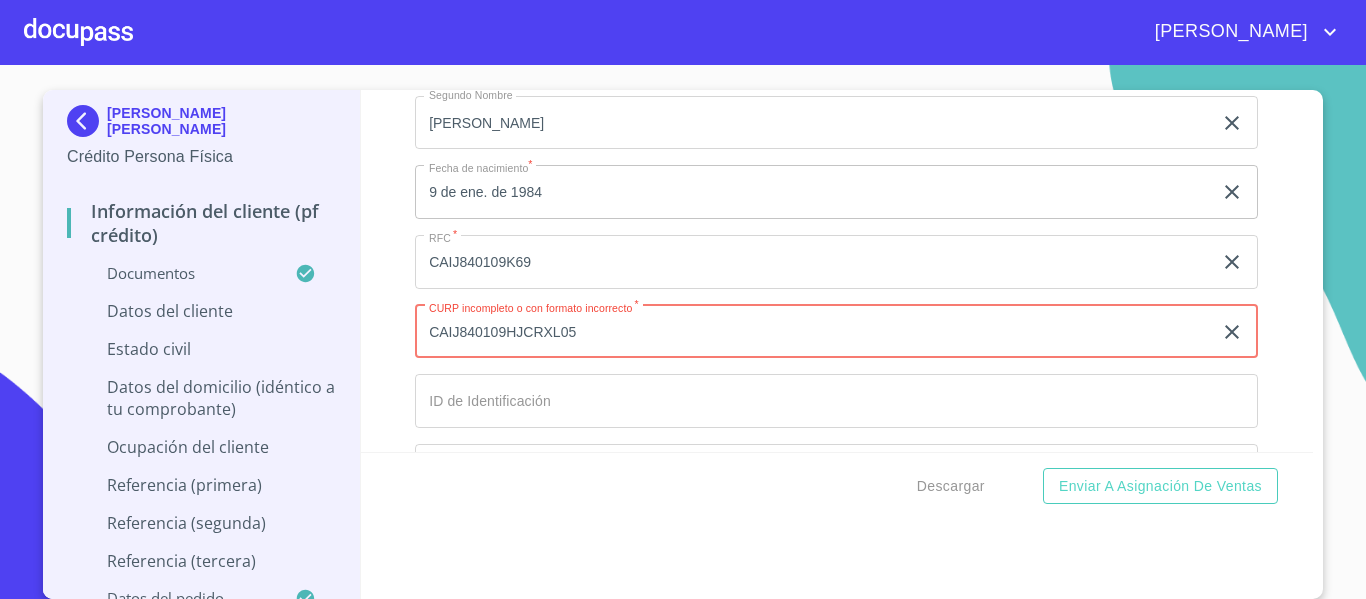 type on "CAIJ840109HJCRXL05" 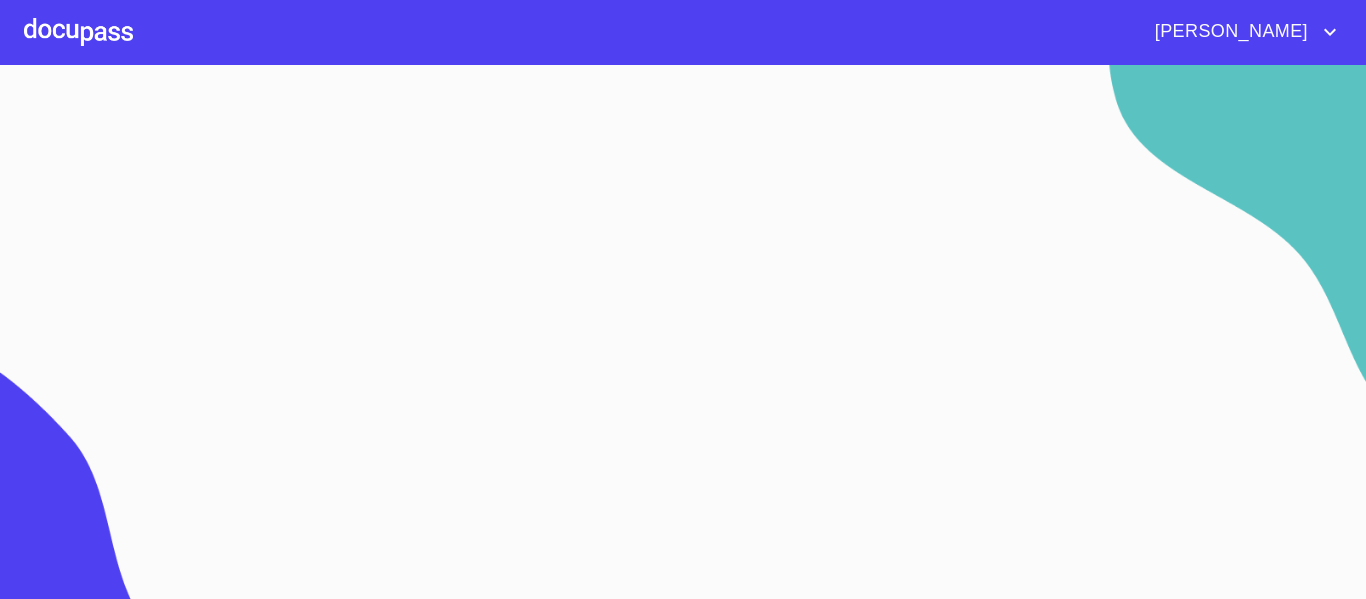 scroll, scrollTop: 0, scrollLeft: 0, axis: both 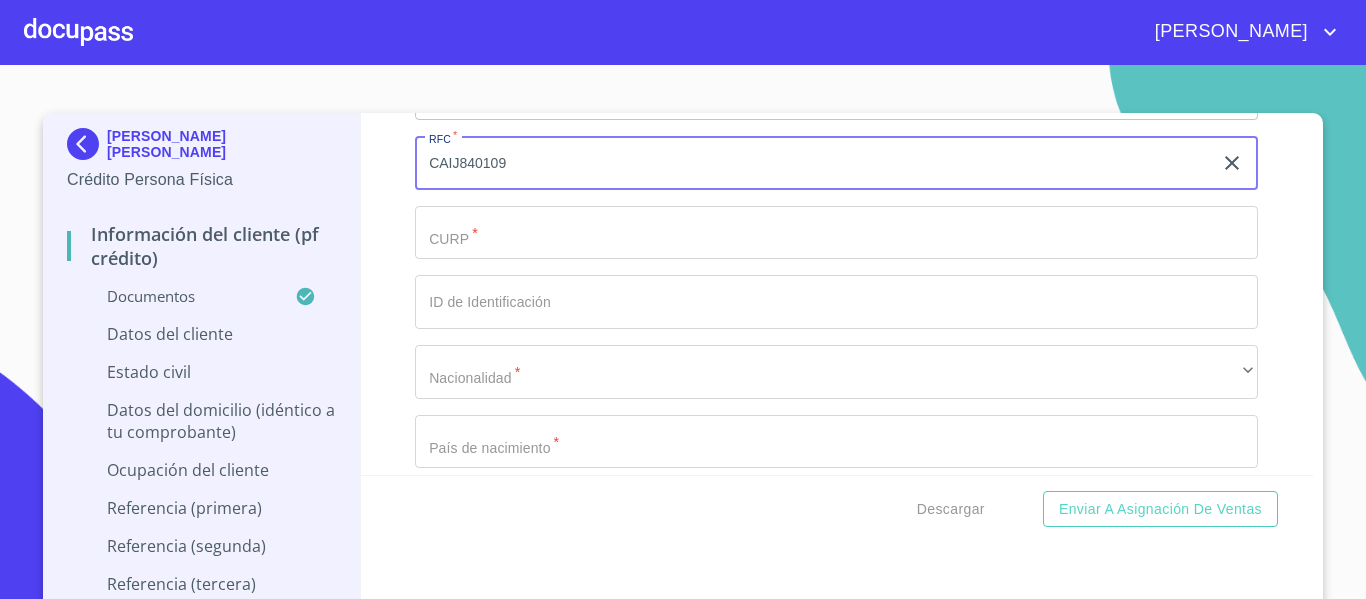 click on "CAIJ840109" at bounding box center (813, 163) 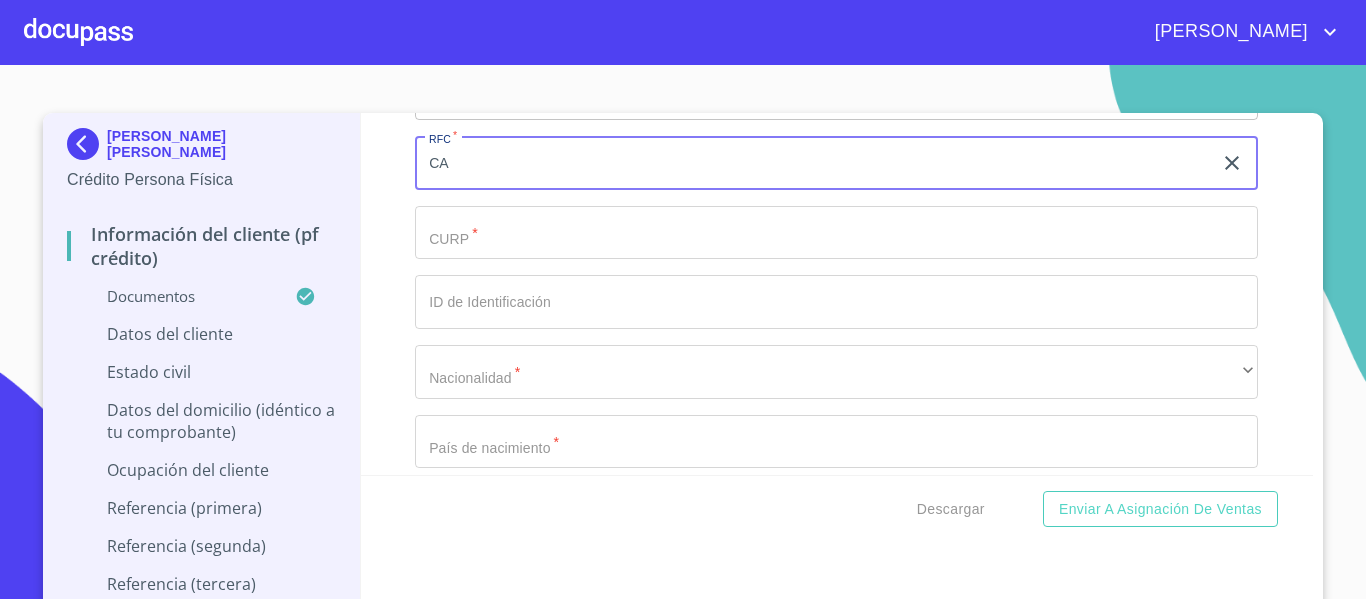 type on "C" 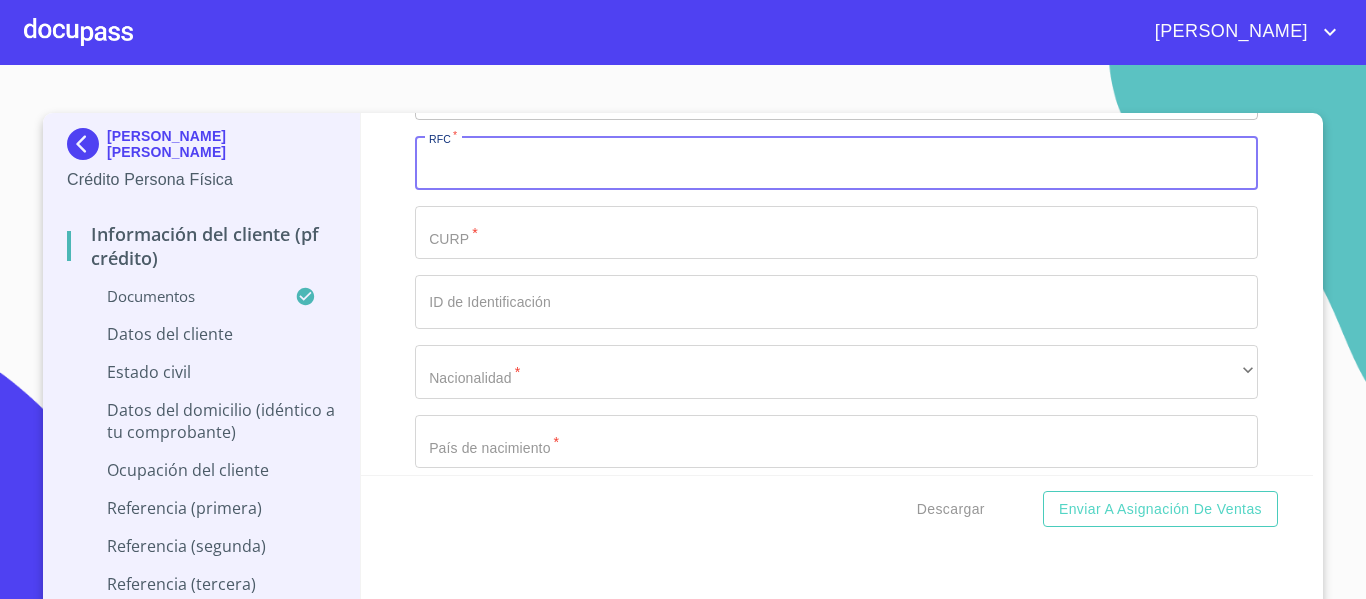 type 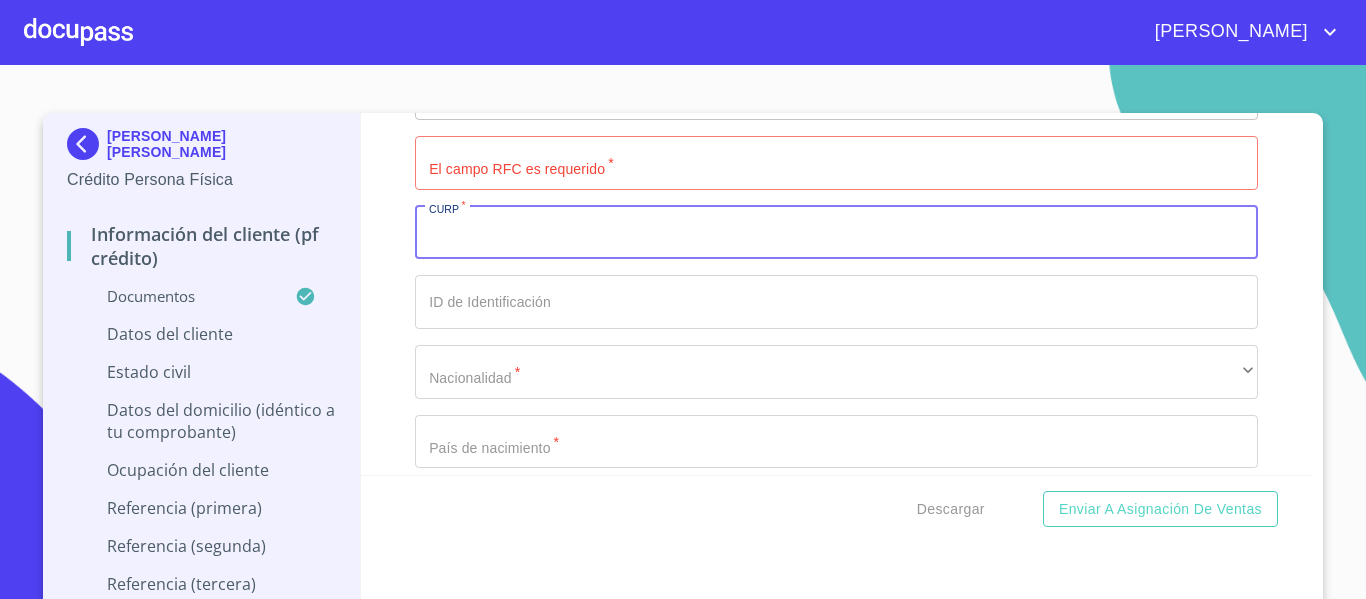 click on "Documento de identificación.   *" at bounding box center [836, 233] 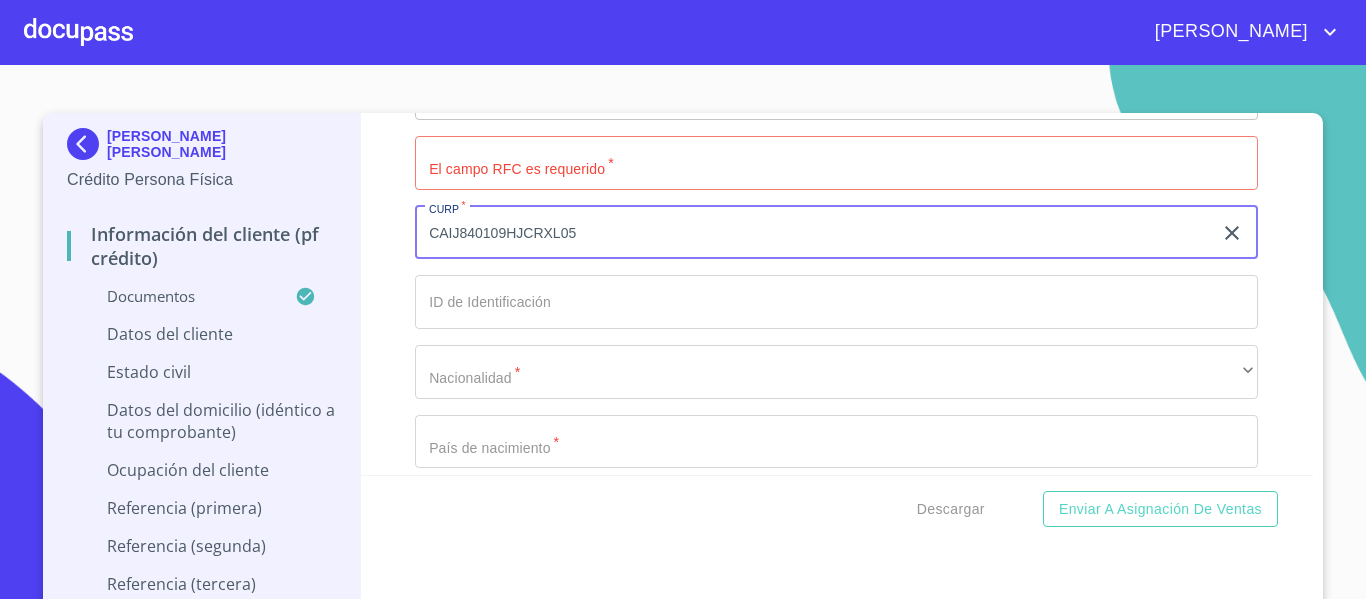 click on "CAIJ840109HJCRXL05" at bounding box center [813, 233] 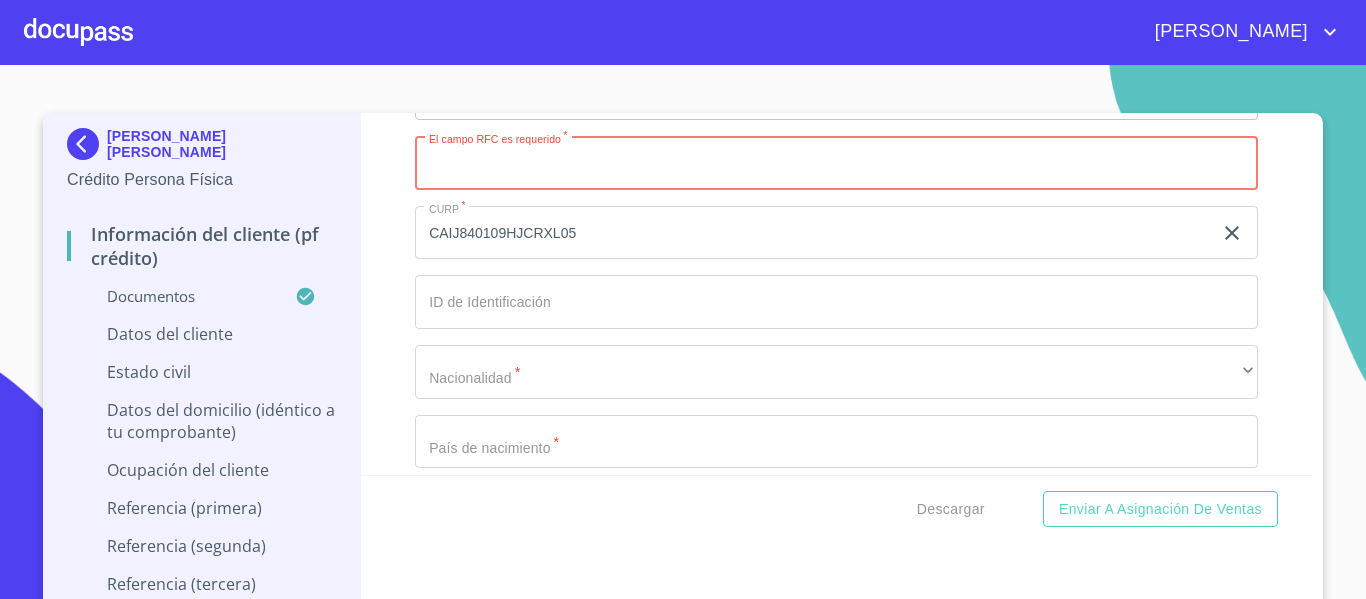 click on "Documento de identificación.   *" at bounding box center (836, 163) 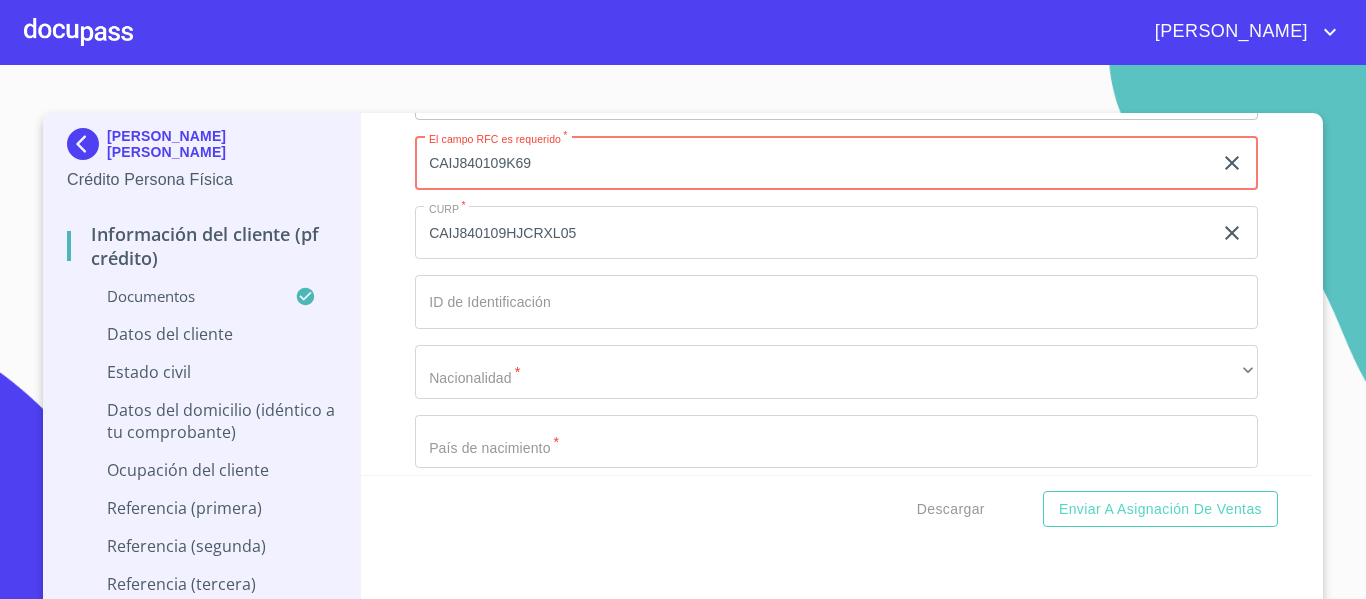 type on "CAIJ840109K69" 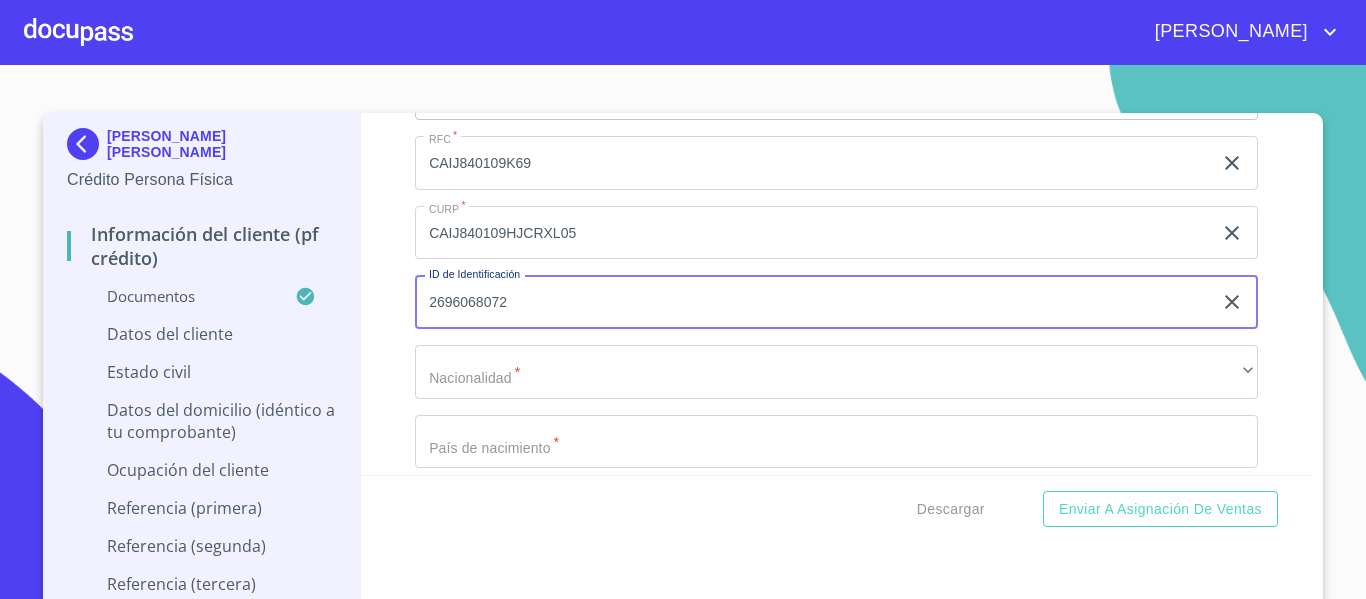 type on "2696068072" 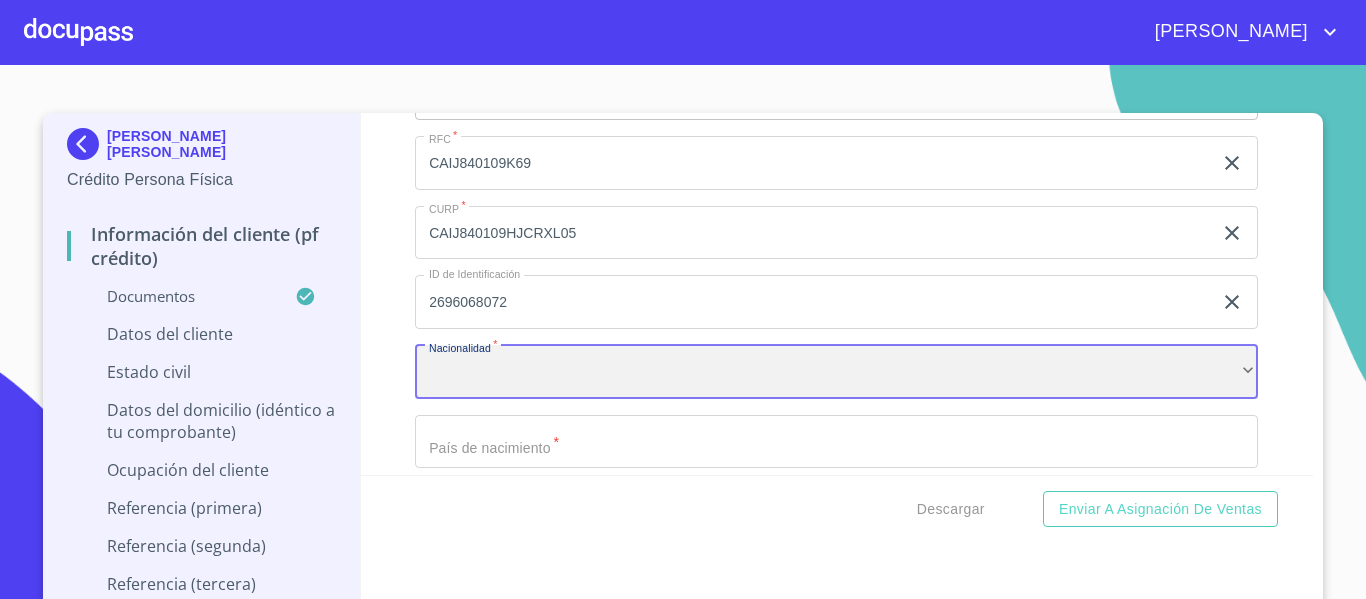 click on "​" at bounding box center (836, 372) 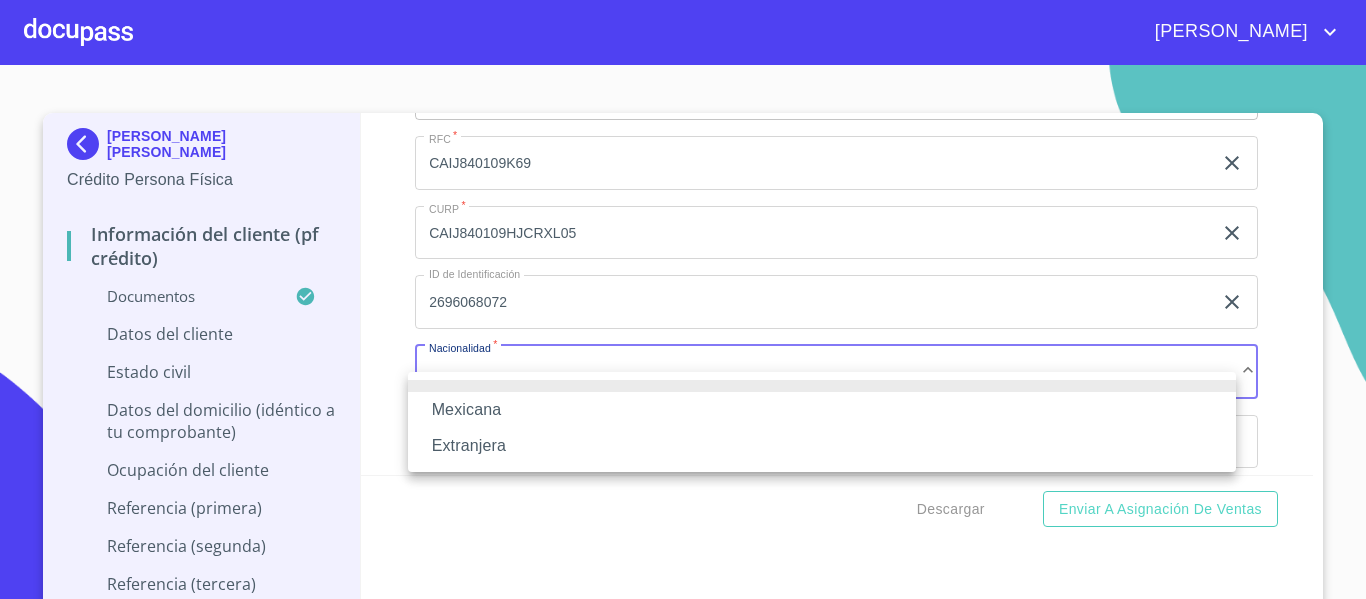 click on "Mexicana" at bounding box center [822, 410] 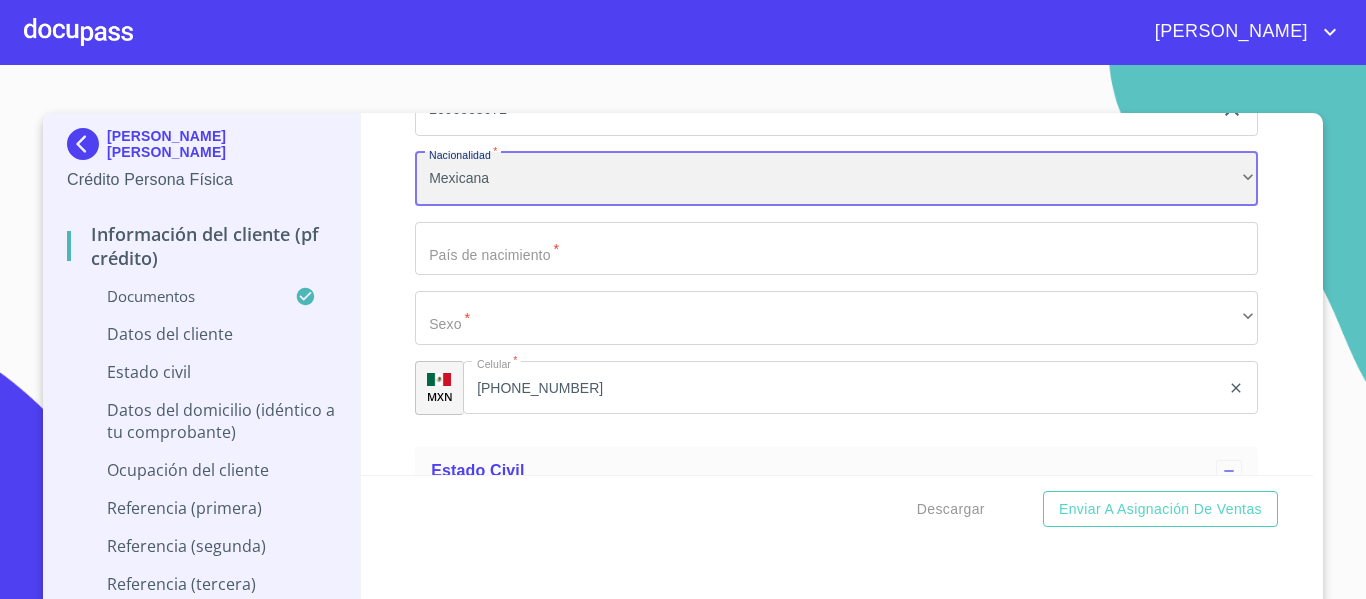 scroll, scrollTop: 5754, scrollLeft: 0, axis: vertical 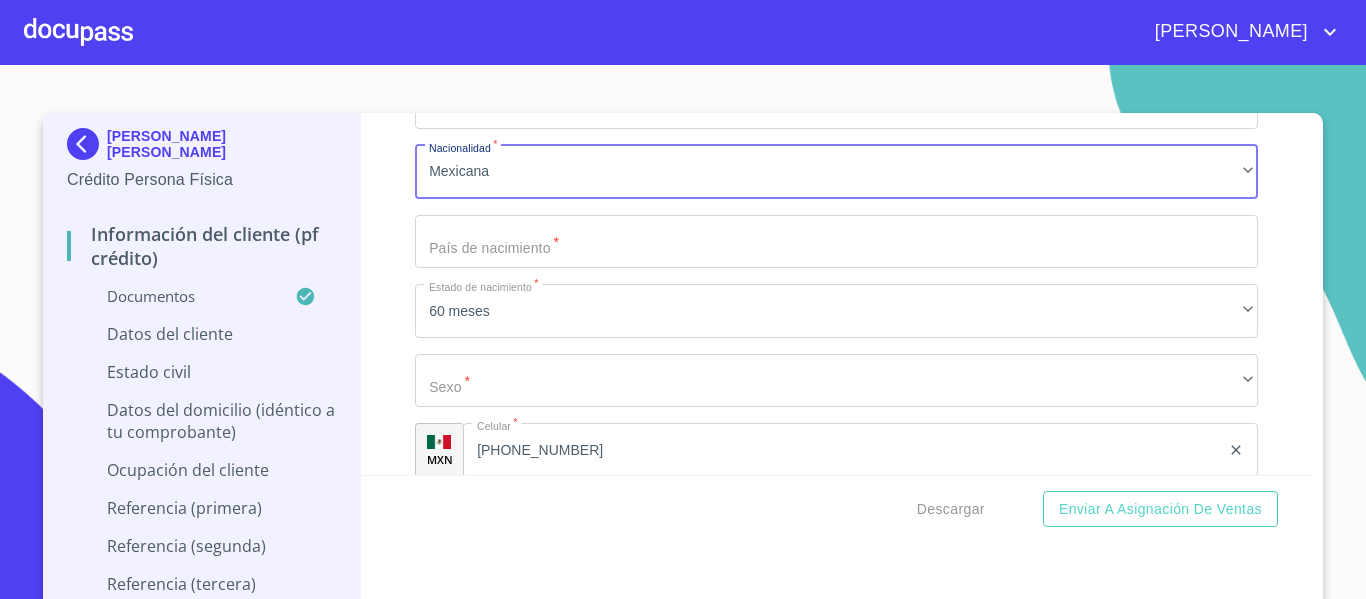 click on "Documento de identificación.   *" at bounding box center [813, -385] 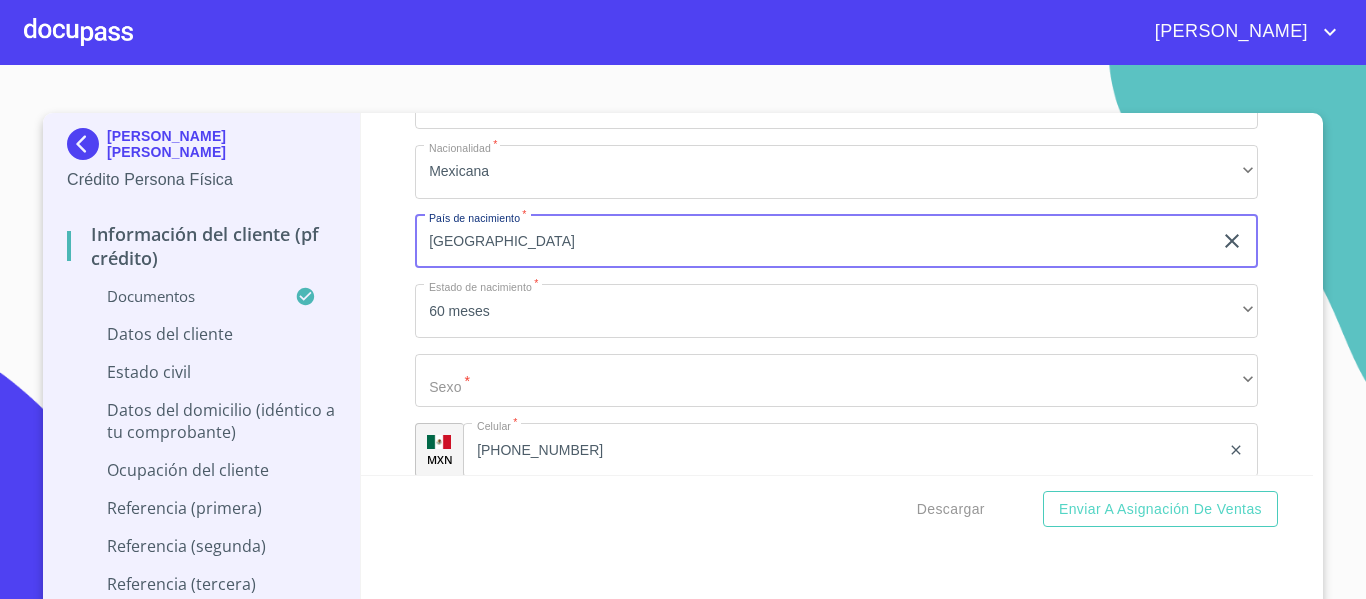 type on "[GEOGRAPHIC_DATA]" 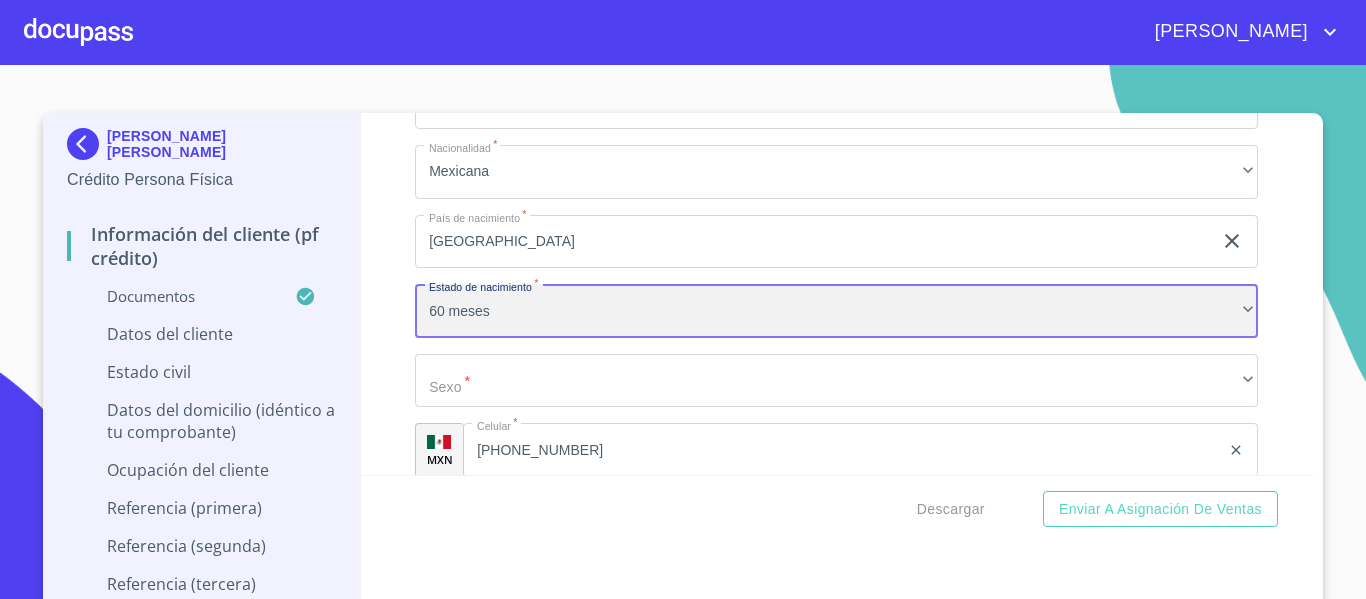 click on "60 meses" at bounding box center (836, 311) 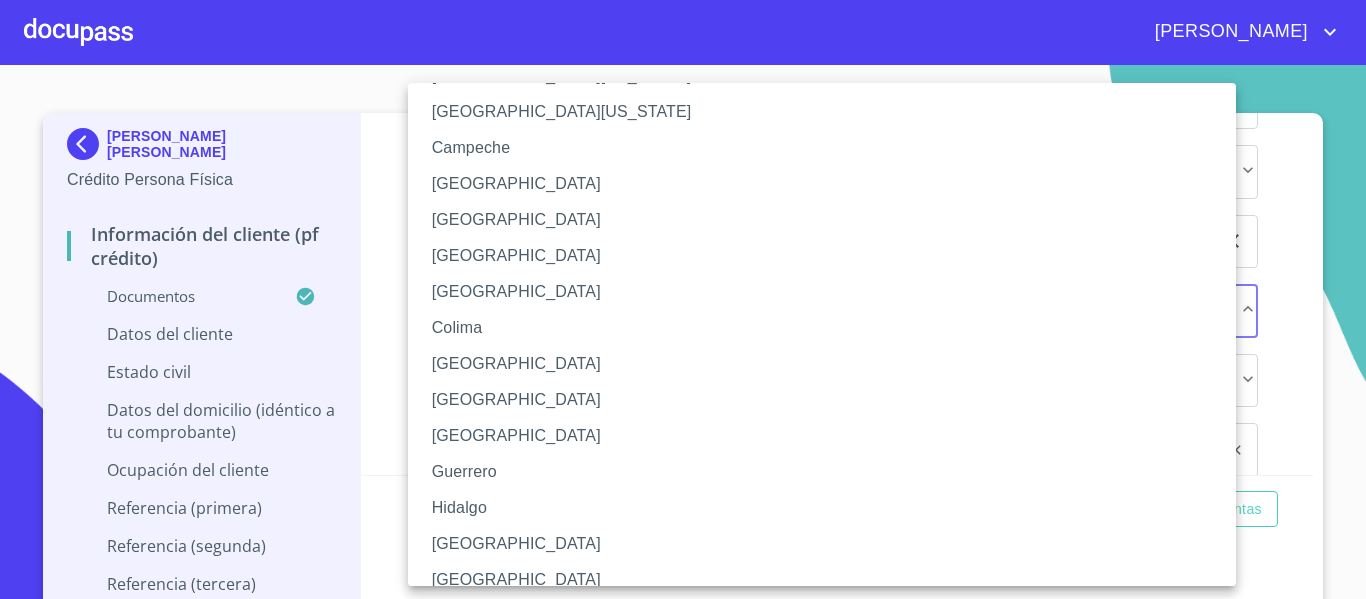 scroll, scrollTop: 300, scrollLeft: 0, axis: vertical 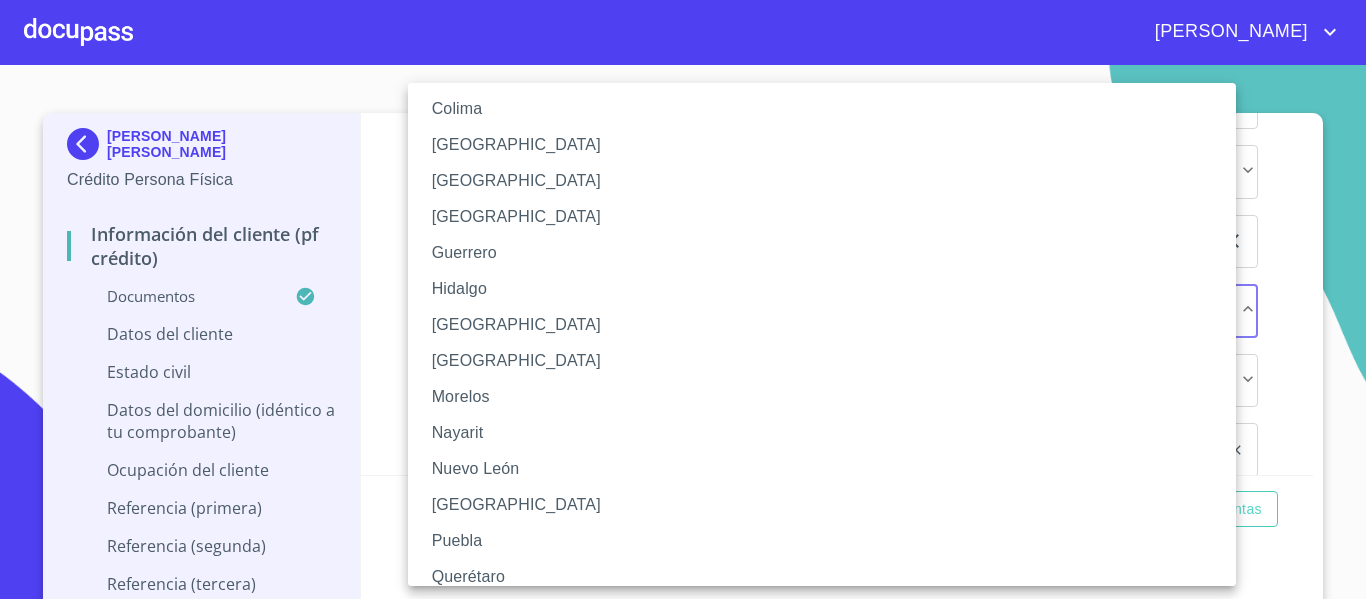 click on "[GEOGRAPHIC_DATA]" at bounding box center (829, 325) 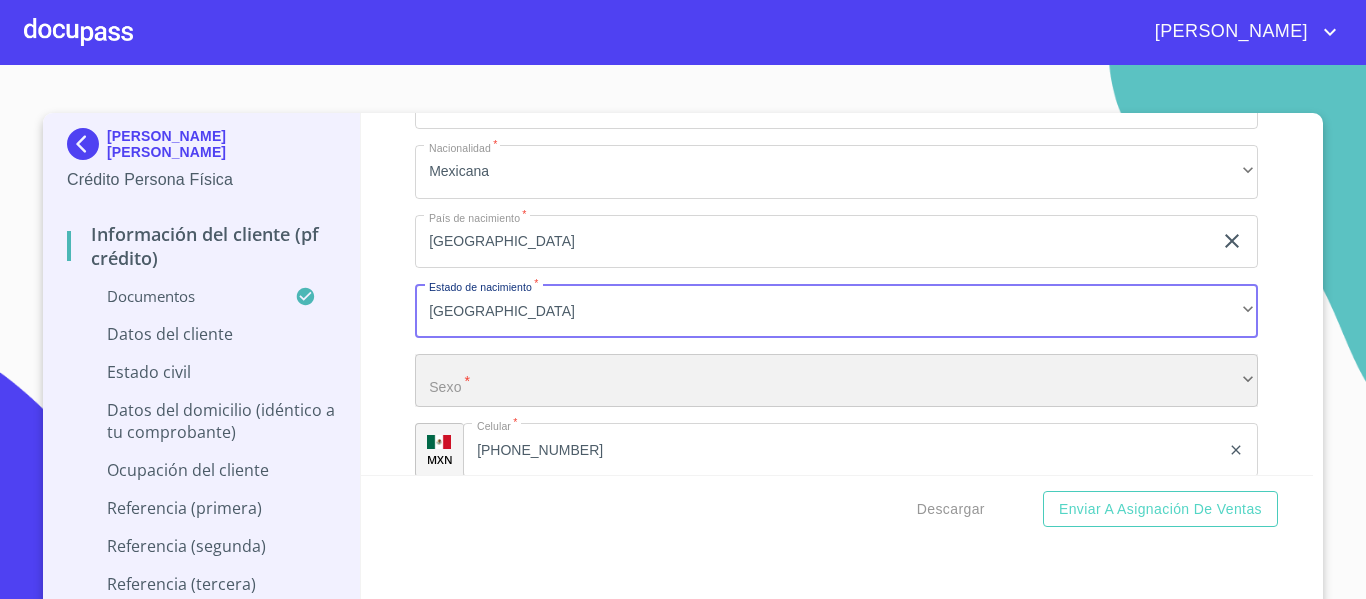 click on "​" at bounding box center (836, 381) 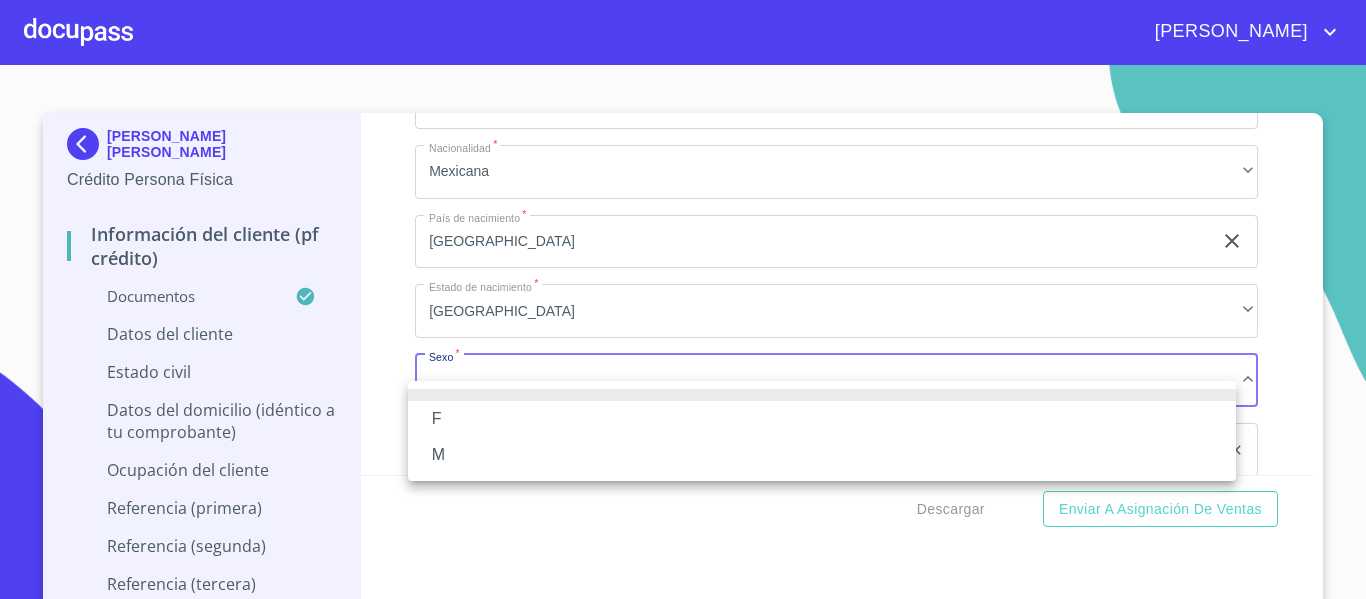 click on "M" at bounding box center (822, 455) 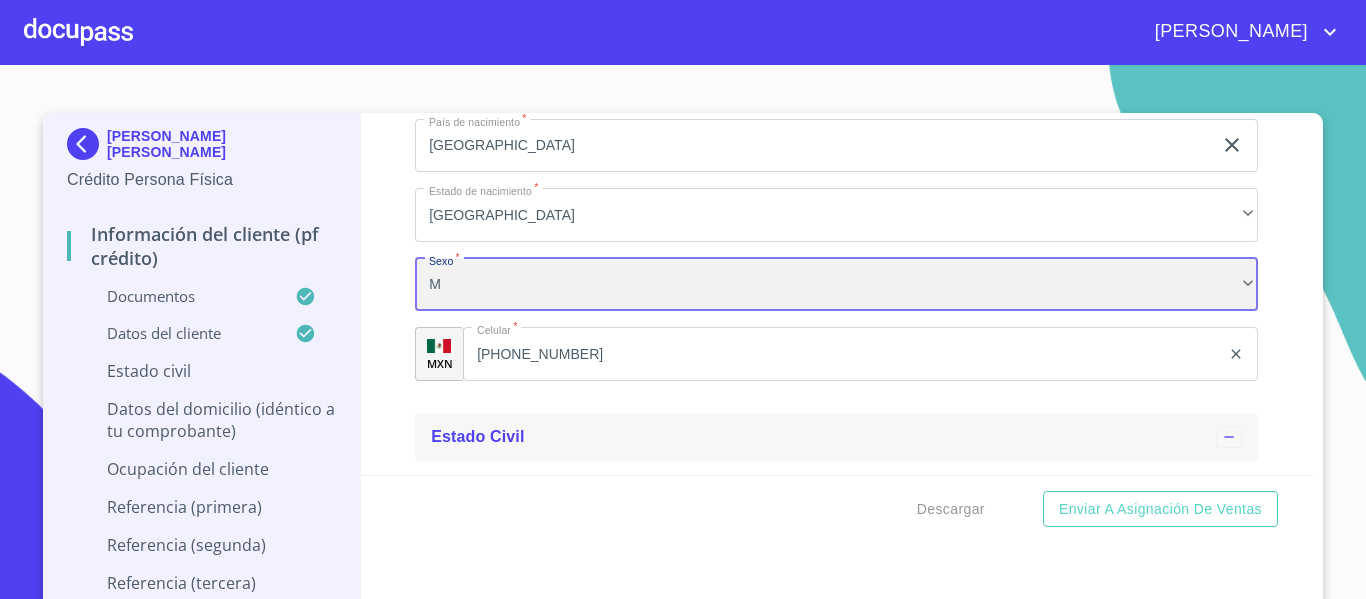 scroll, scrollTop: 5954, scrollLeft: 0, axis: vertical 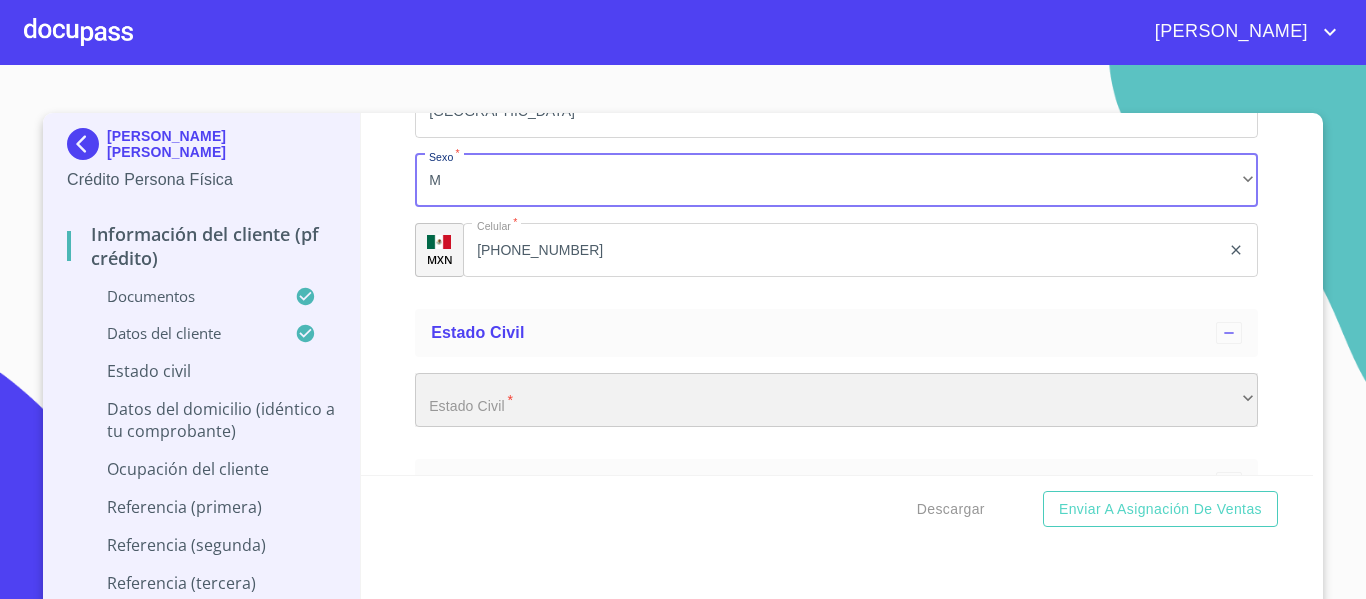 click on "​" at bounding box center (836, 400) 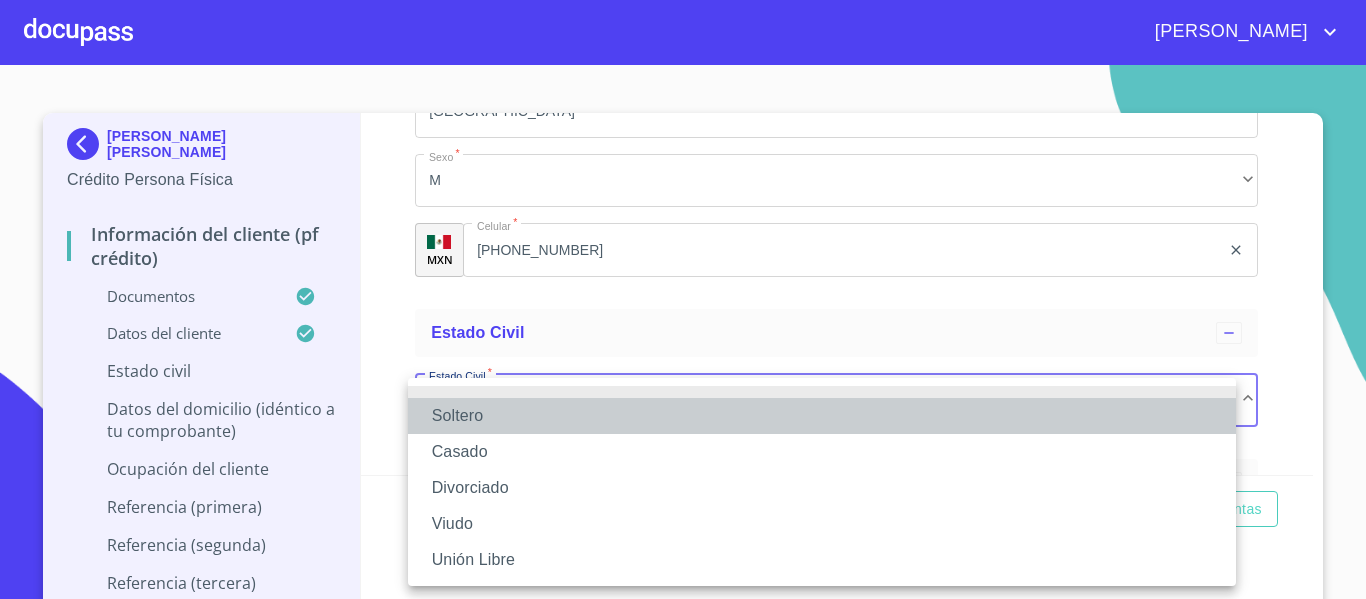 click on "Soltero" at bounding box center (822, 416) 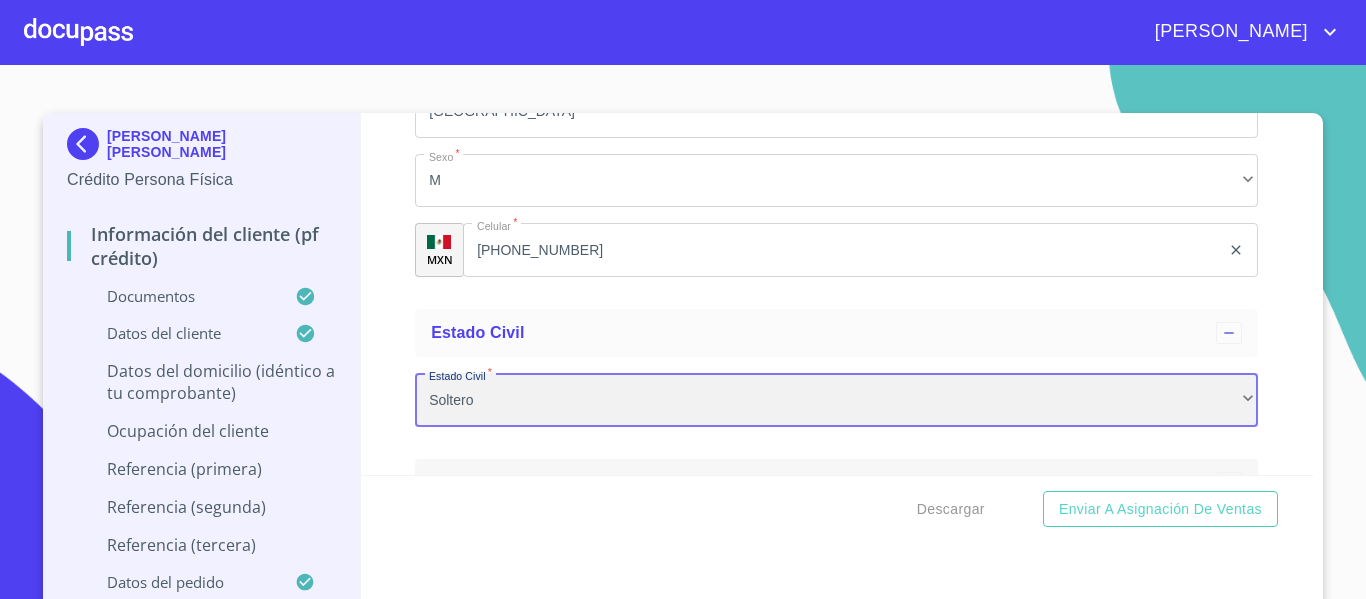 scroll, scrollTop: 6154, scrollLeft: 0, axis: vertical 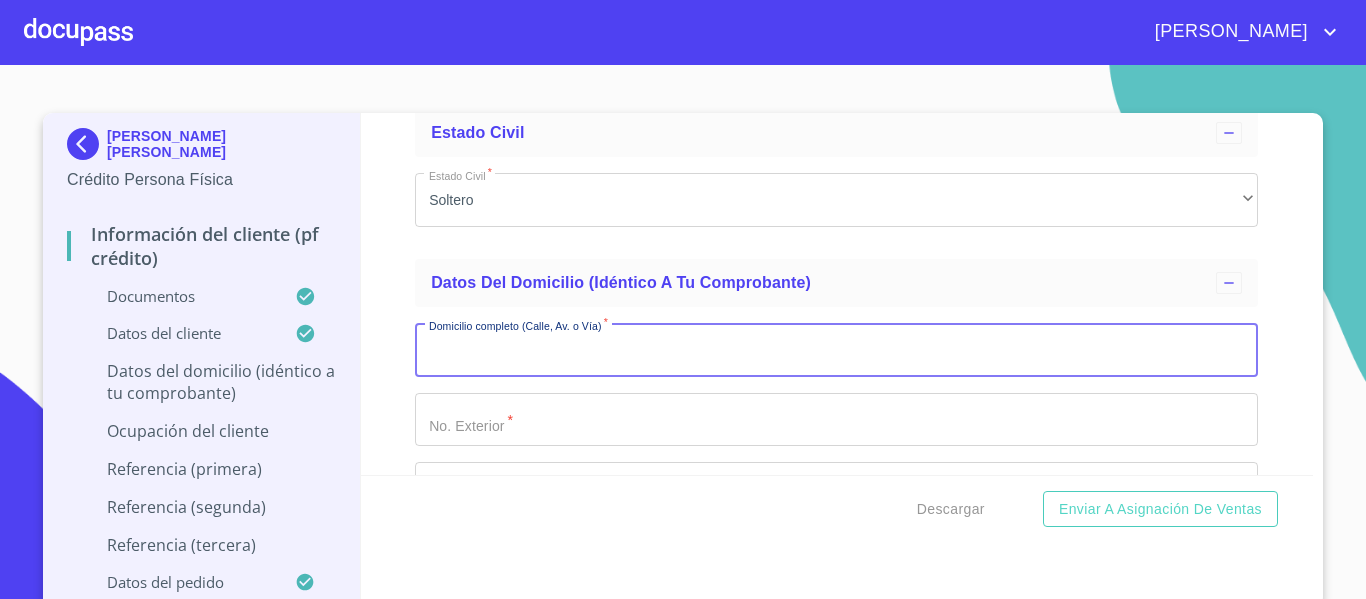 click on "Documento de identificación.   *" at bounding box center [836, 350] 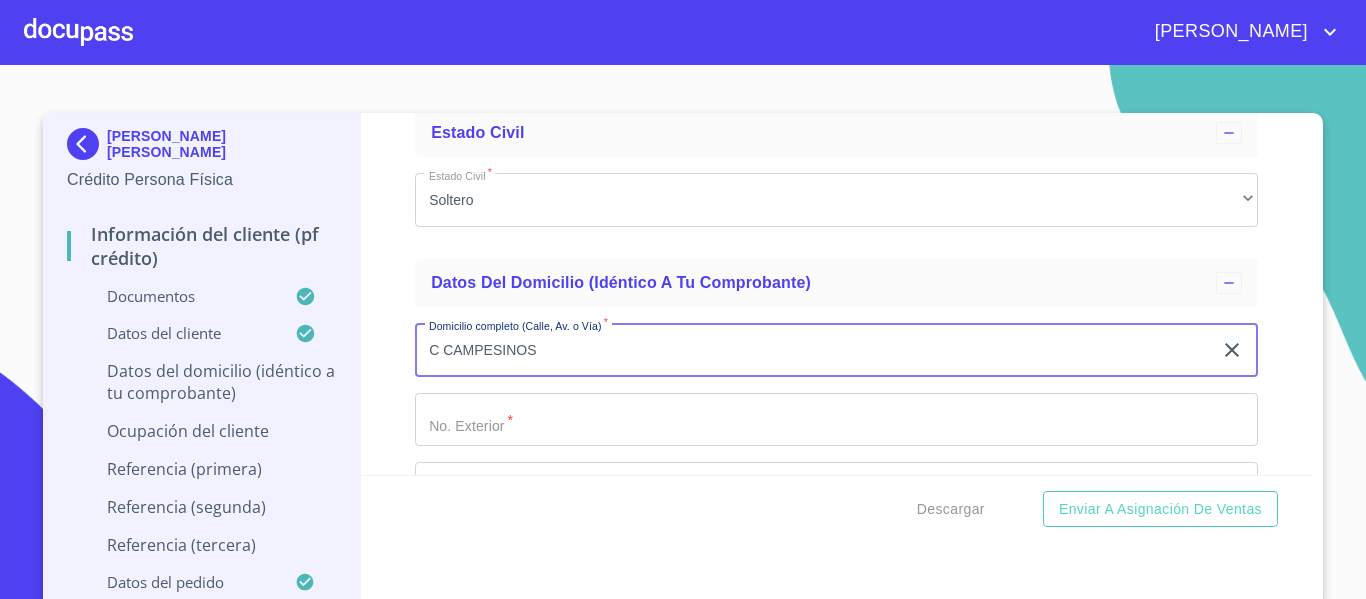 type on "C CAMPESINOS" 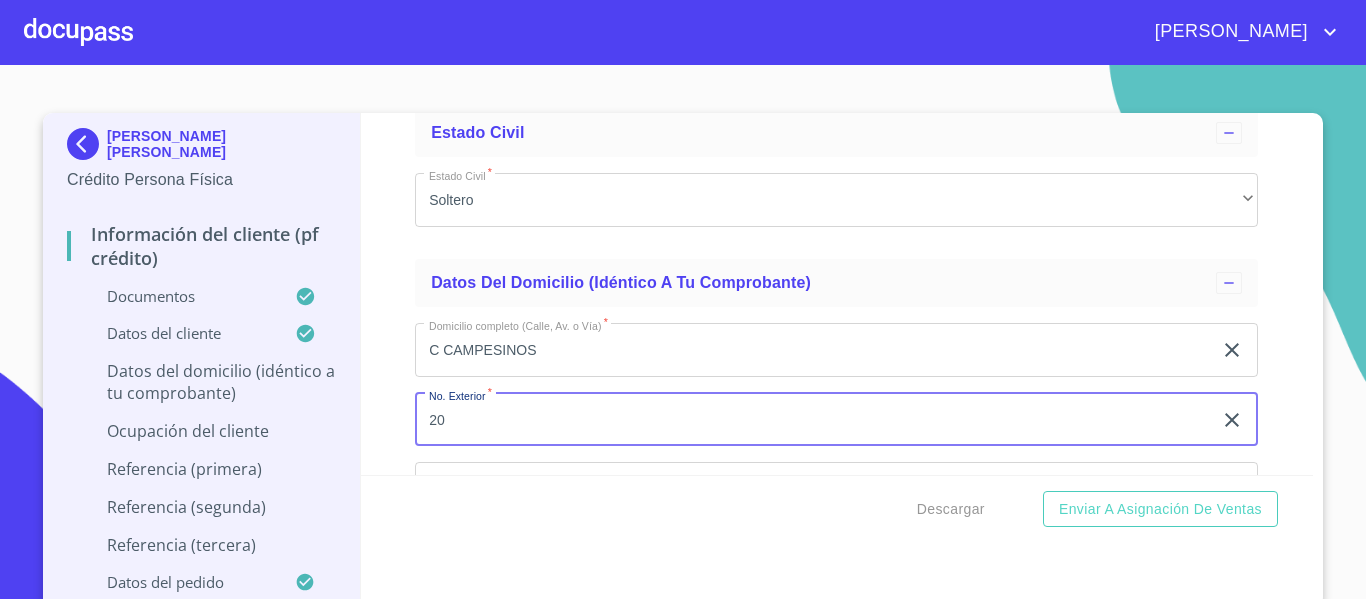 type on "20" 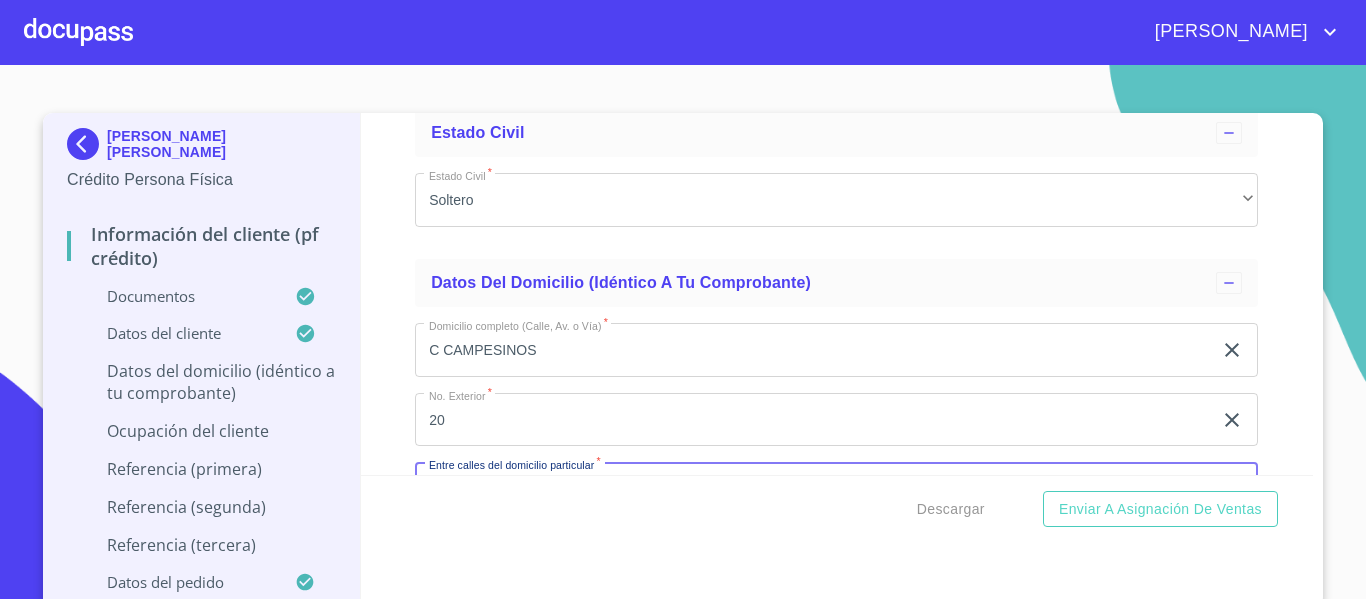 scroll, scrollTop: 6373, scrollLeft: 0, axis: vertical 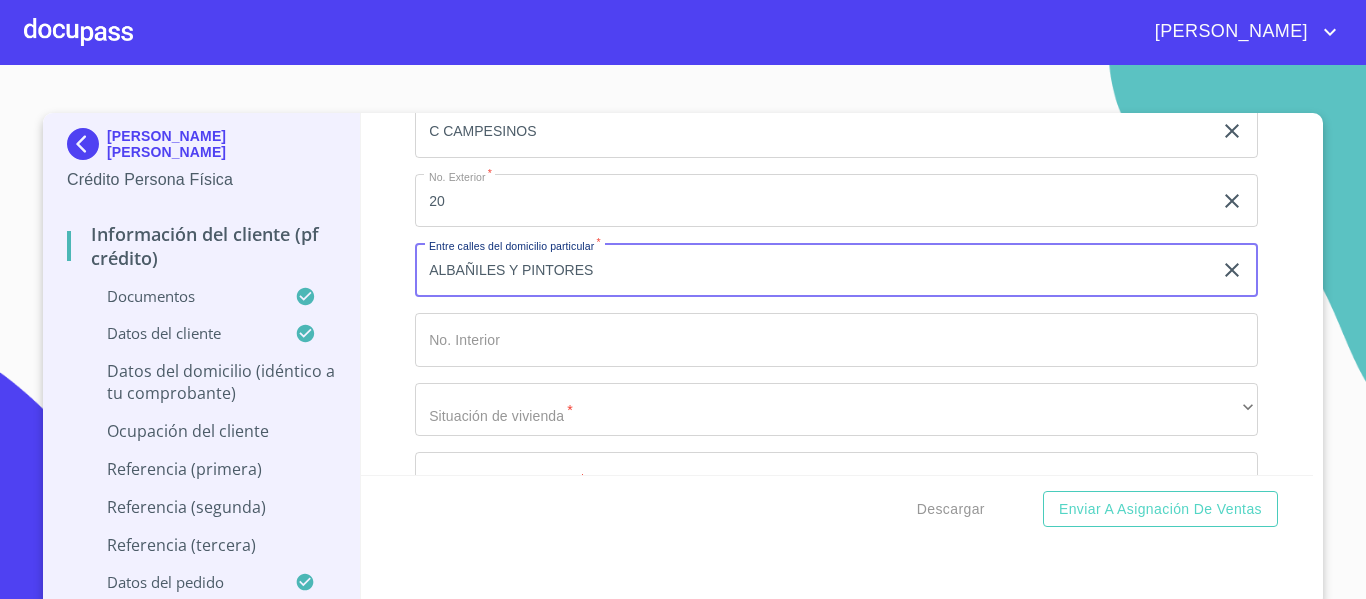 type on "ALBAÑILES Y PINTORES" 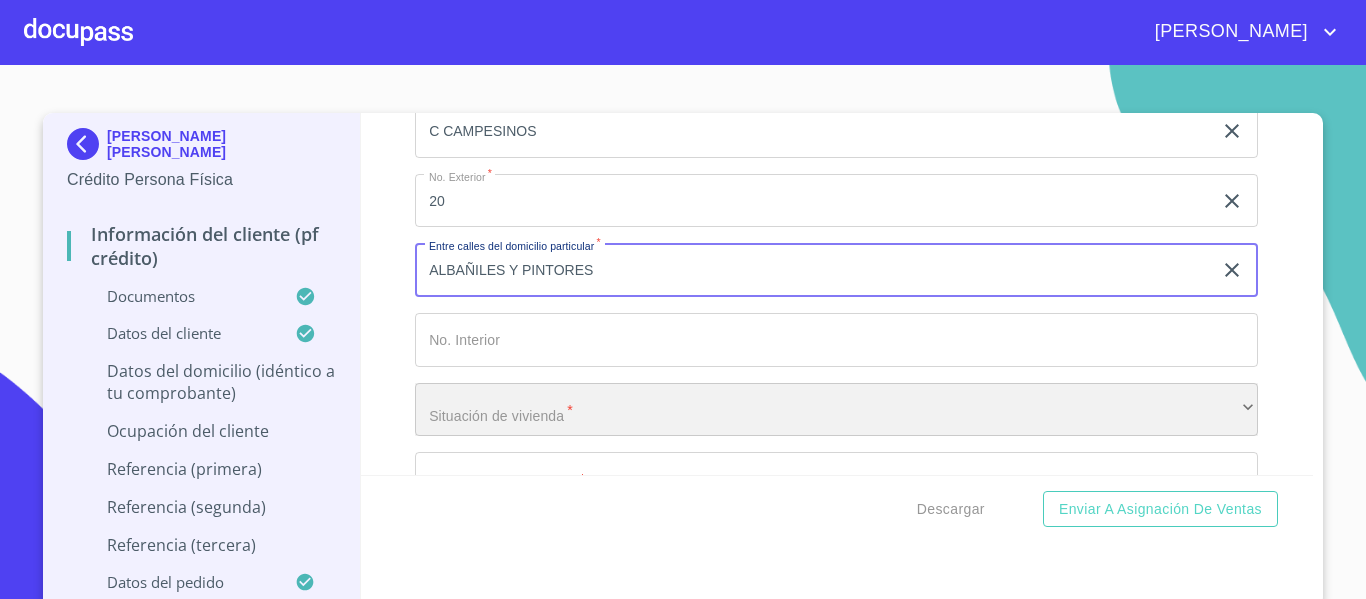 click on "​" at bounding box center [836, 410] 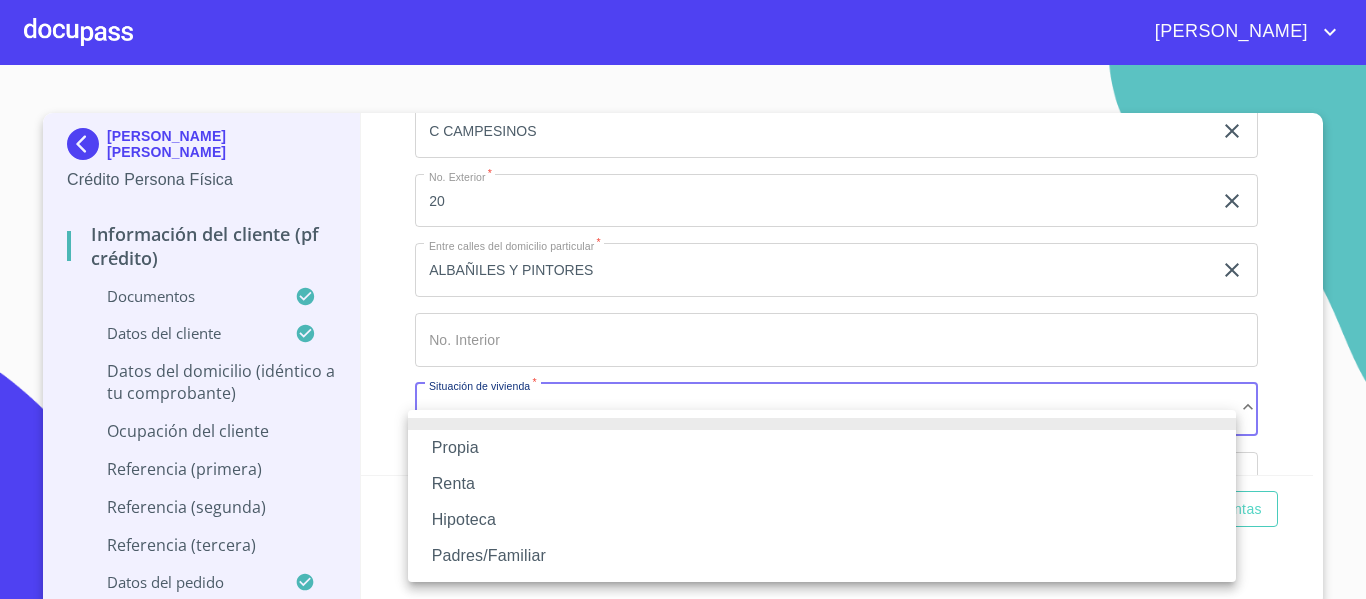 click on "Propia" at bounding box center (822, 448) 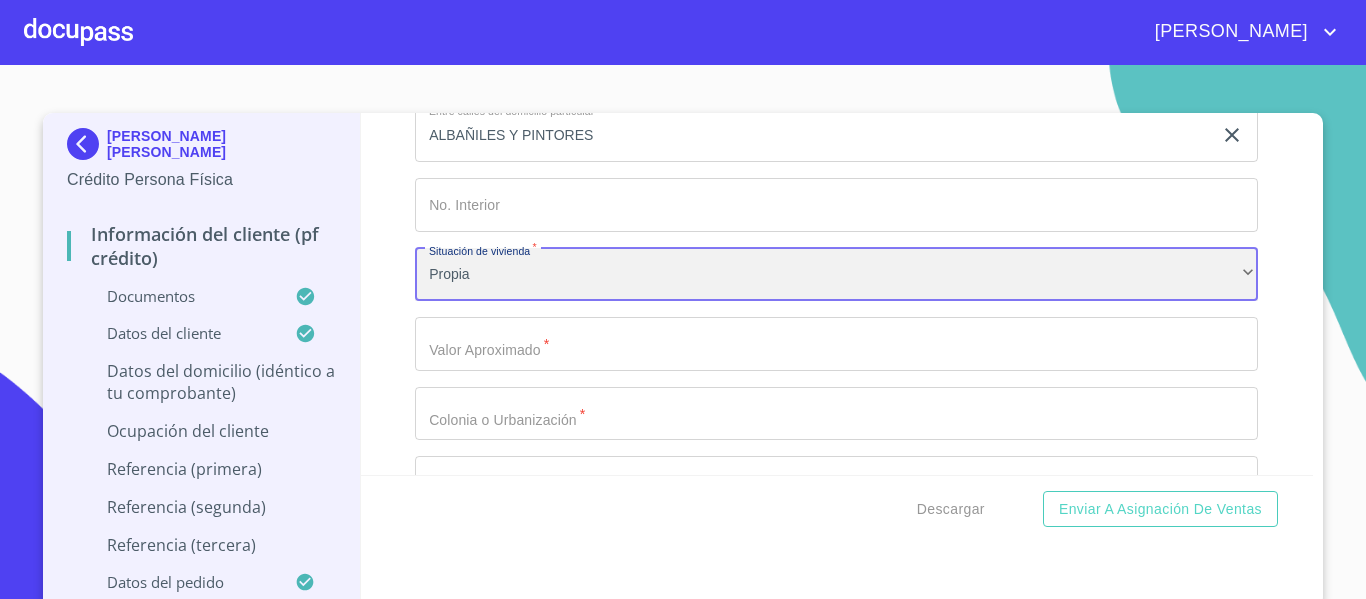scroll, scrollTop: 6573, scrollLeft: 0, axis: vertical 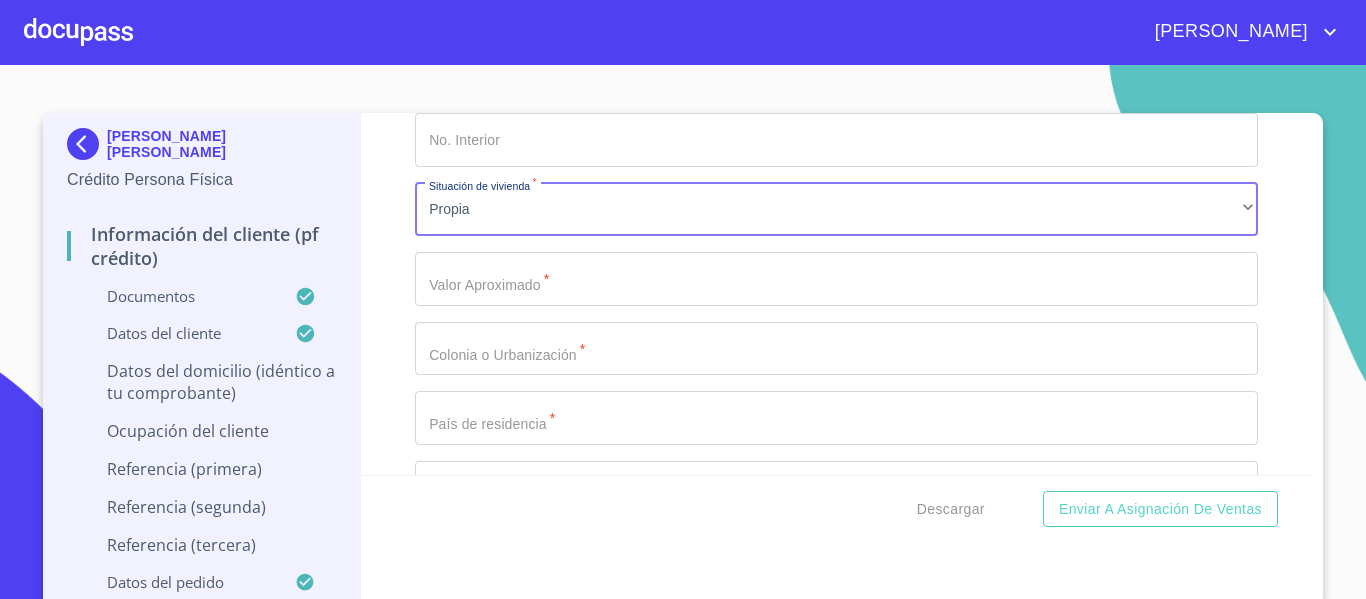 click on "Documento de identificación.   *" at bounding box center [813, -1204] 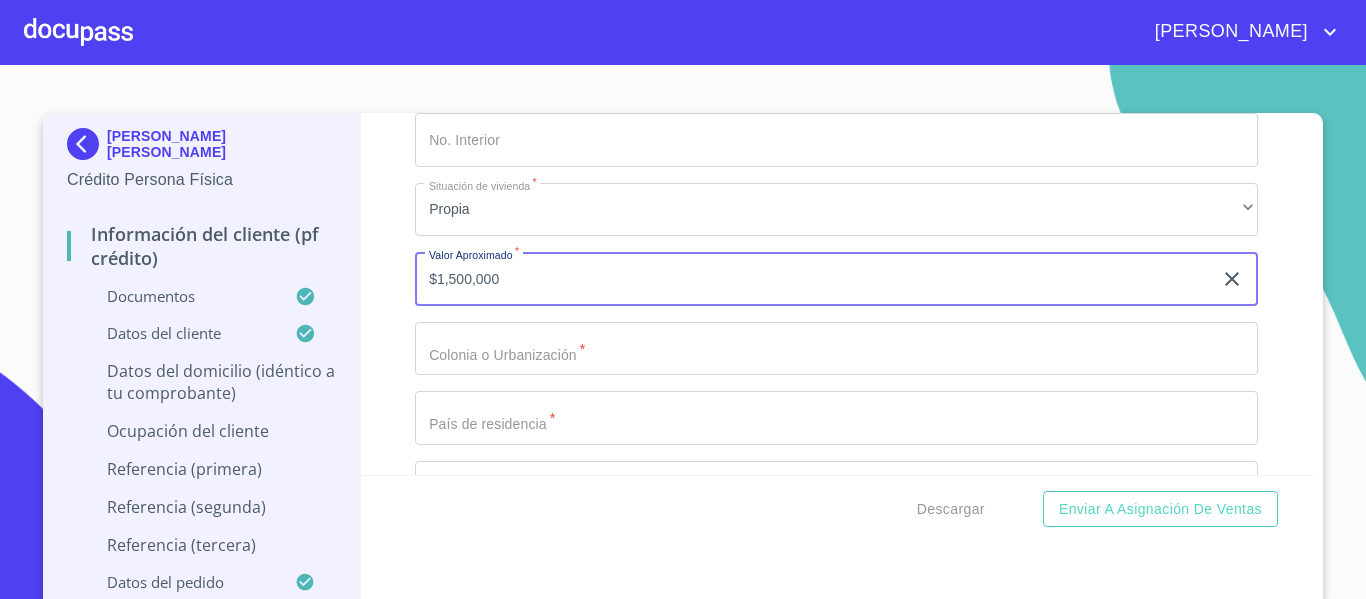 type on "$1,500,000" 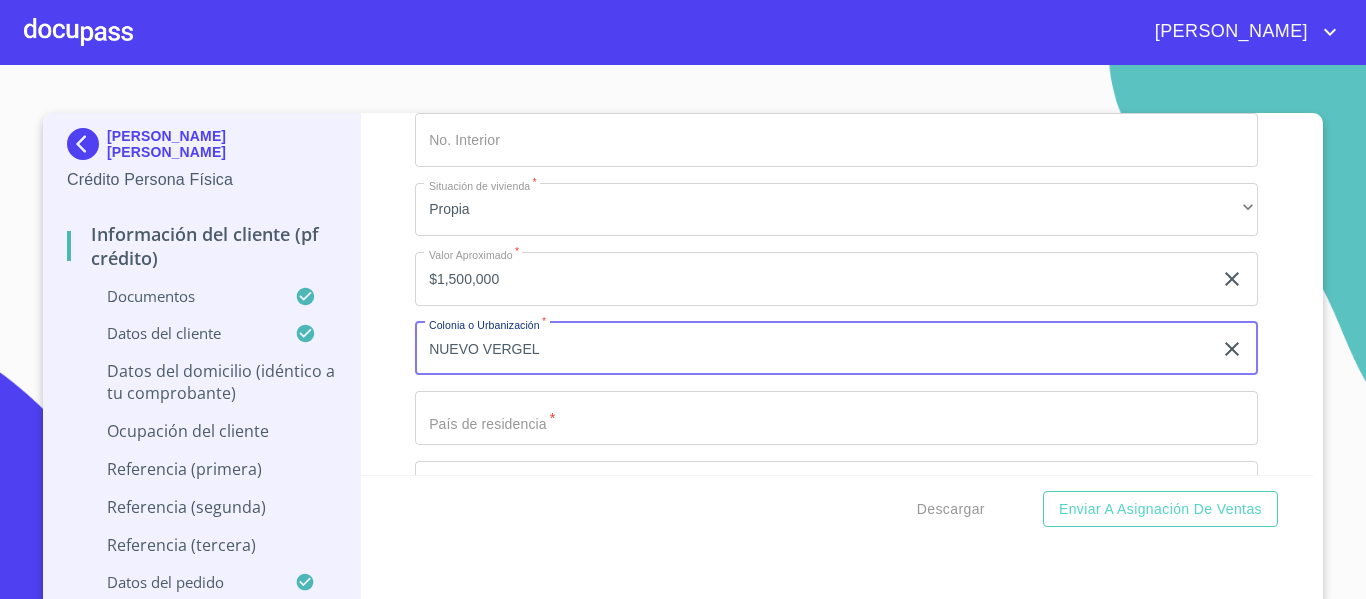 type on "NUEVO VERGEL" 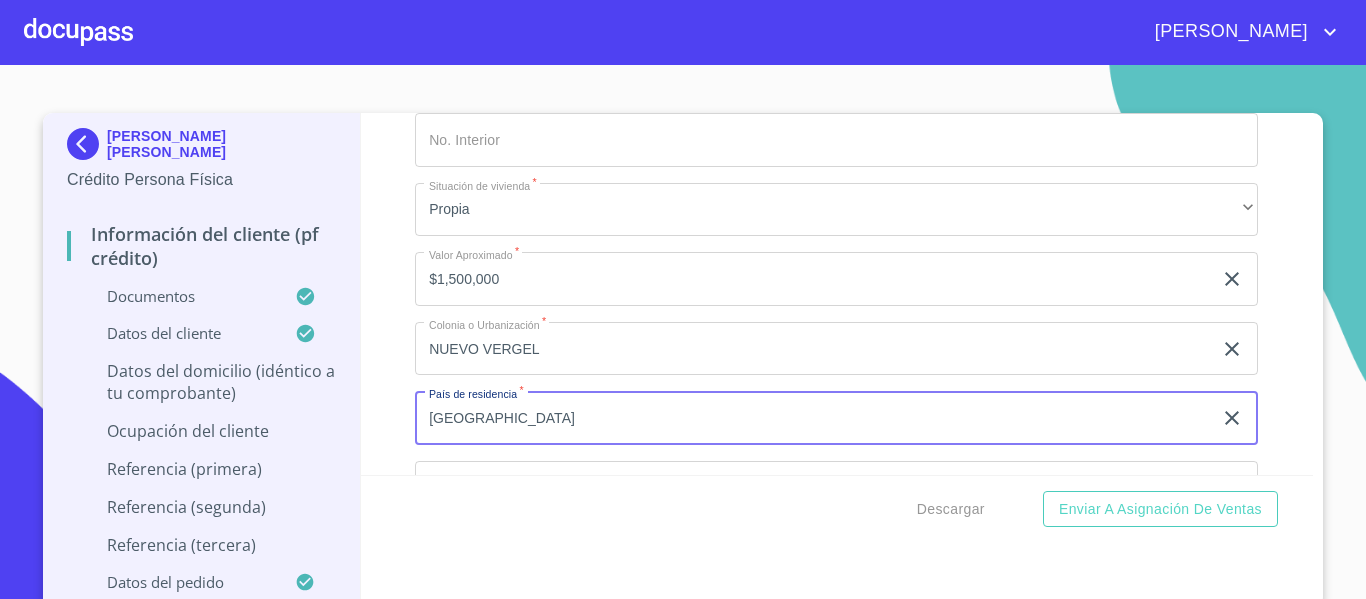 type on "[GEOGRAPHIC_DATA]" 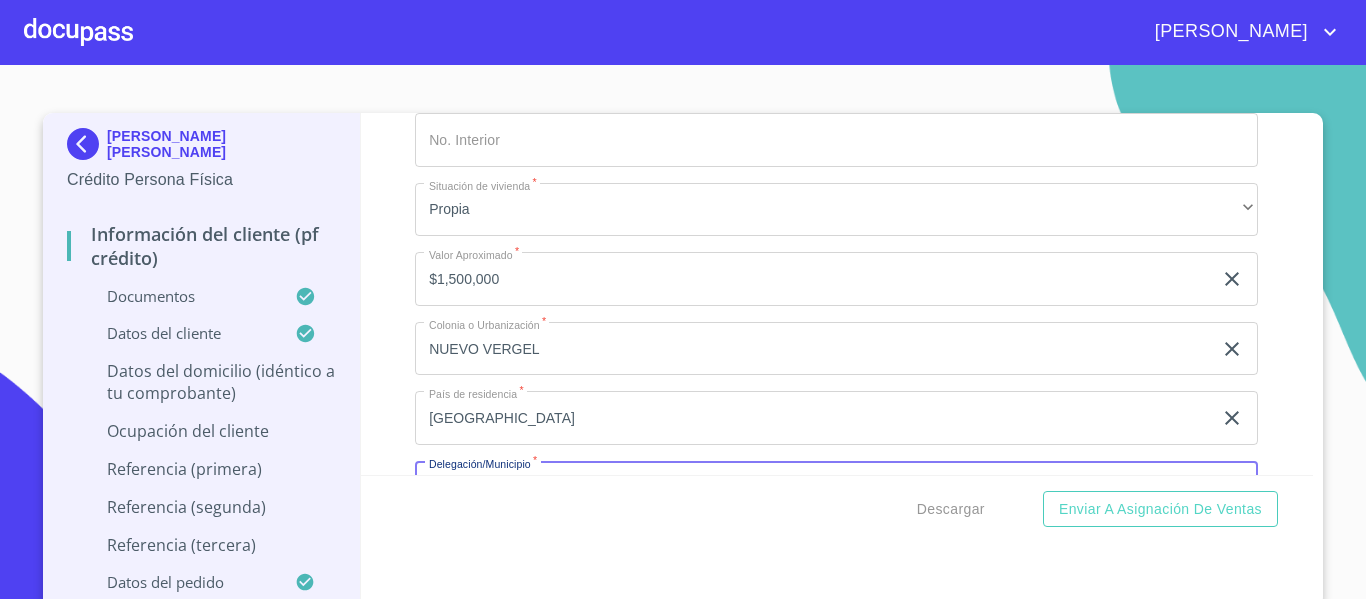 scroll, scrollTop: 6791, scrollLeft: 0, axis: vertical 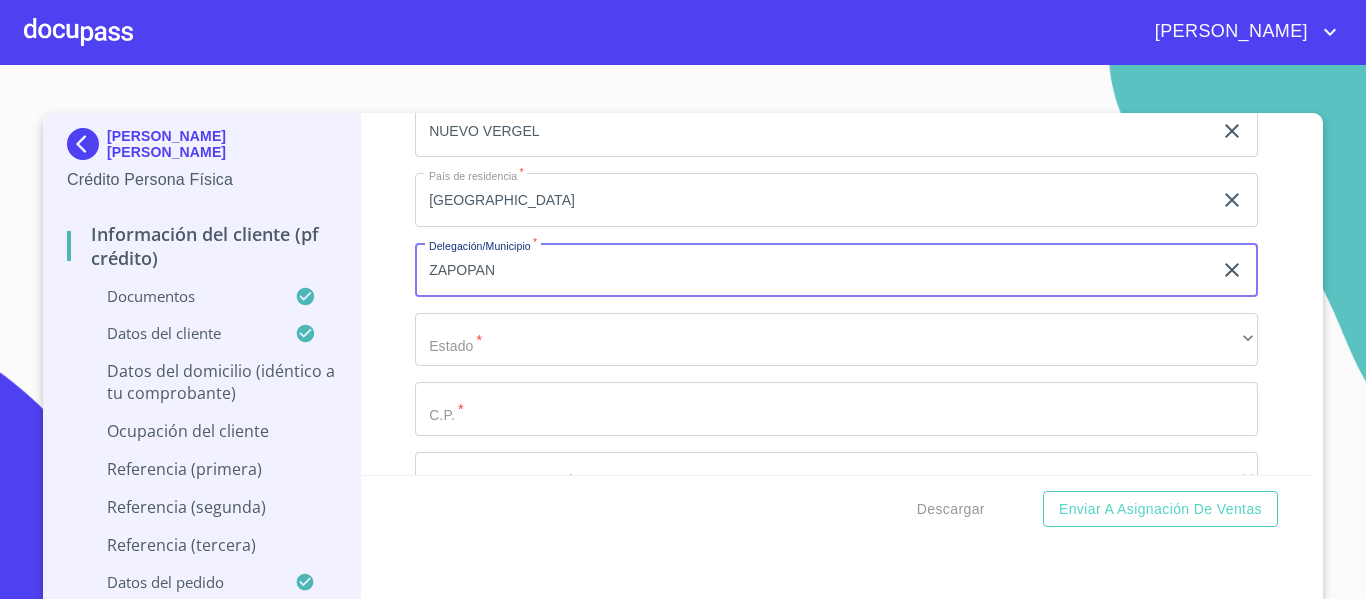 type on "ZAPOPAN" 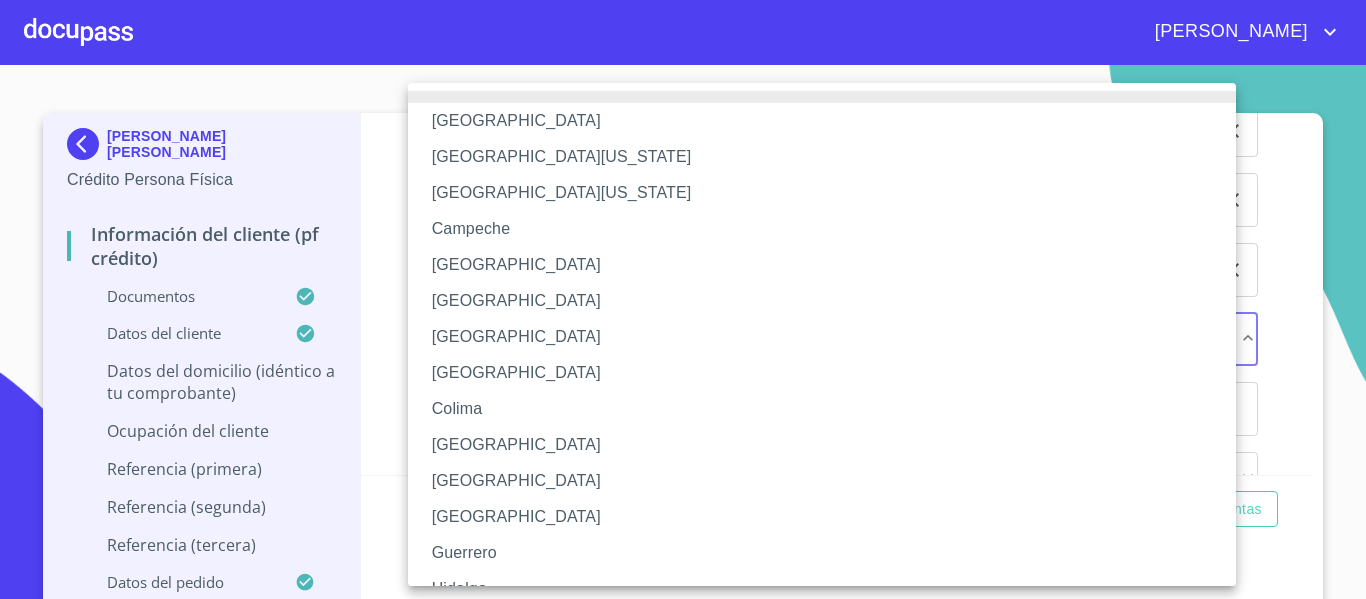 type 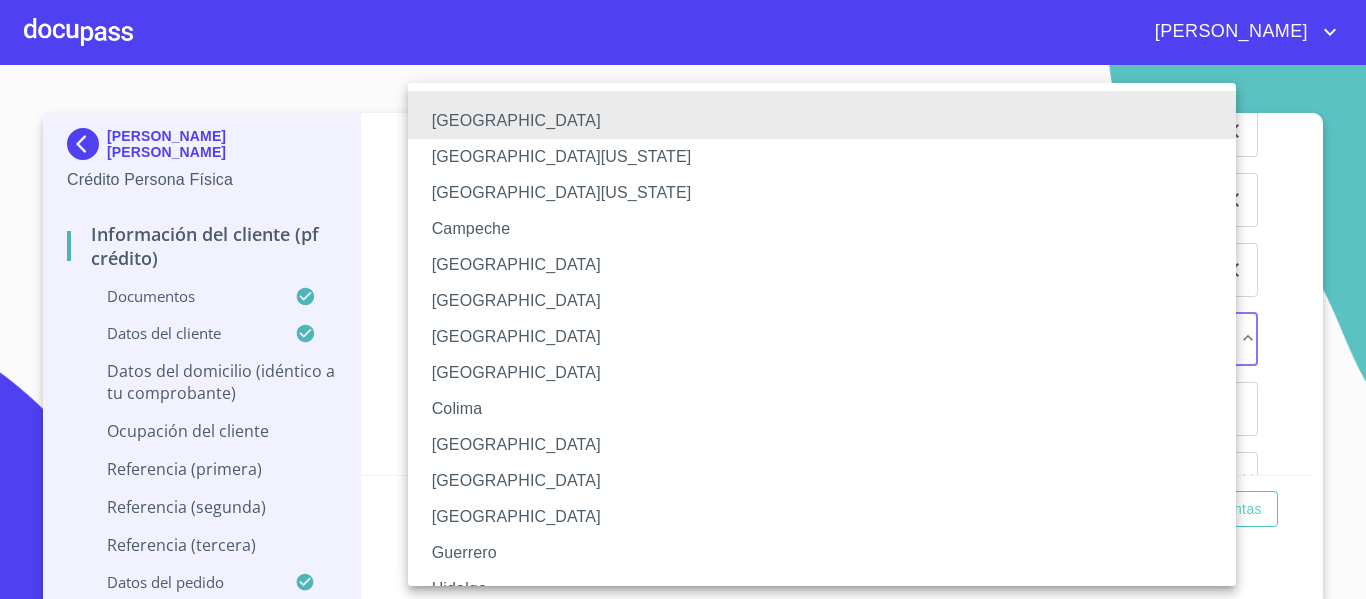 type 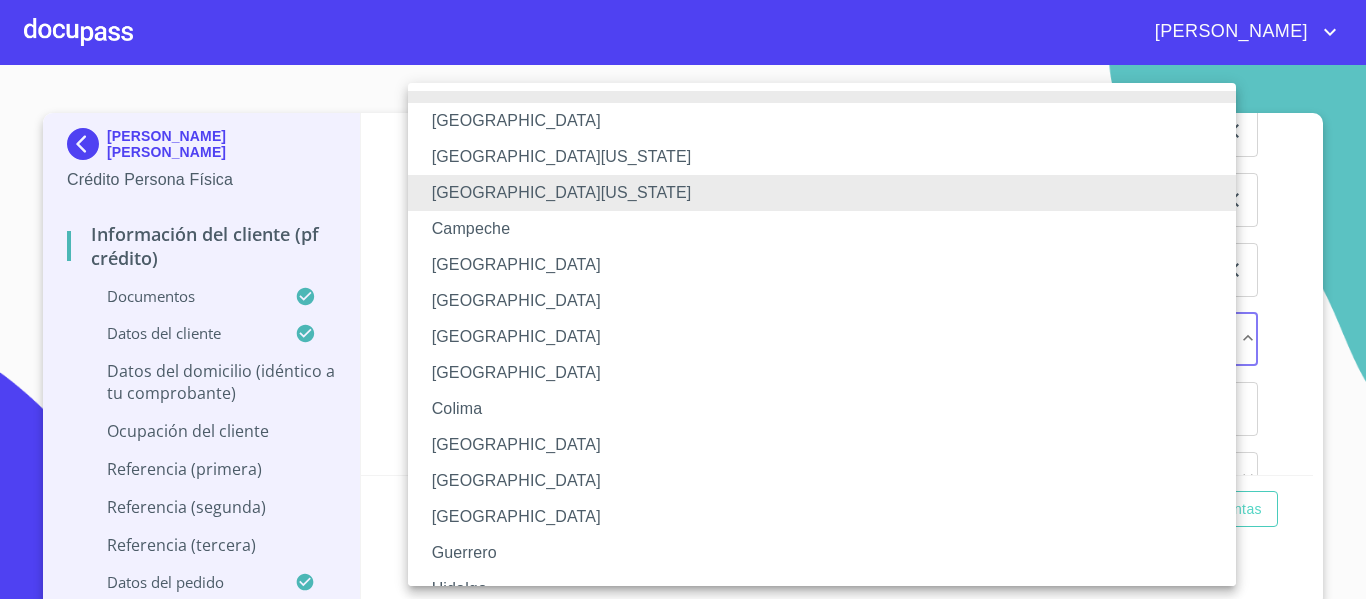 type 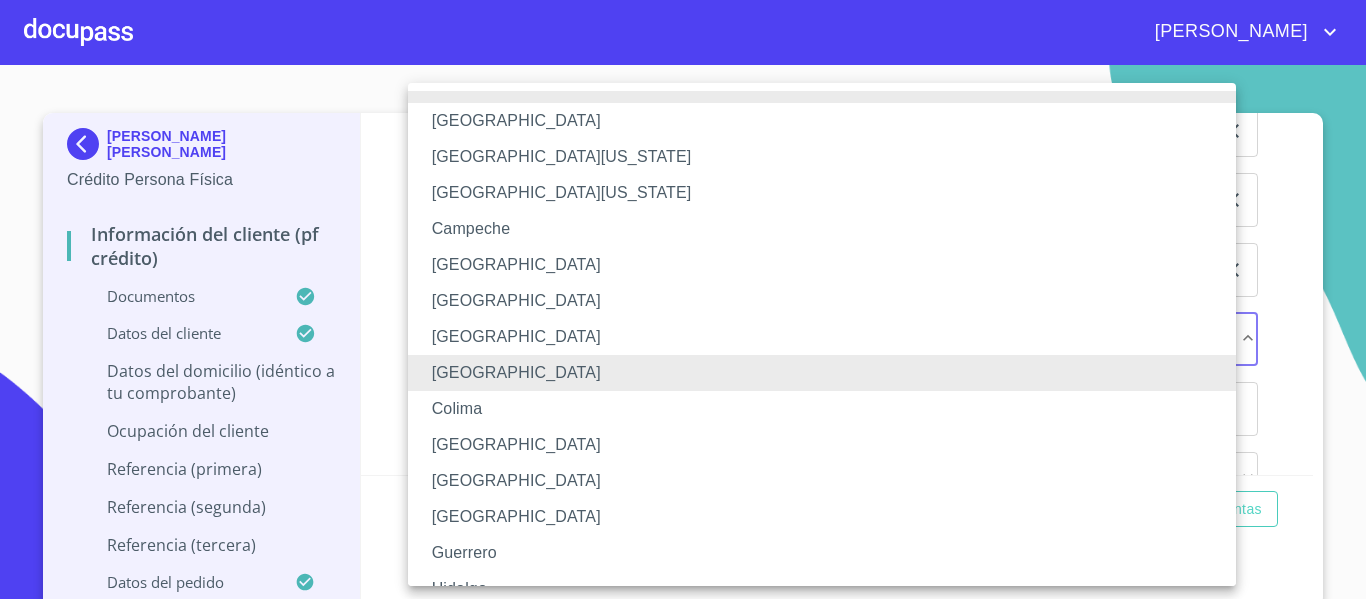 type 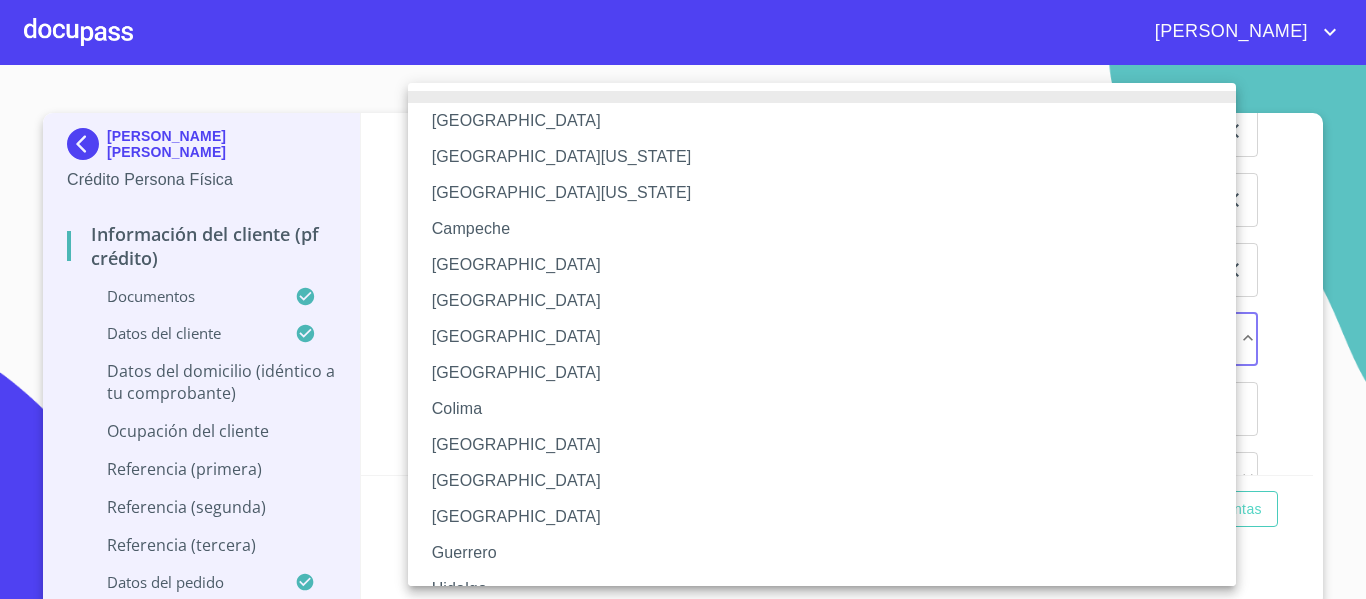 type 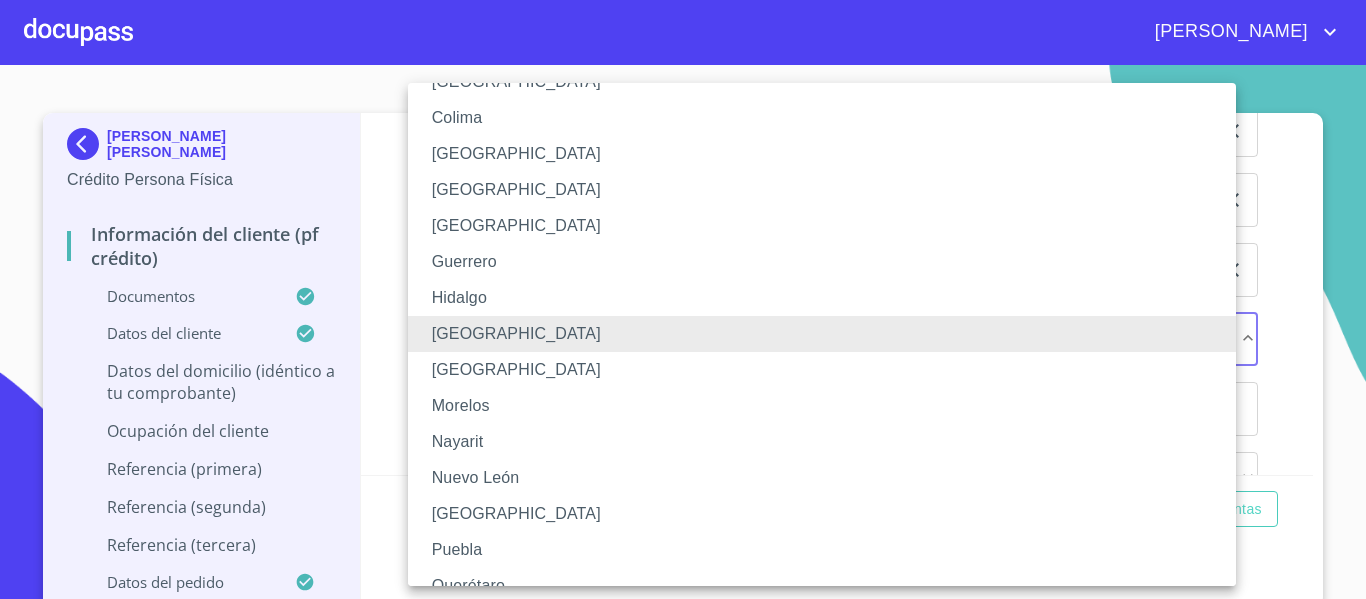 type 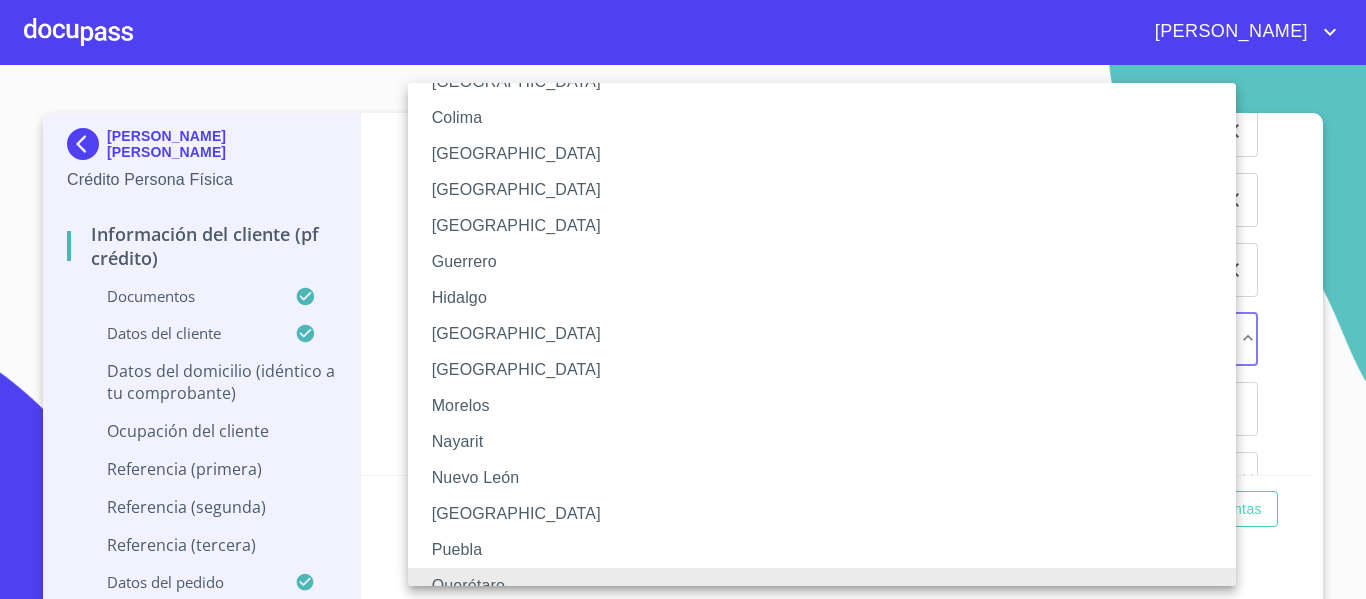 type 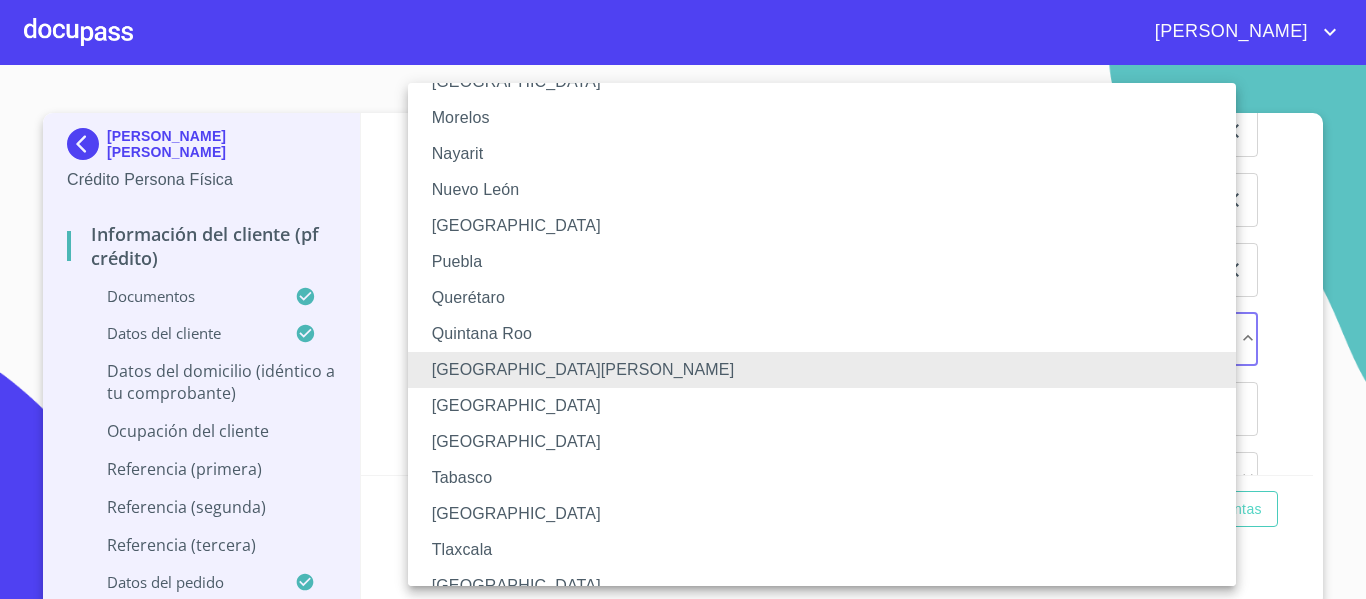 type 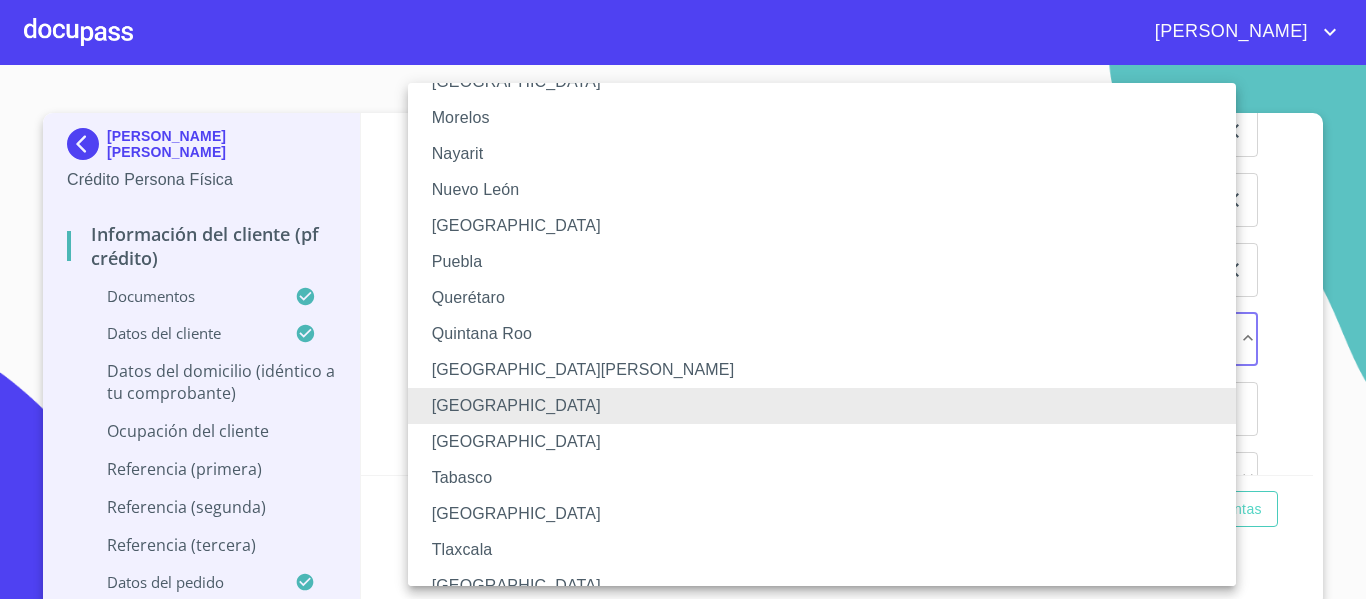 type 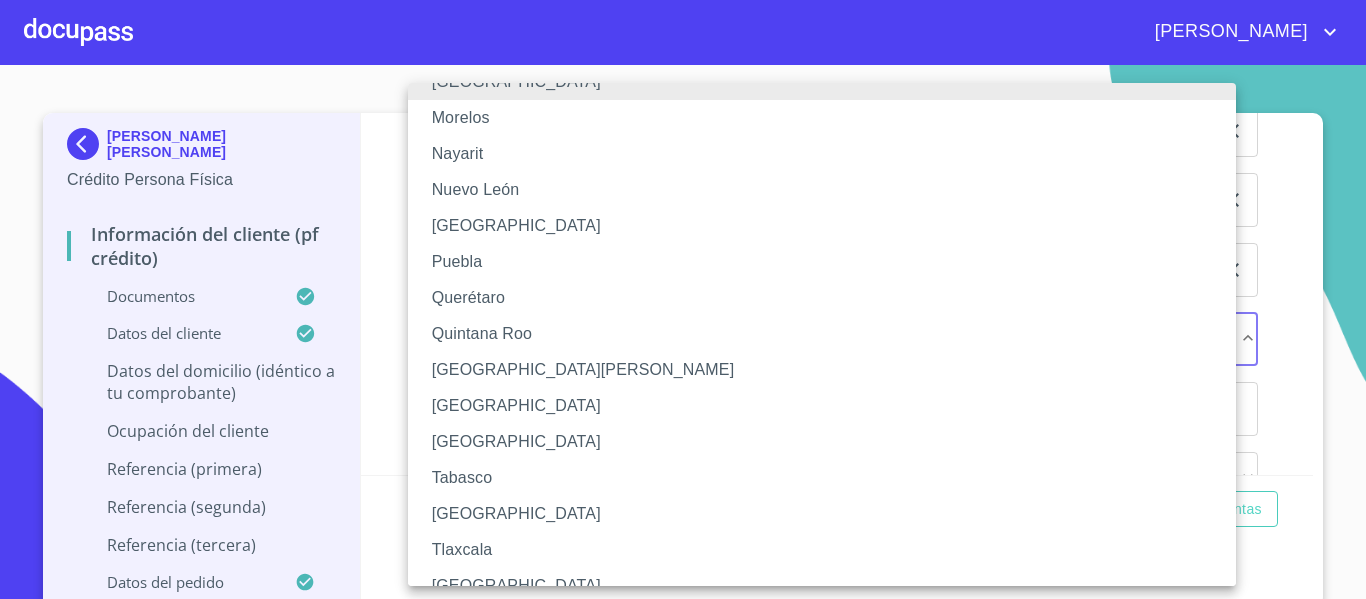 scroll, scrollTop: 291, scrollLeft: 0, axis: vertical 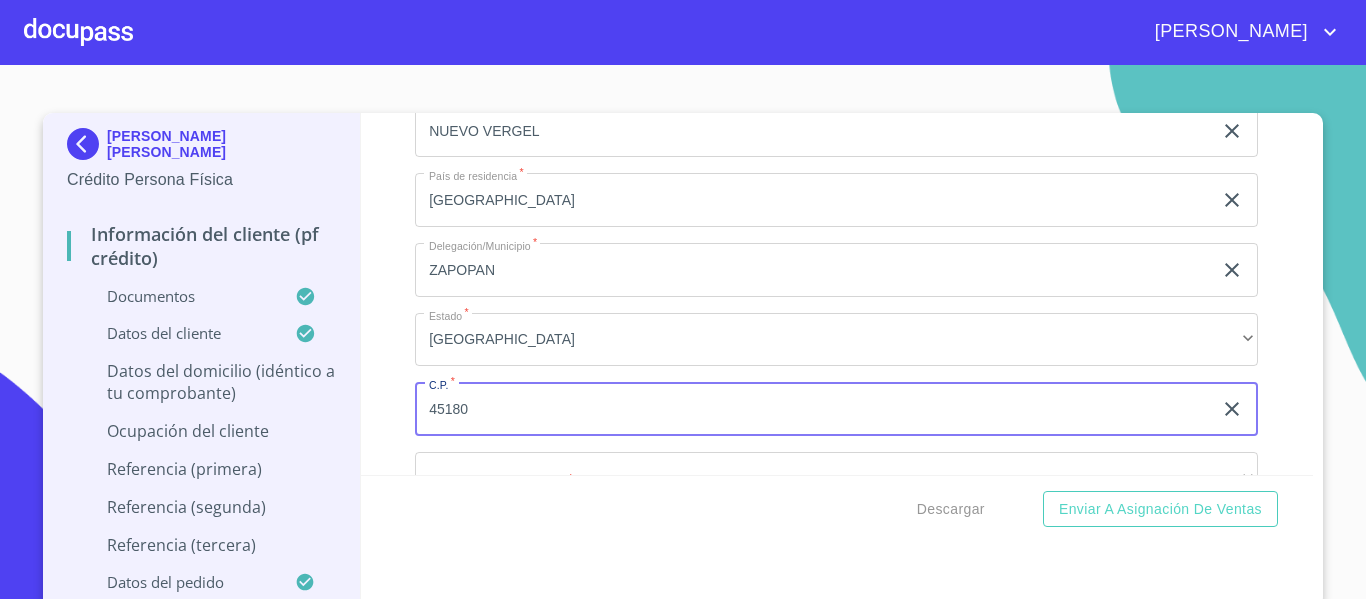 type on "45180" 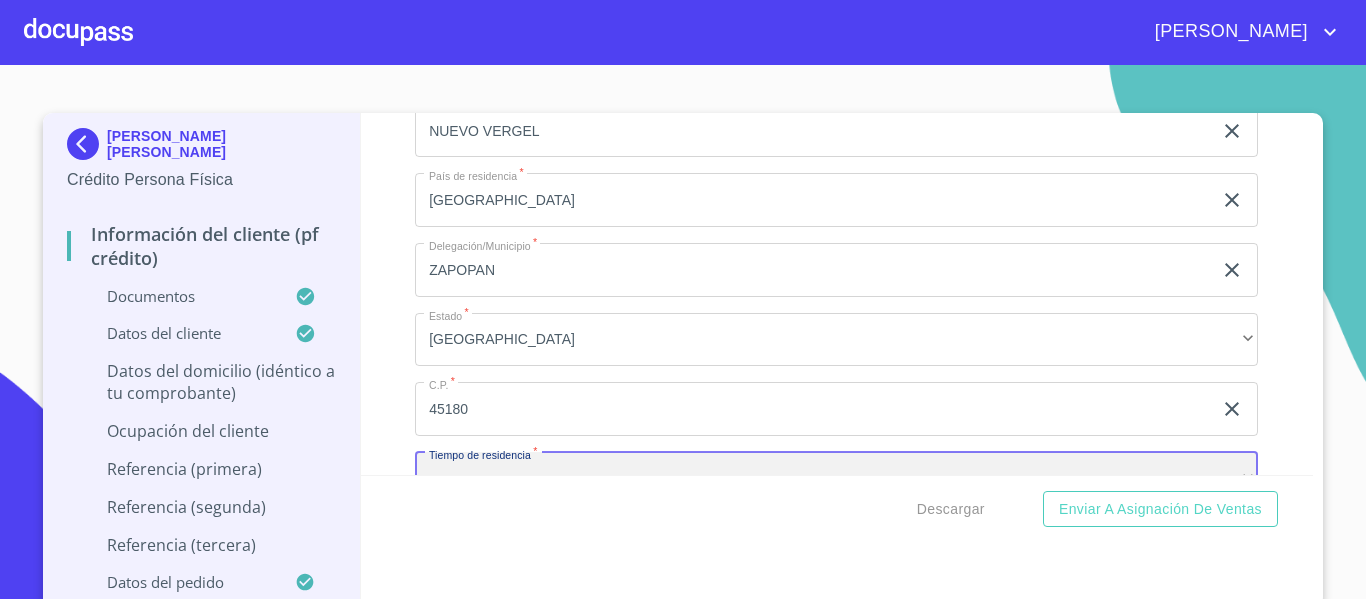 scroll, scrollTop: 7000, scrollLeft: 0, axis: vertical 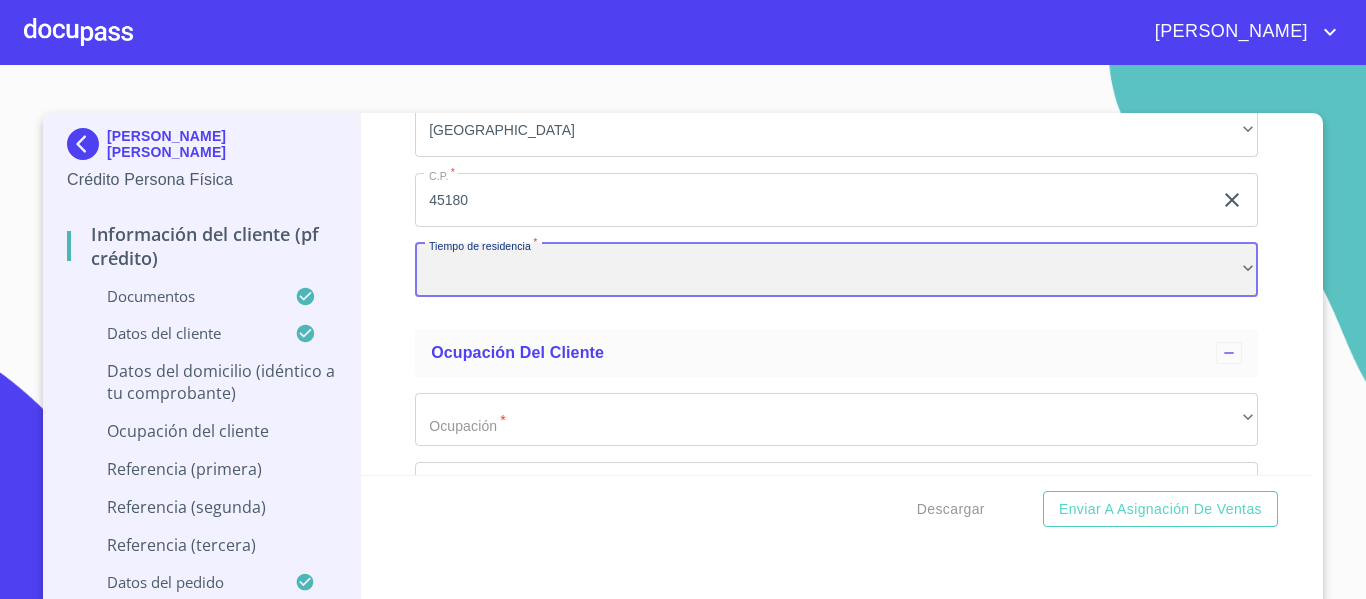 click on "​" at bounding box center [836, 270] 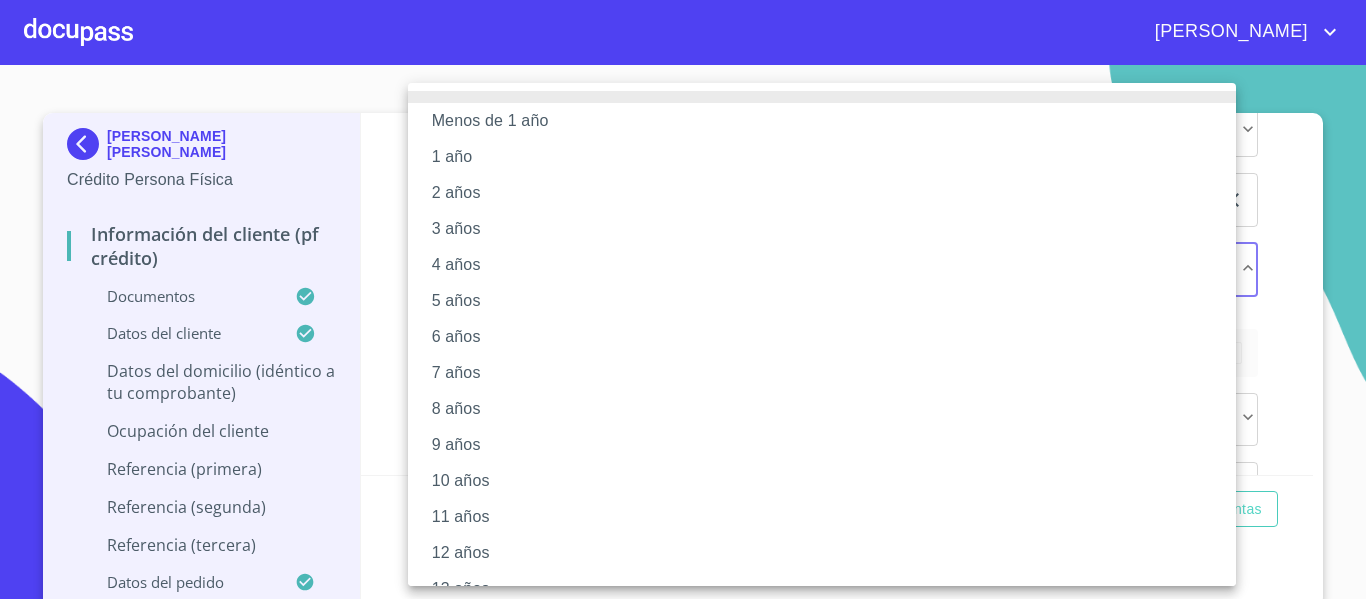 click on "10 años" at bounding box center (829, 481) 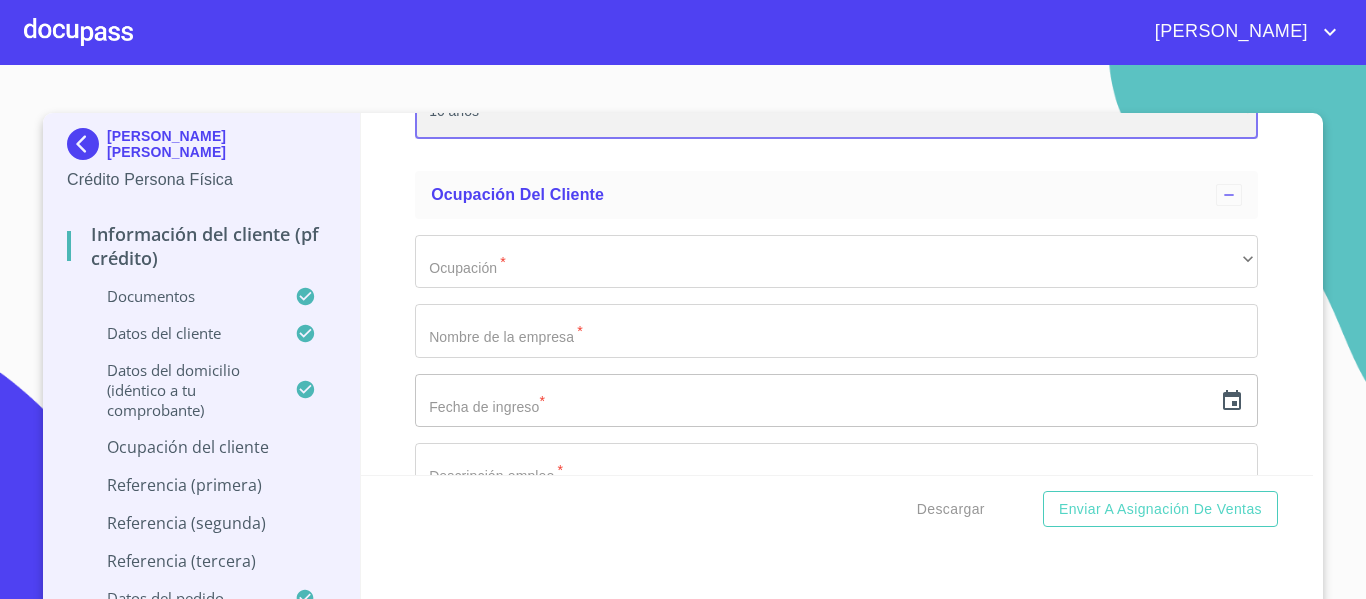 scroll, scrollTop: 7200, scrollLeft: 0, axis: vertical 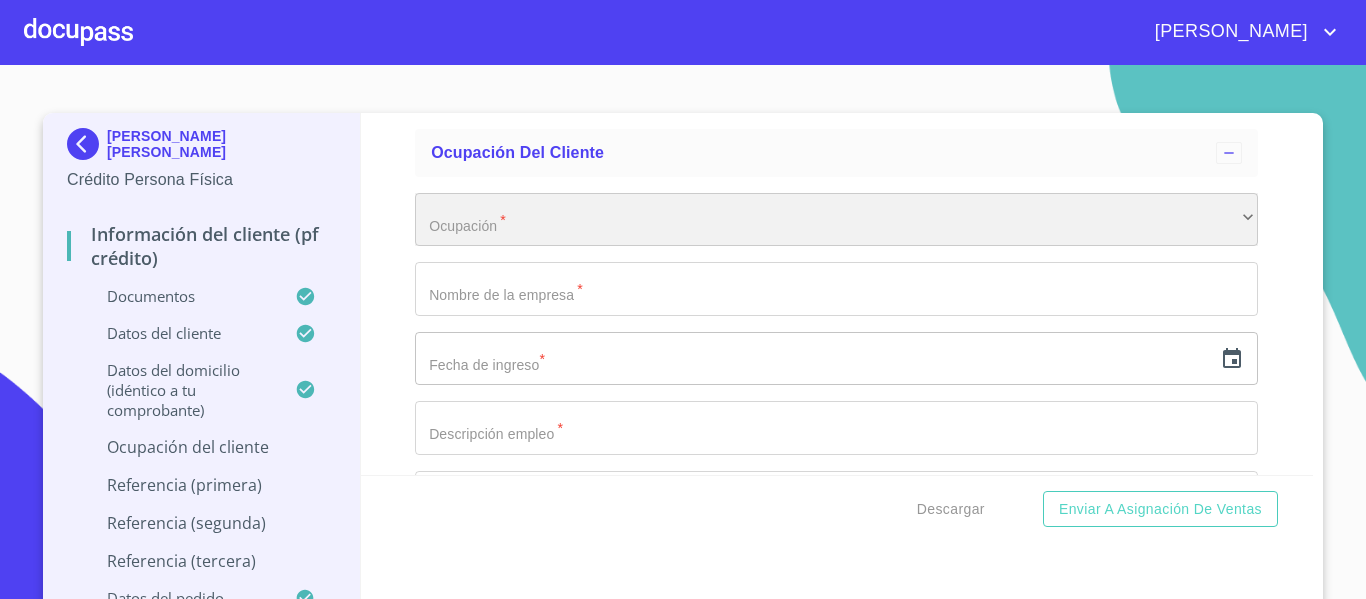 click on "​" at bounding box center (836, 220) 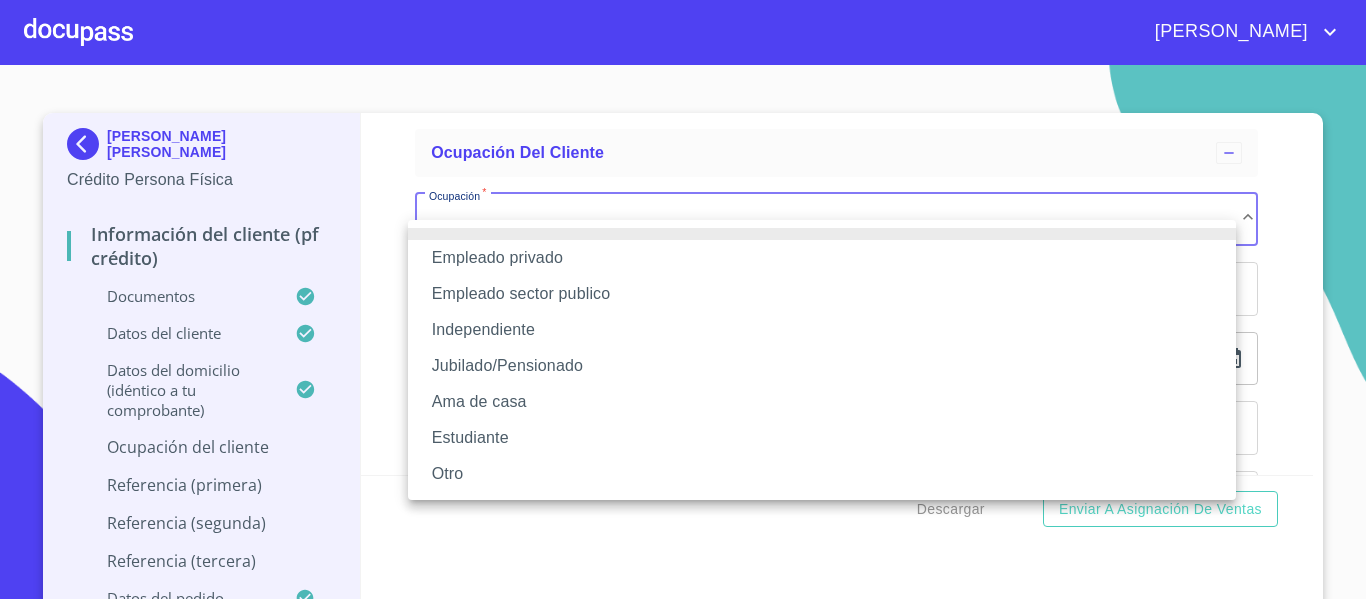 click on "Empleado privado" at bounding box center [822, 258] 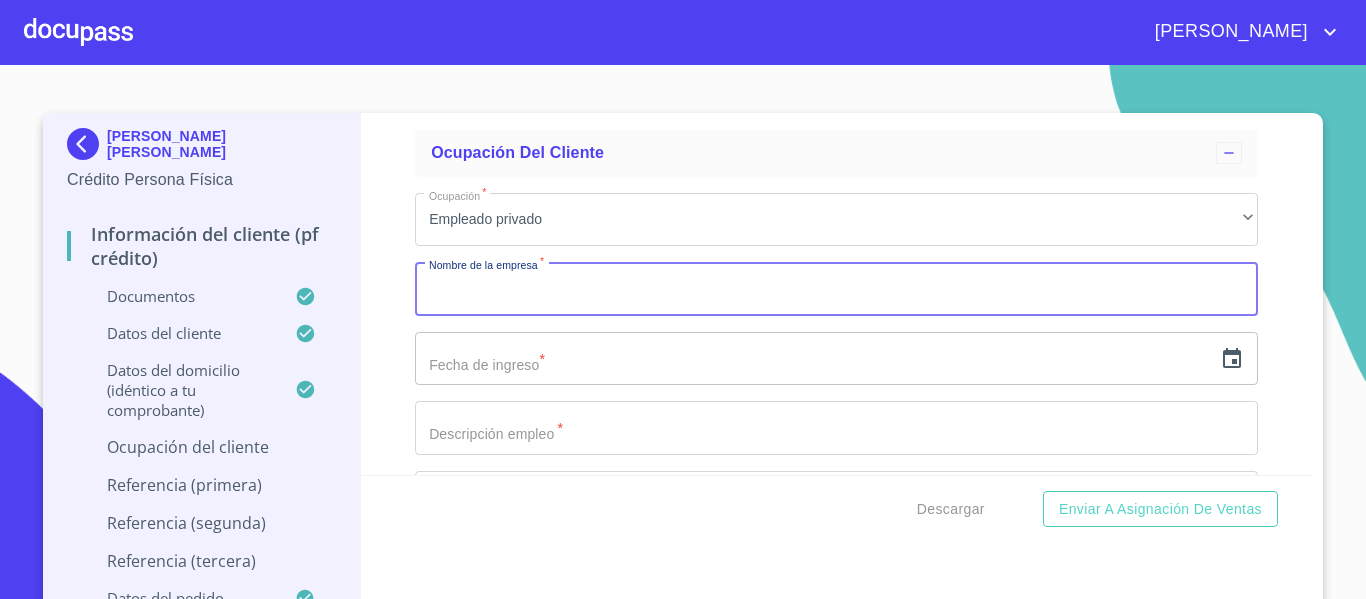 click on "Documento de identificación.   *" at bounding box center [836, 289] 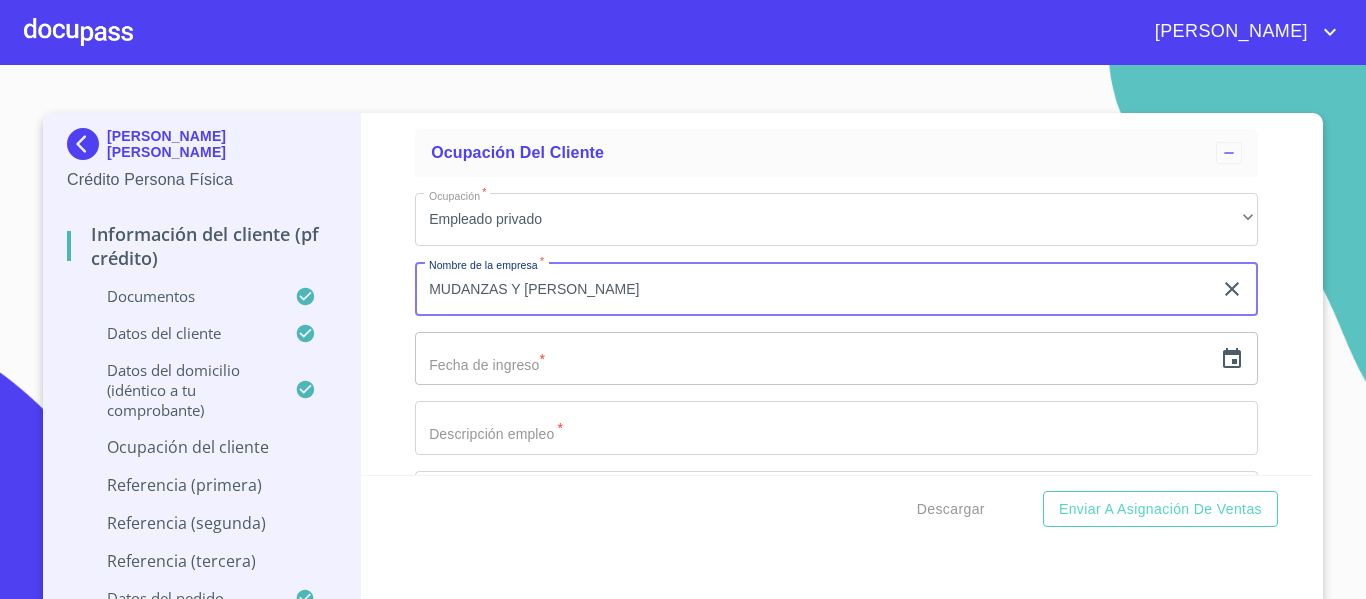 type on "MUDANZAS Y [PERSON_NAME]" 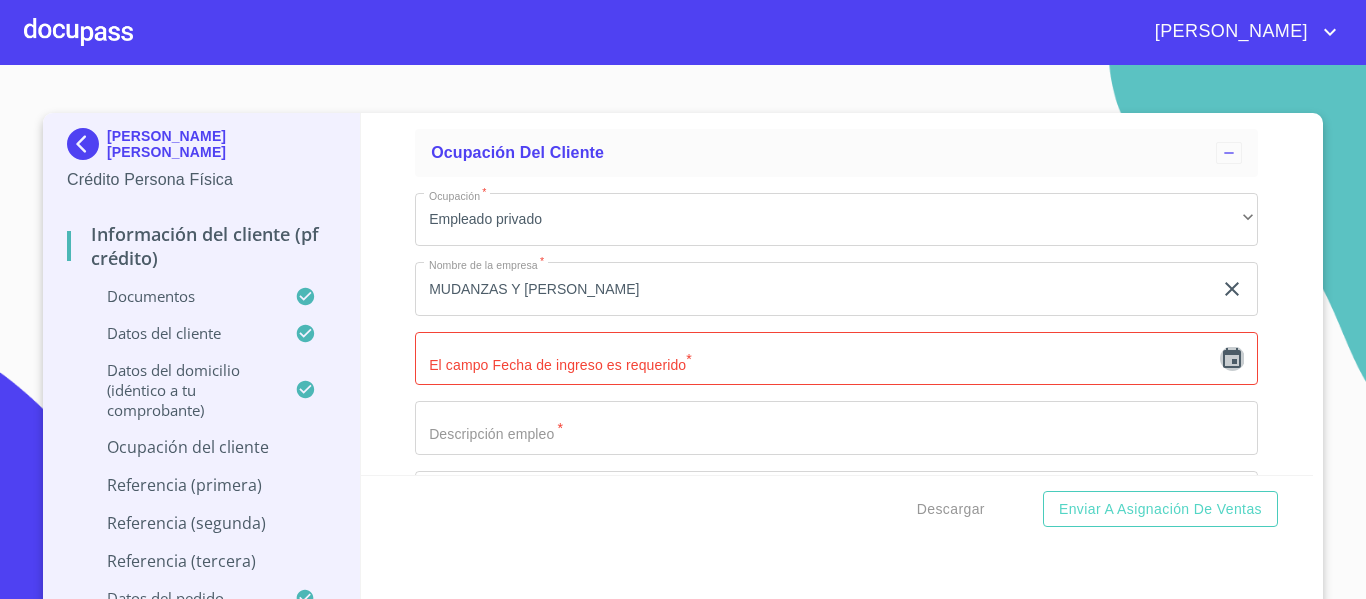 click 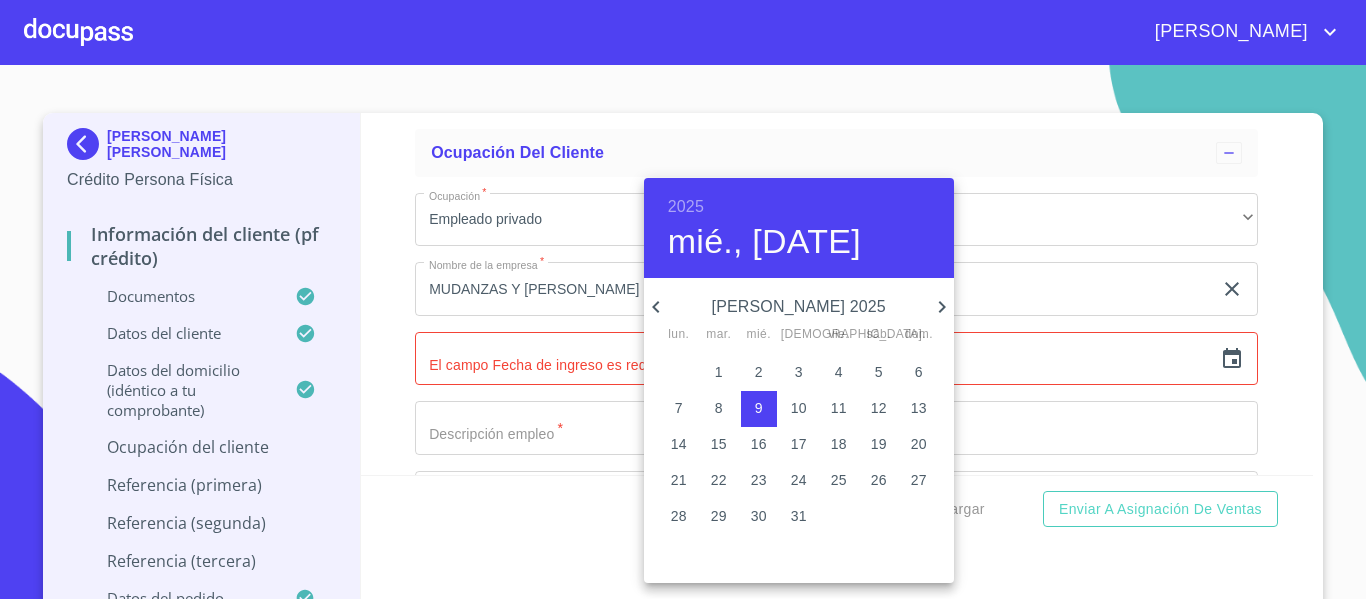 drag, startPoint x: 685, startPoint y: 207, endPoint x: 734, endPoint y: 221, distance: 50.96077 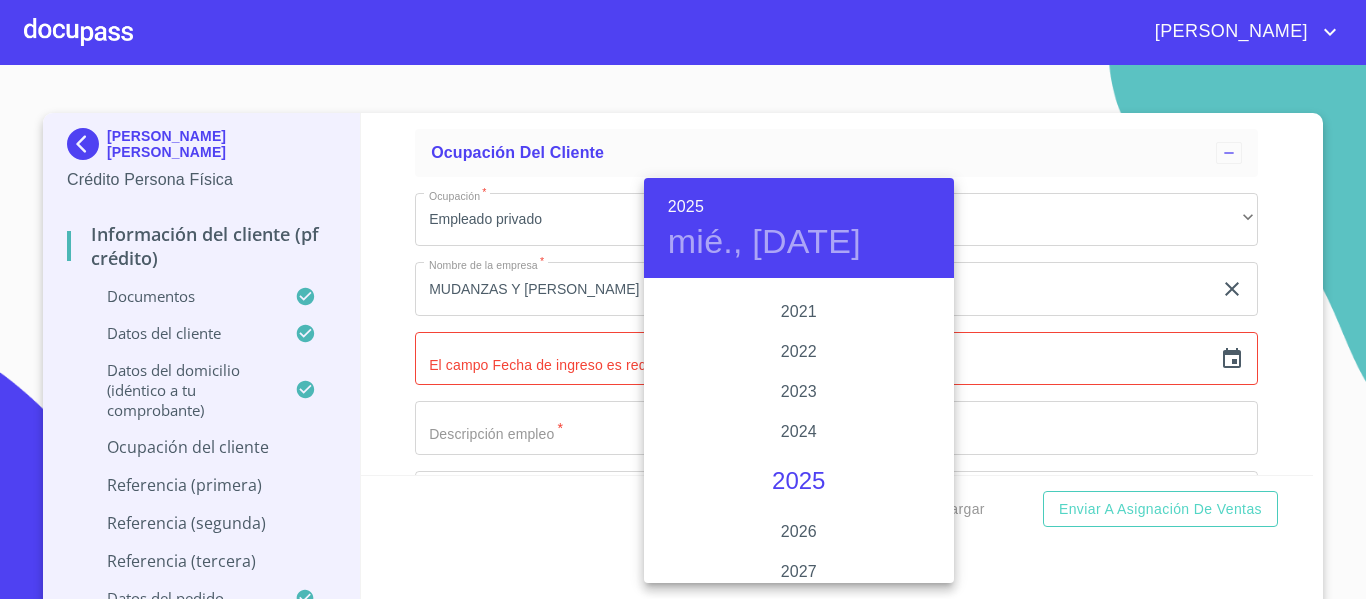 scroll, scrollTop: 3800, scrollLeft: 0, axis: vertical 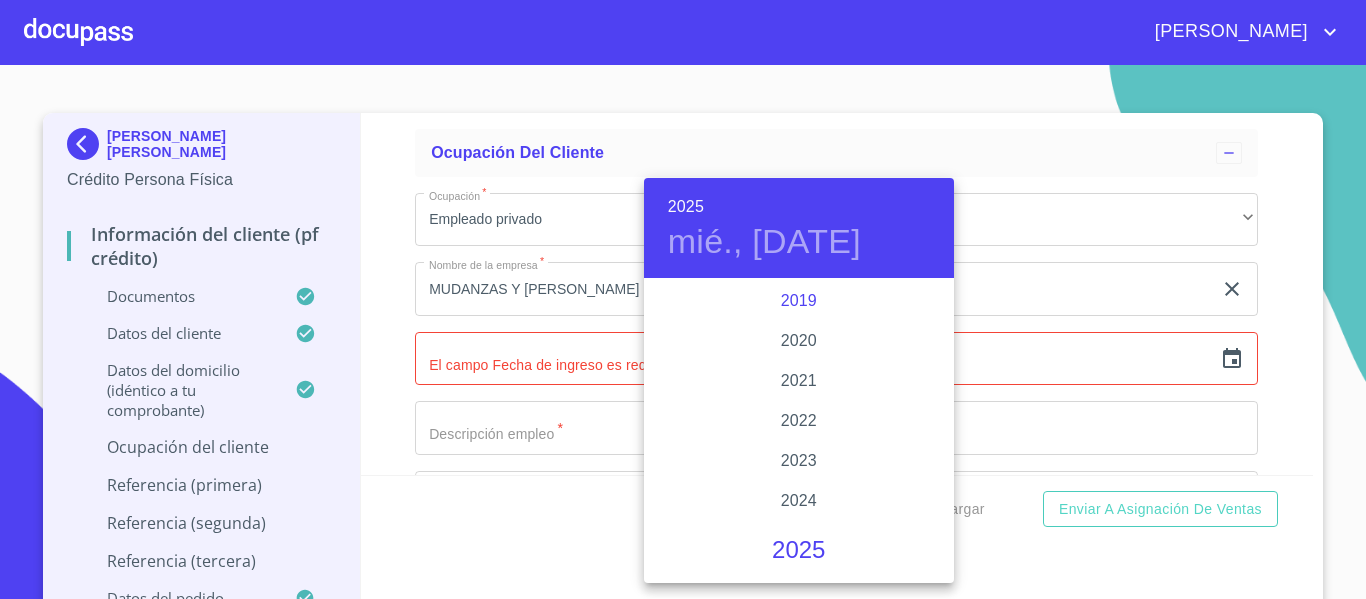 click on "2019" at bounding box center [799, 301] 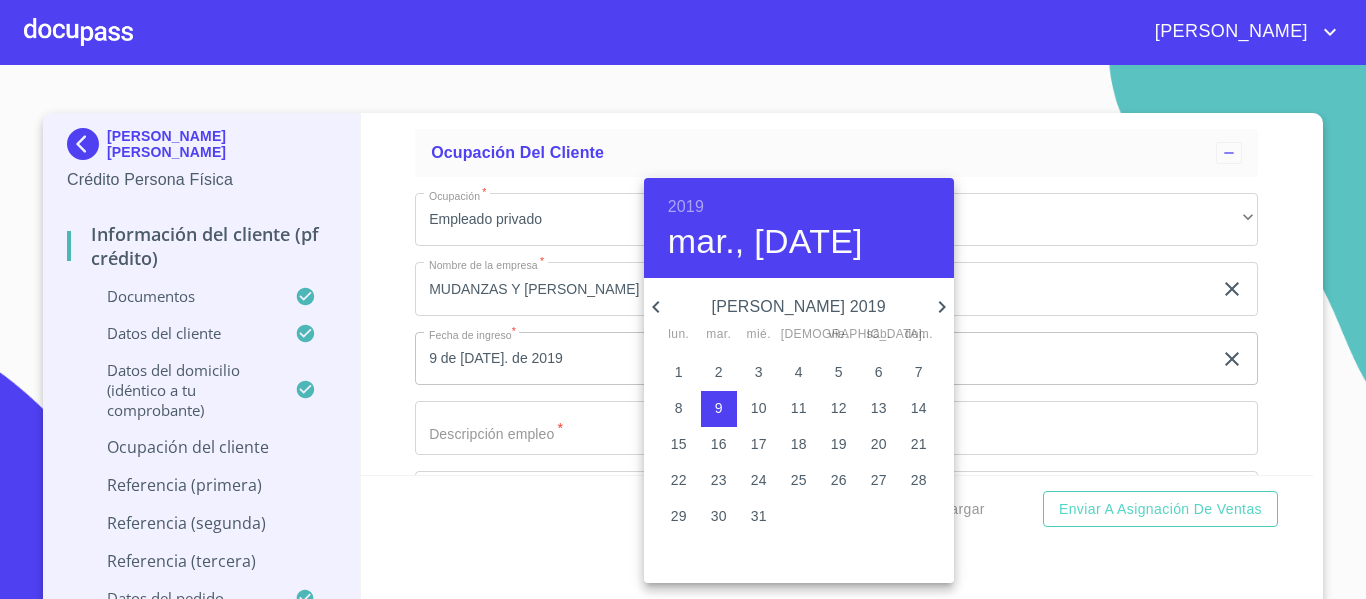 click on "[PERSON_NAME] 2019" at bounding box center (799, 307) 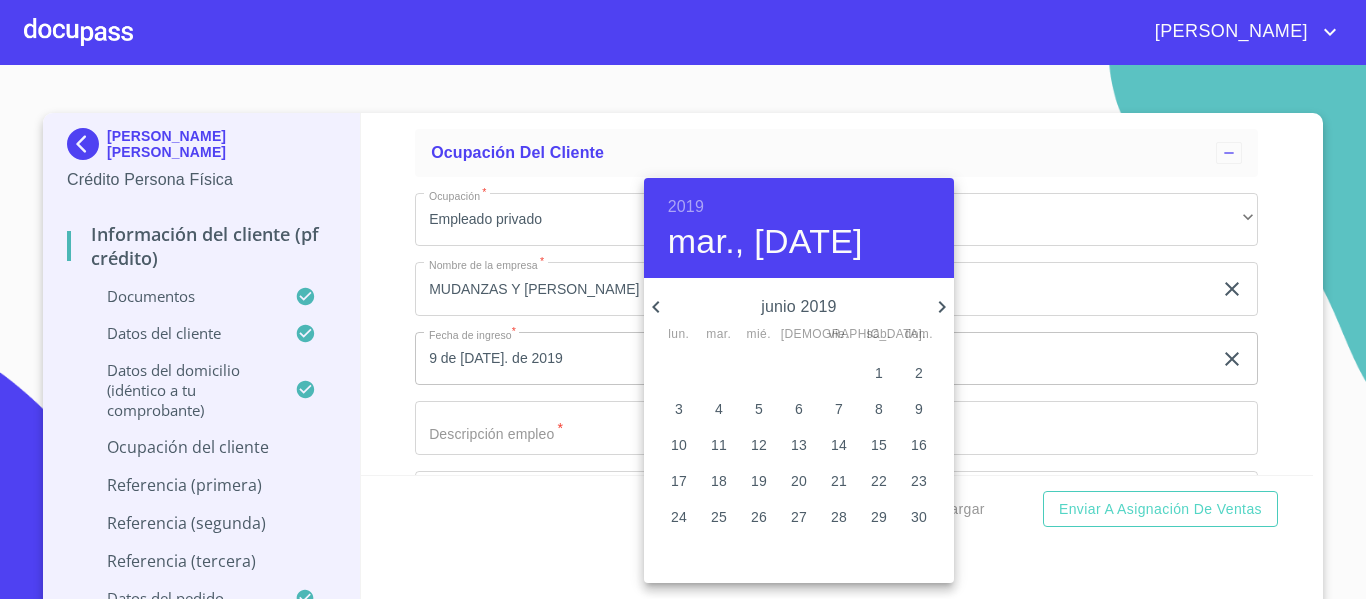click 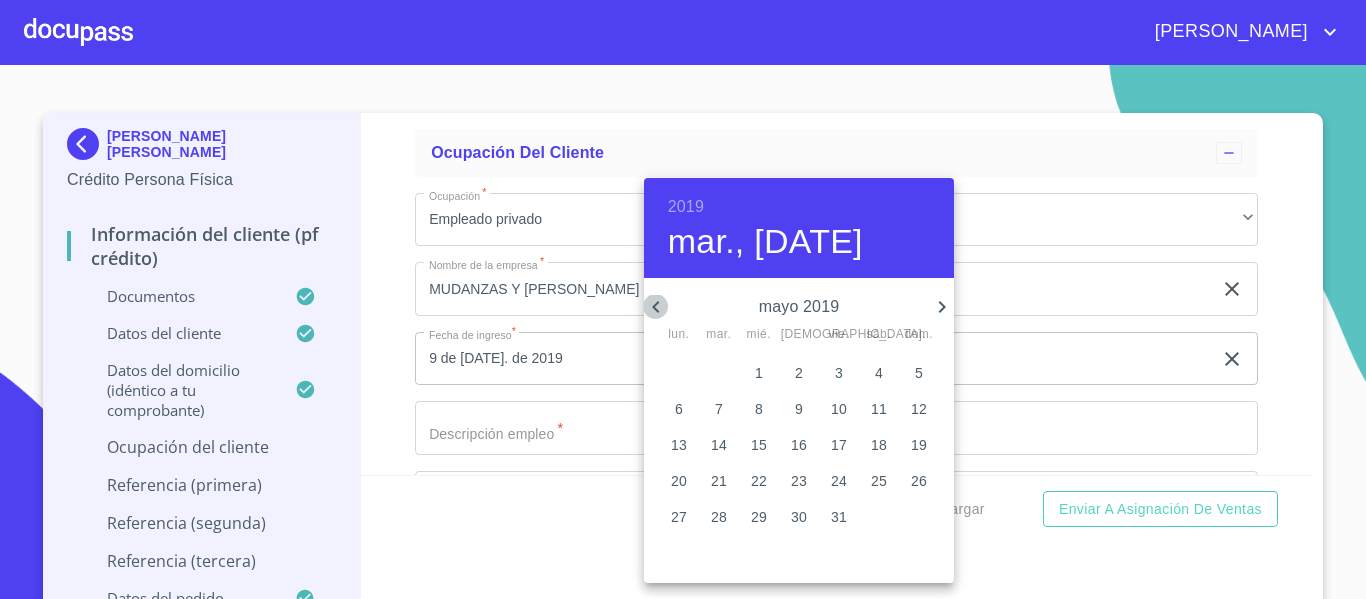 click 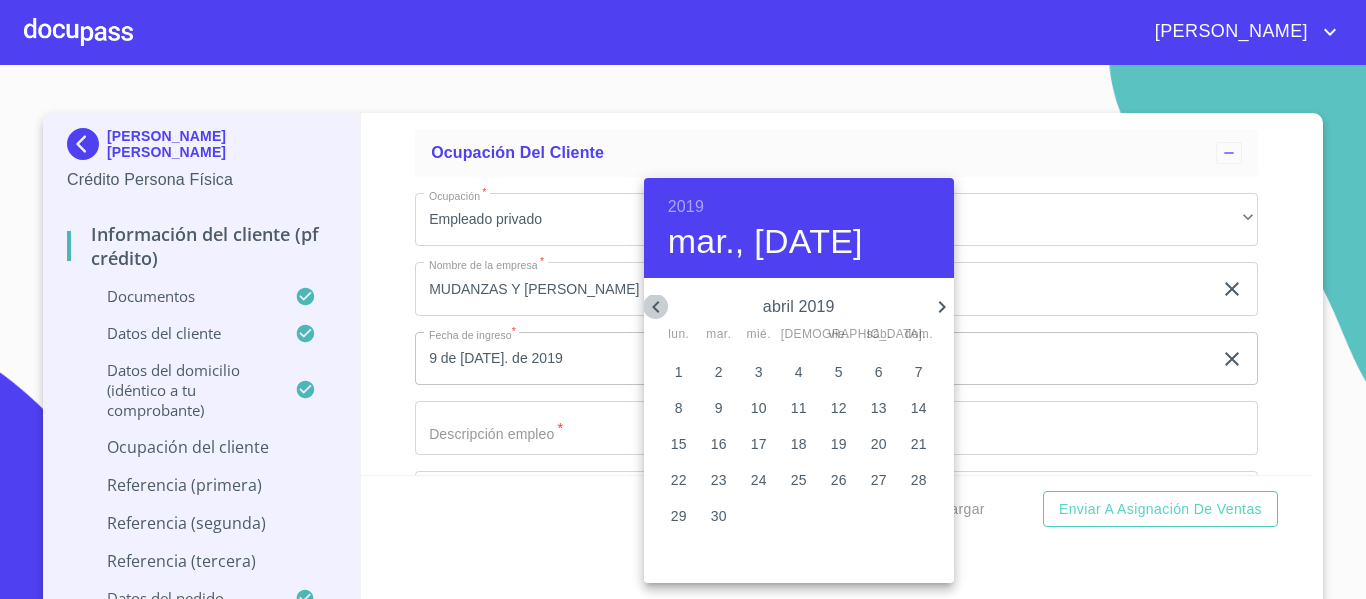 click 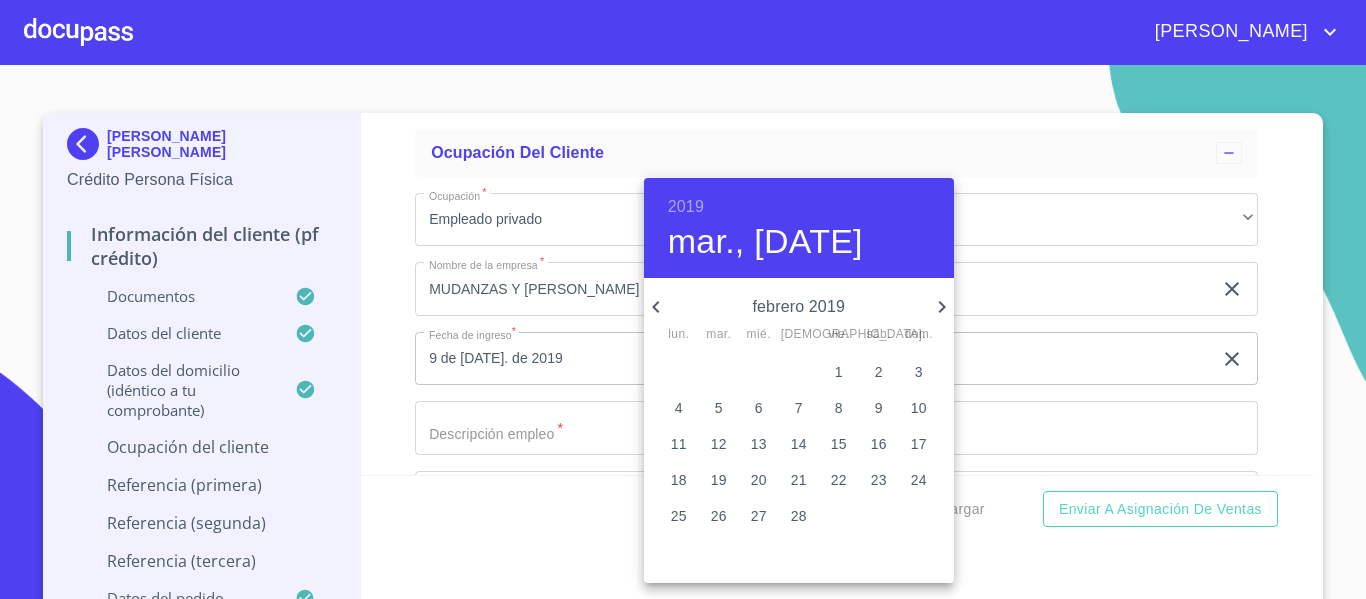 click 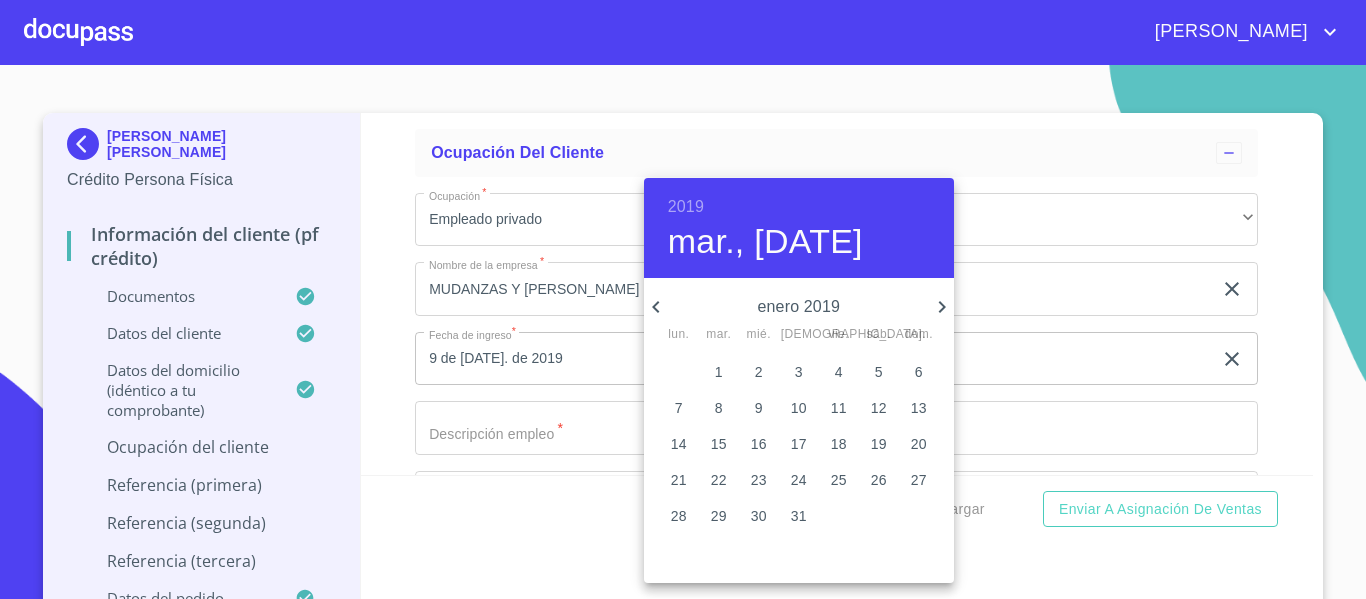 click on "1" at bounding box center [719, 372] 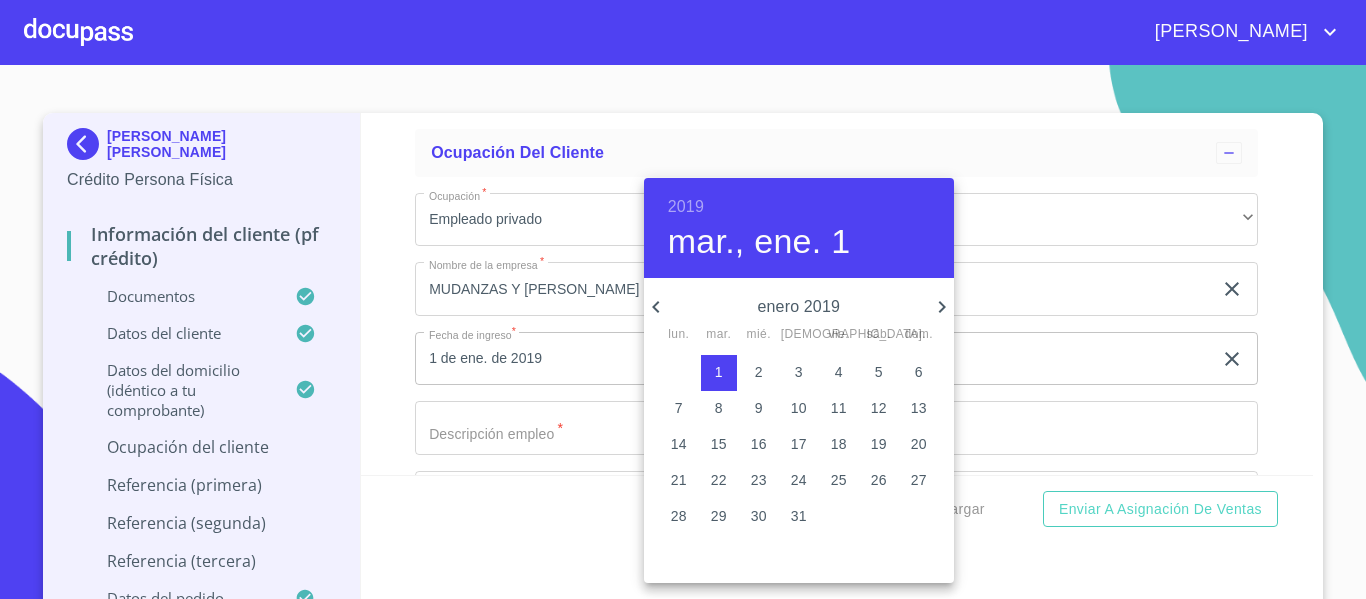 click at bounding box center [683, 299] 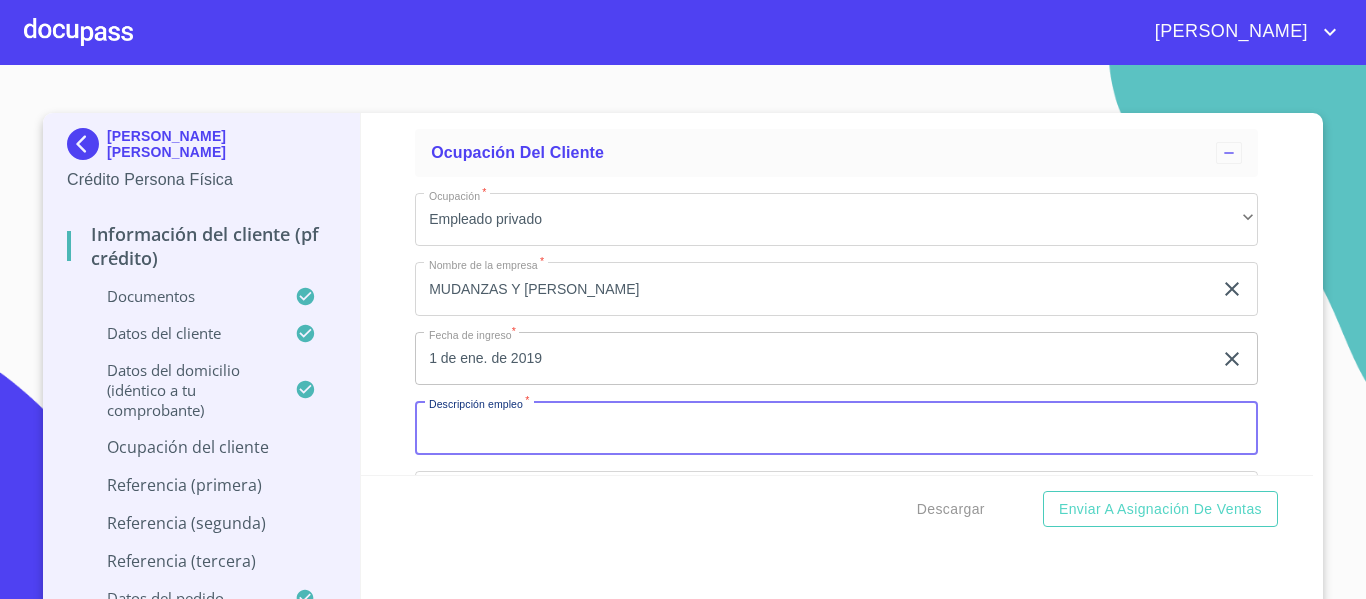 click on "Documento de identificación.   *" at bounding box center [836, 428] 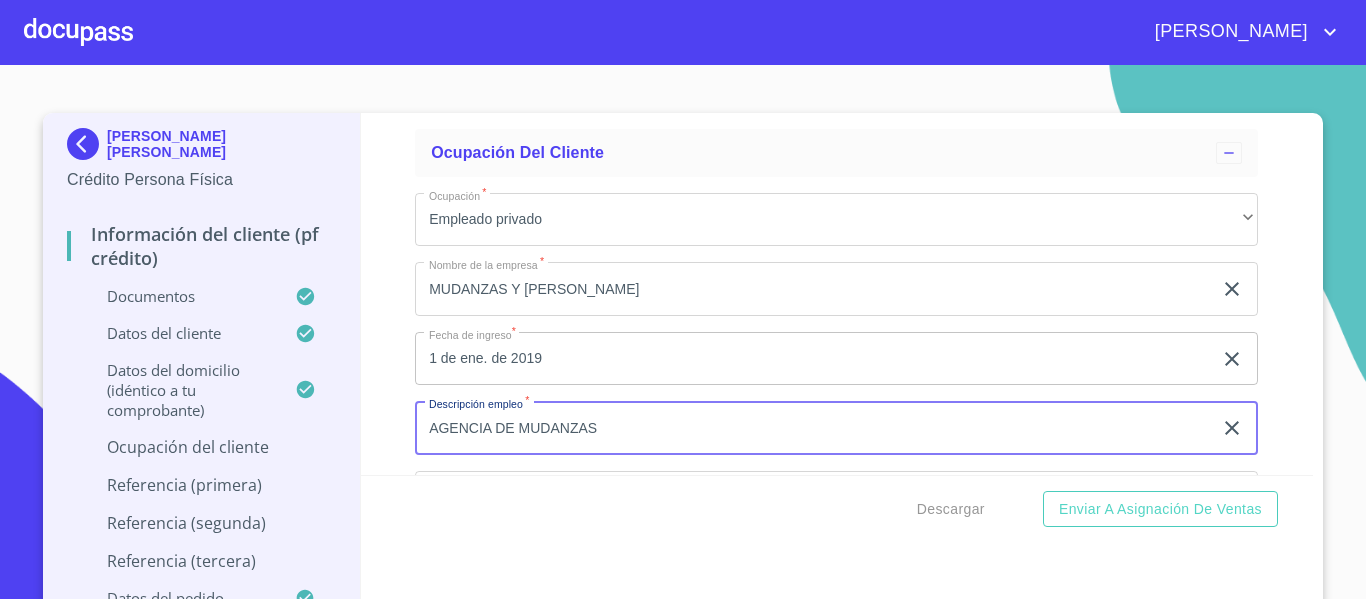 type on "AGENCIA DE MUDANZAS" 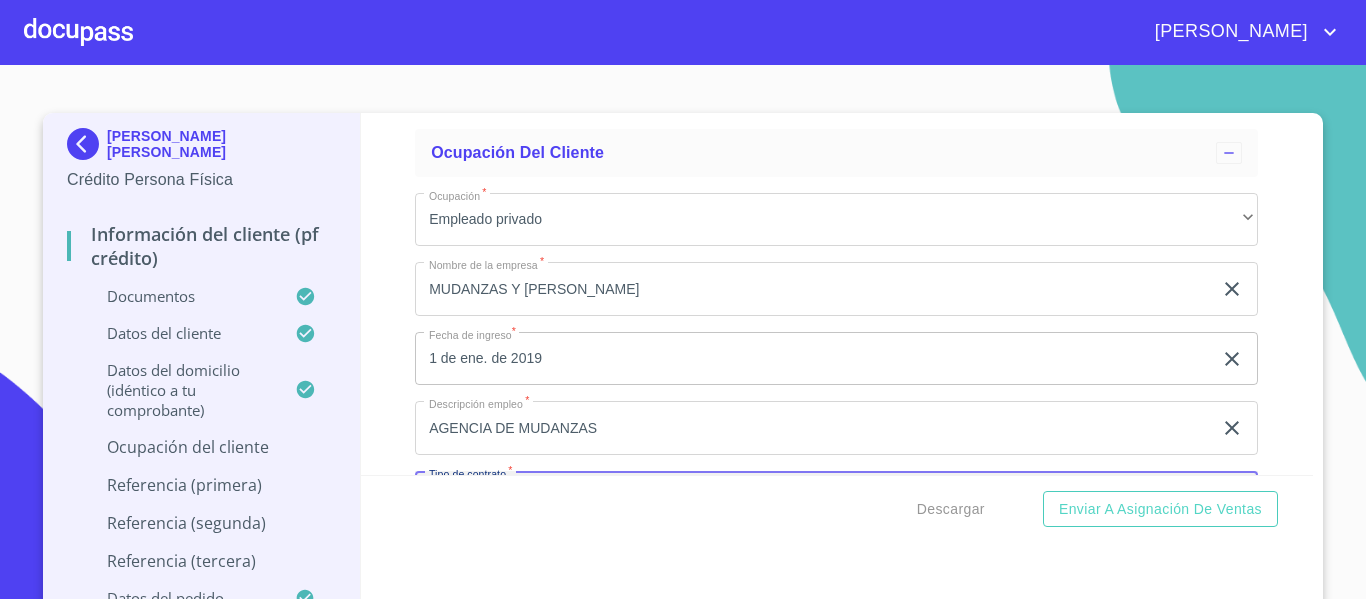 scroll, scrollTop: 7428, scrollLeft: 0, axis: vertical 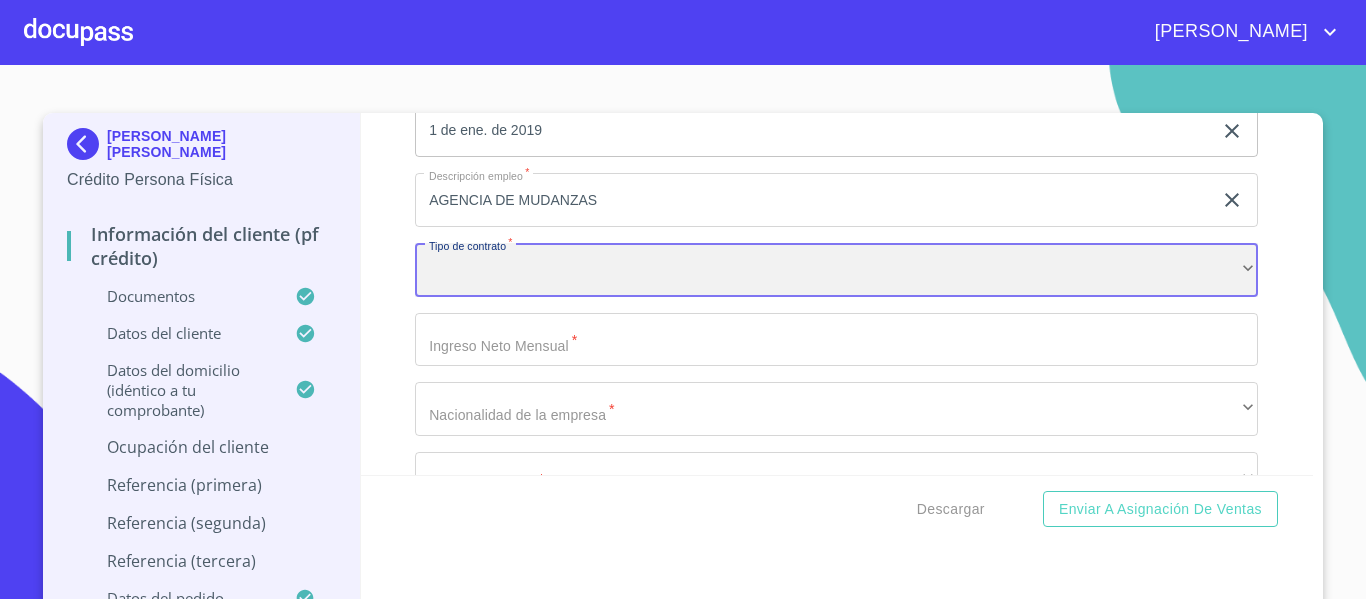 click on "​" at bounding box center [836, 270] 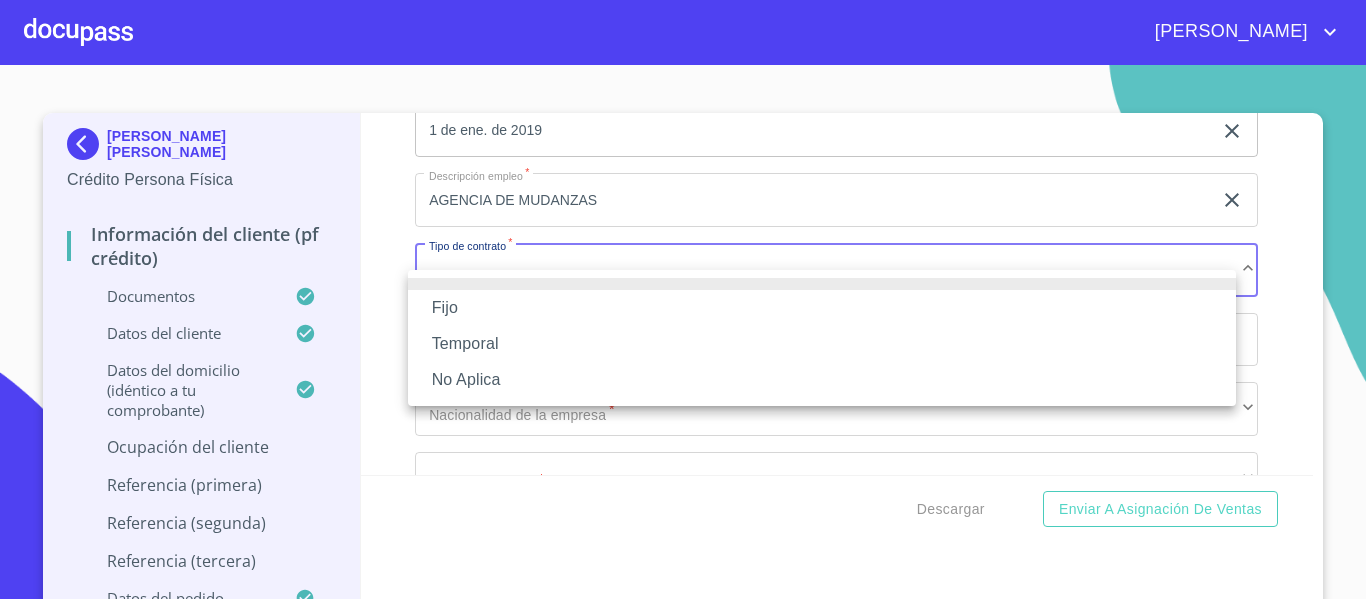 click on "Fijo" at bounding box center (822, 308) 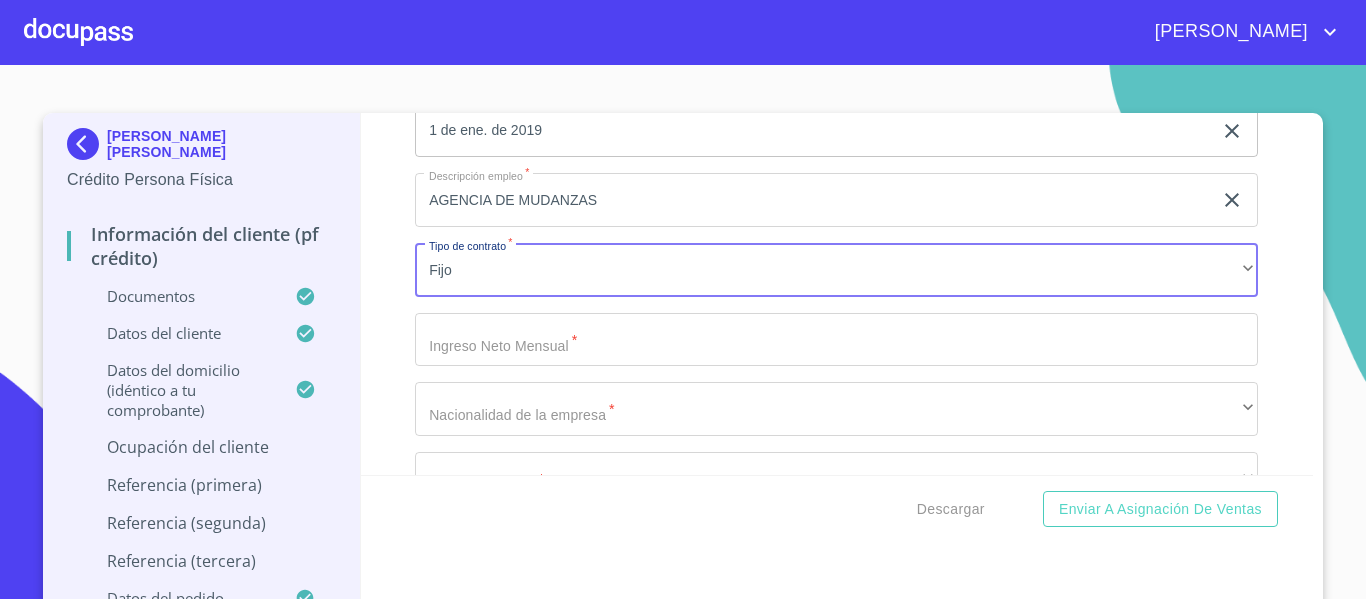 click on "Documento de identificación.   *" at bounding box center (813, -2059) 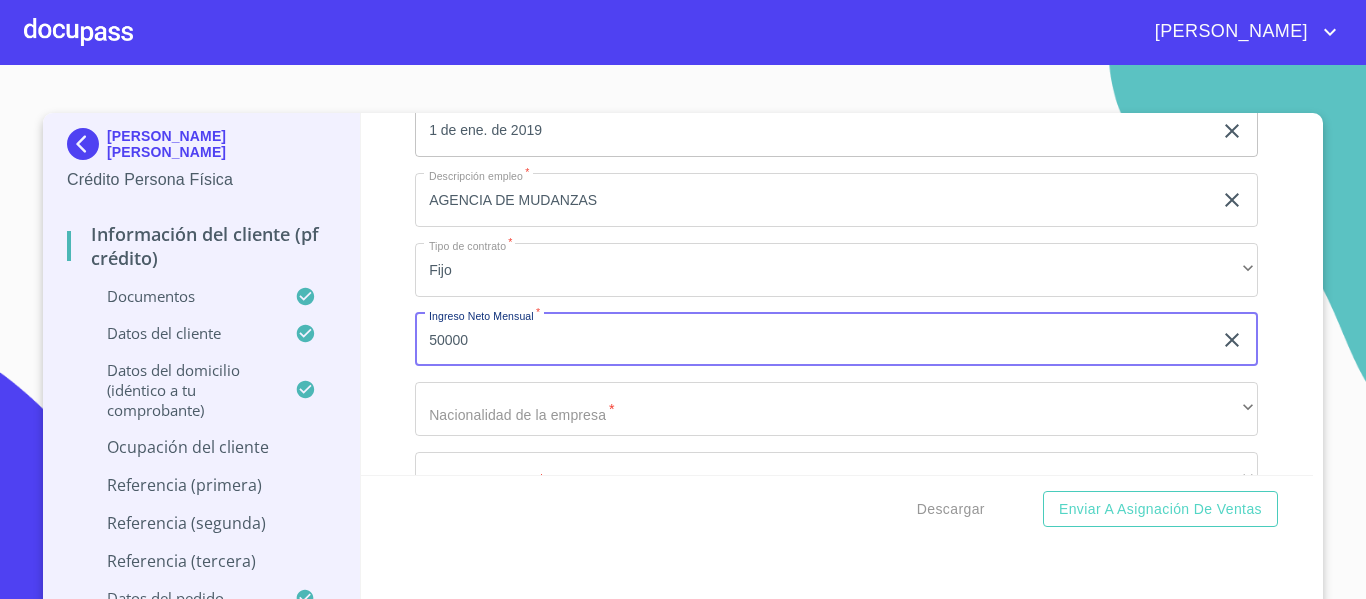 type on "50000" 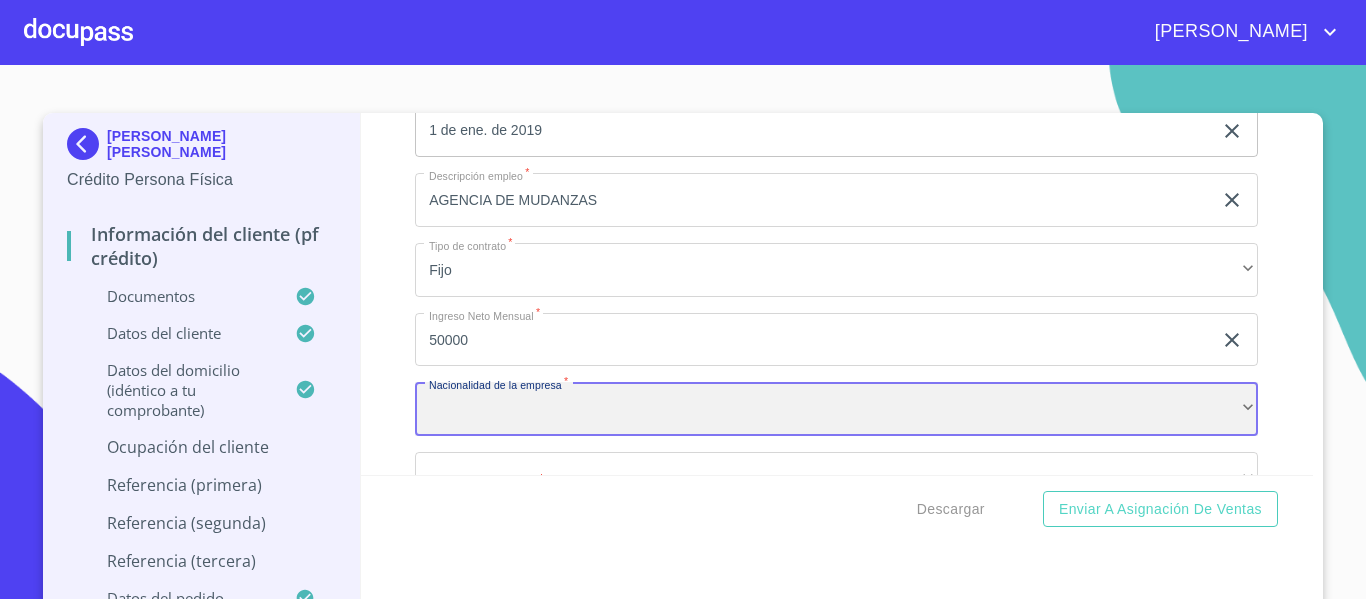 click on "​" at bounding box center (836, 409) 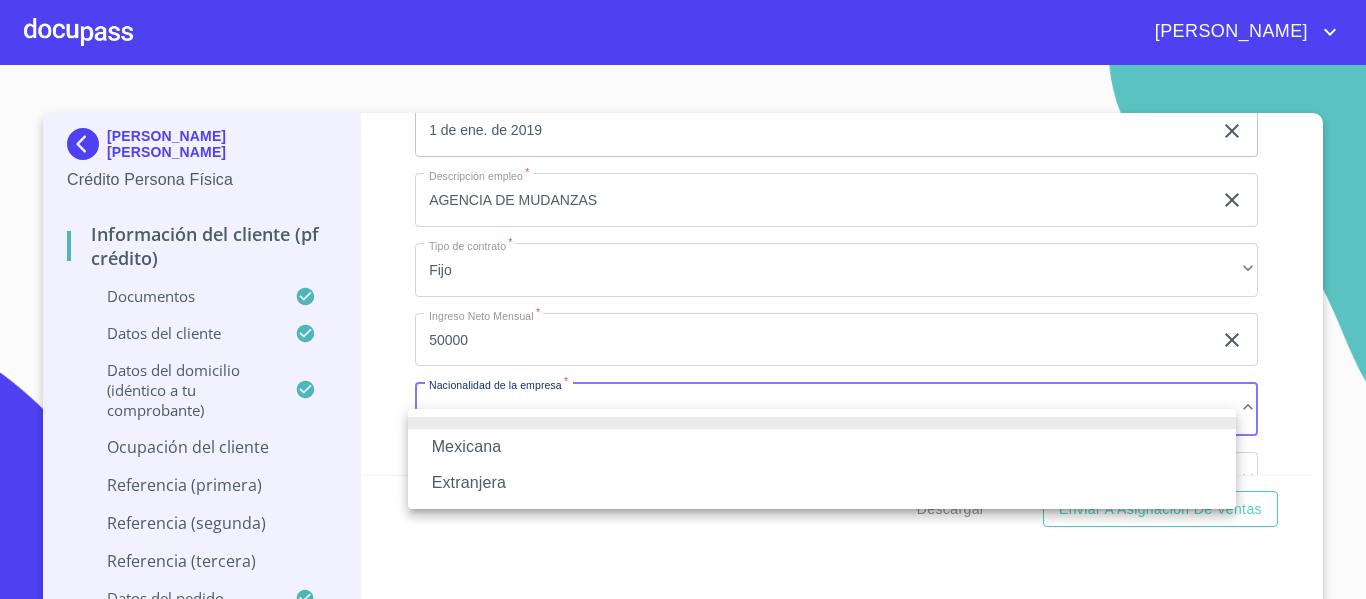 click on "Mexicana" at bounding box center [822, 447] 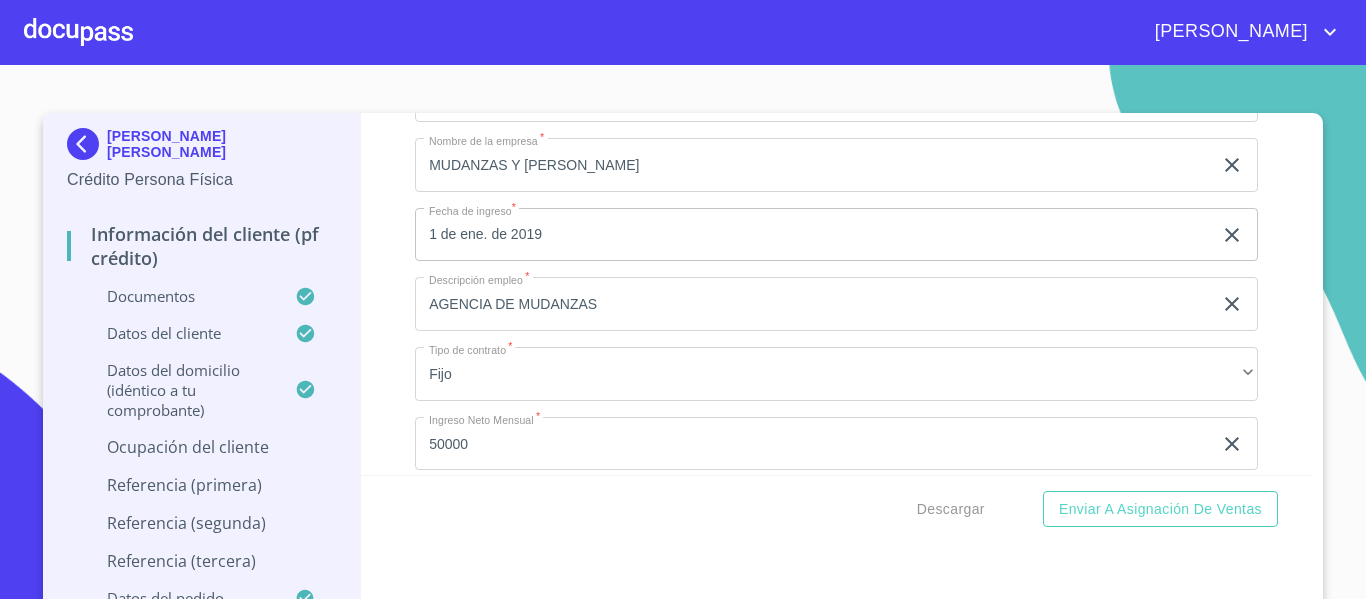 scroll, scrollTop: 7228, scrollLeft: 0, axis: vertical 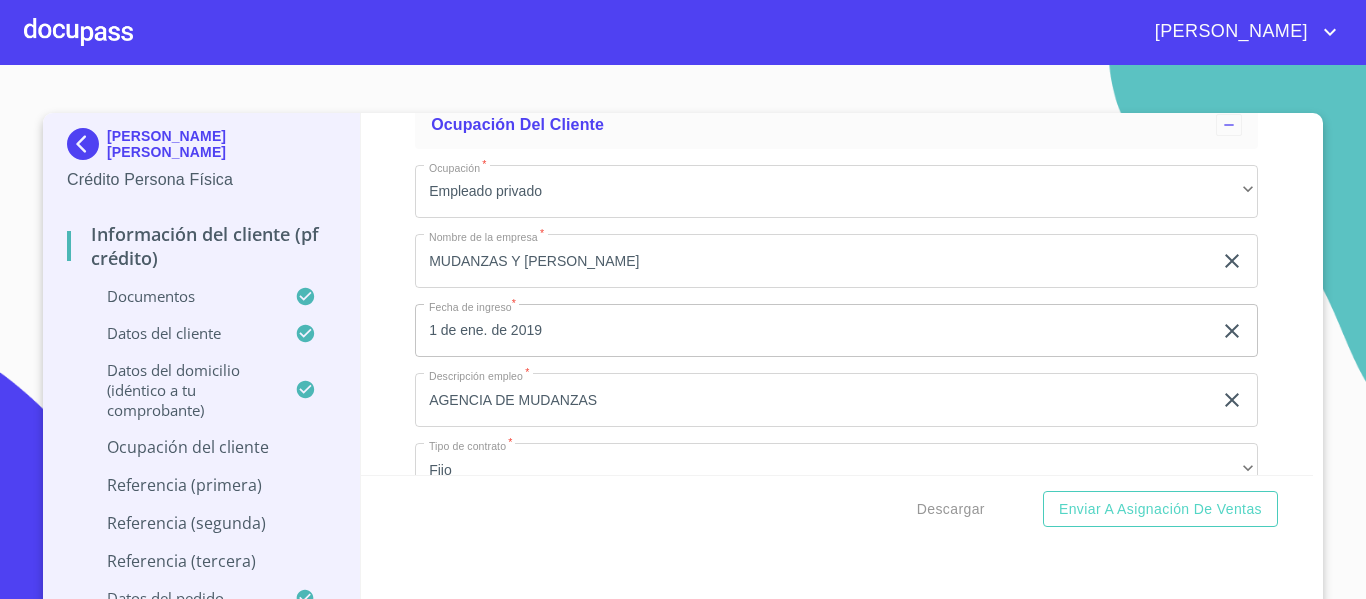 click on "AGENCIA DE MUDANZAS" at bounding box center [813, -1859] 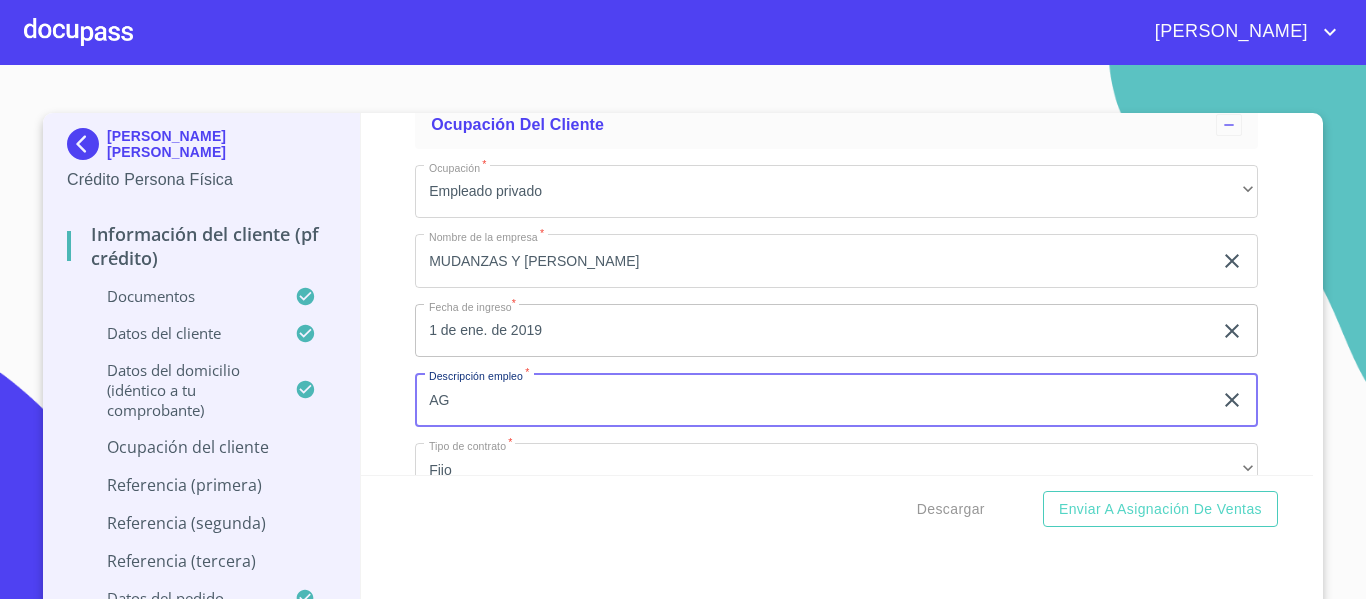 type on "A" 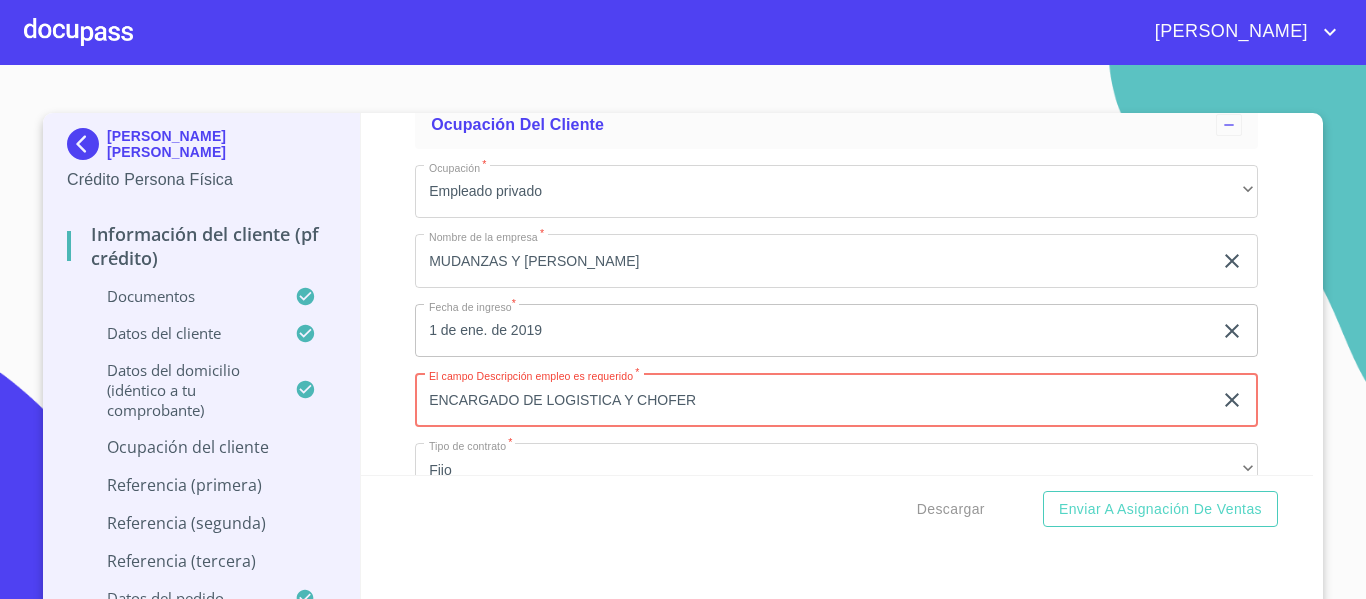 type on "ENCARGADO DE LOGISTICA Y CHOFER" 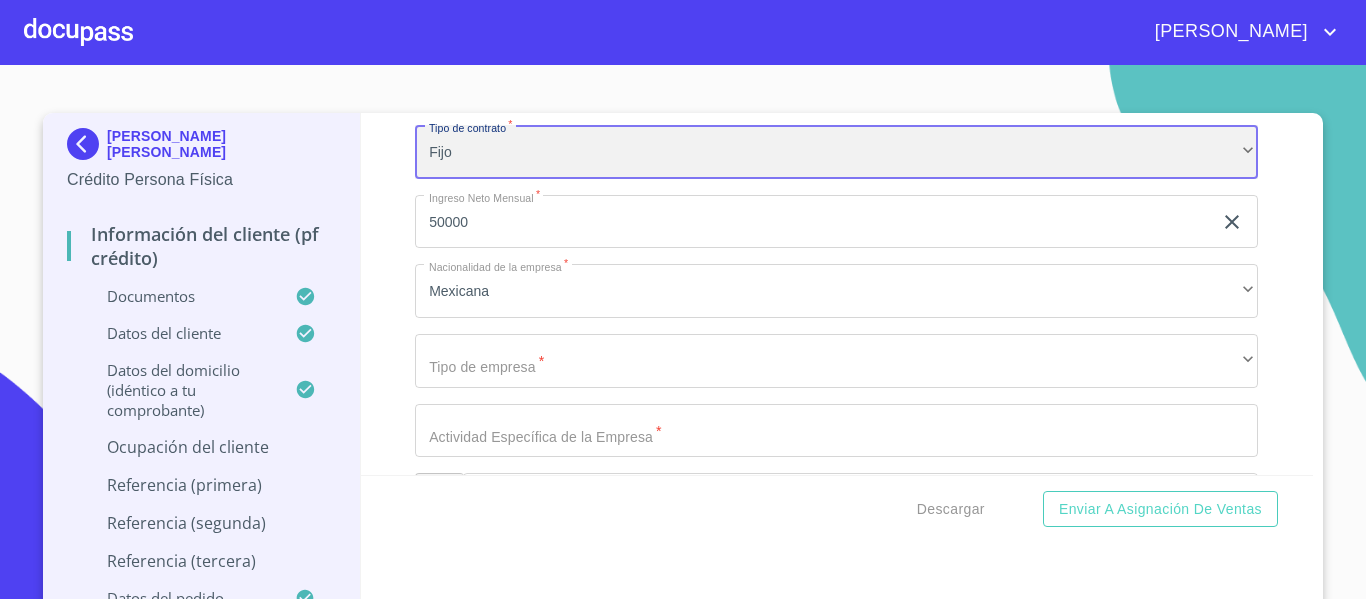 scroll, scrollTop: 7674, scrollLeft: 0, axis: vertical 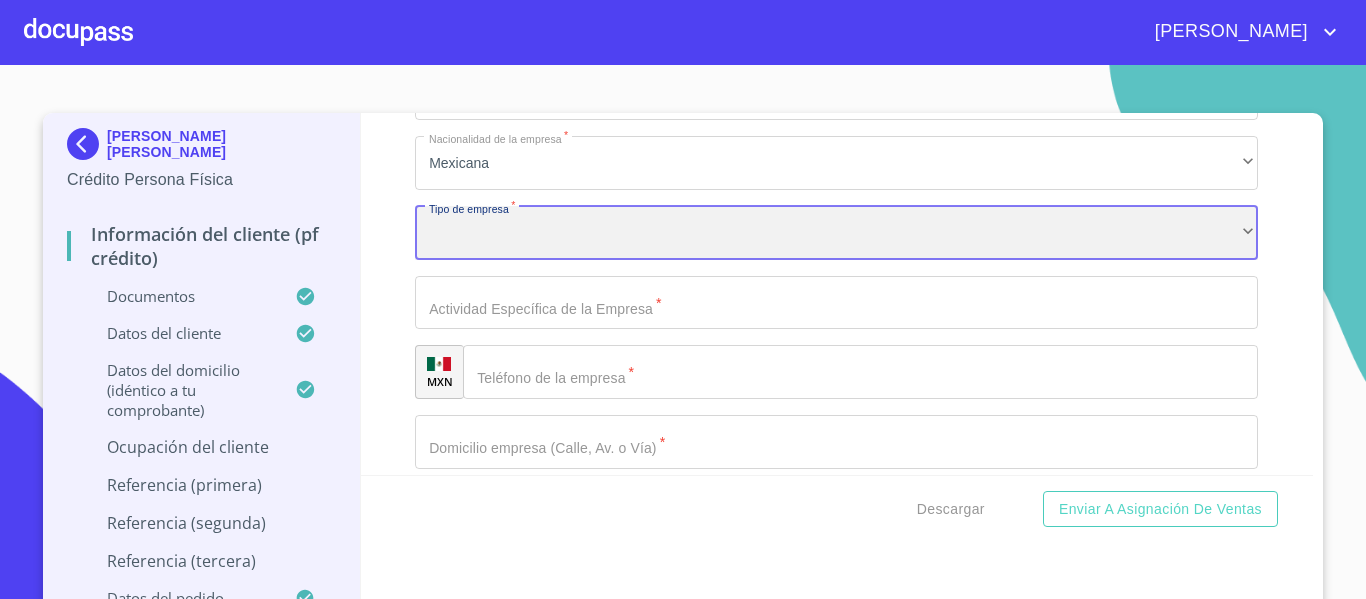 click on "​" at bounding box center [836, 233] 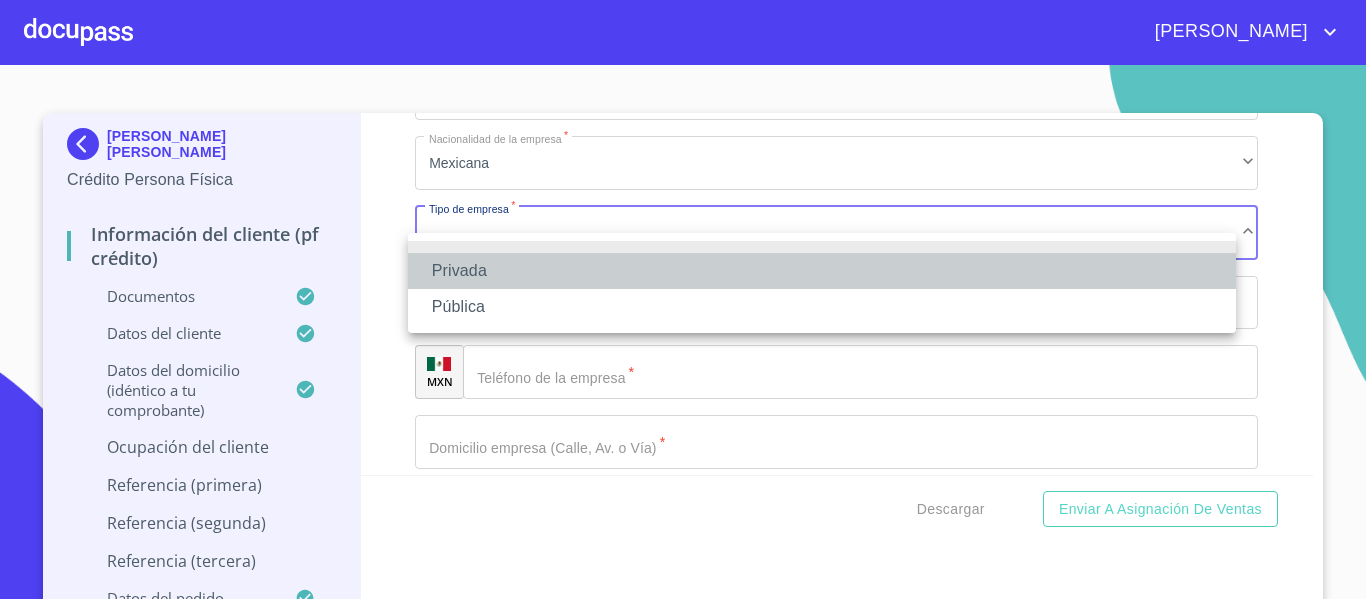 click on "Privada" at bounding box center (822, 271) 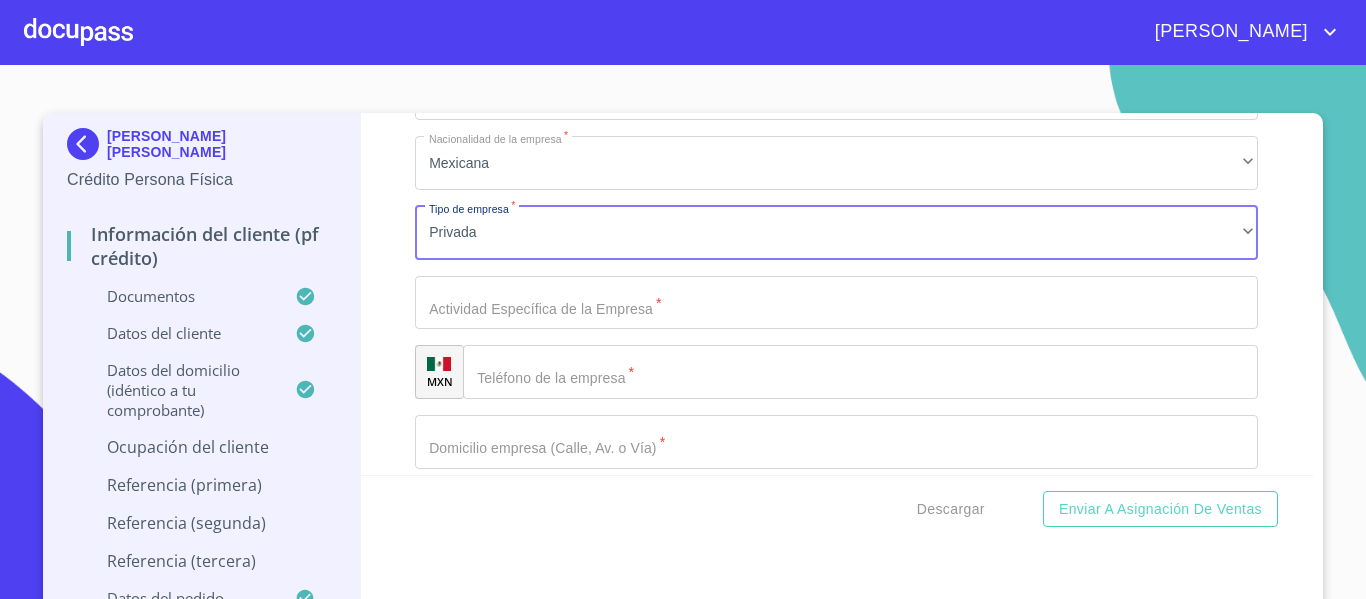click on "Documento de identificación.   *" at bounding box center [813, -2305] 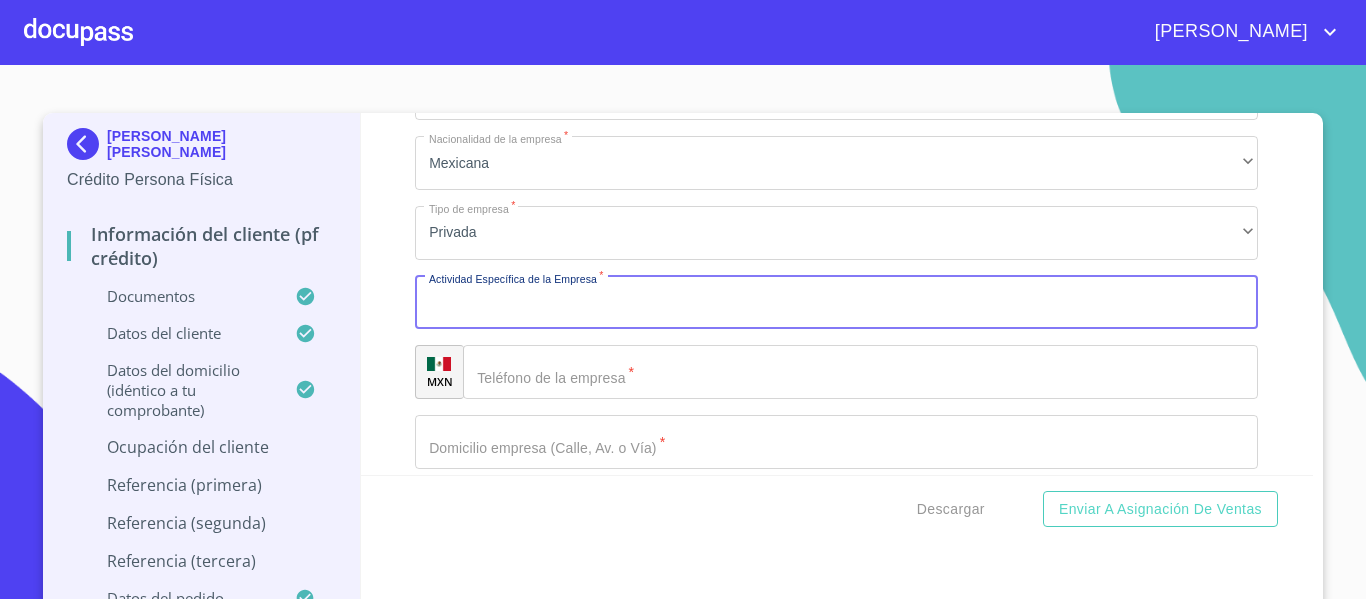 scroll, scrollTop: 7574, scrollLeft: 0, axis: vertical 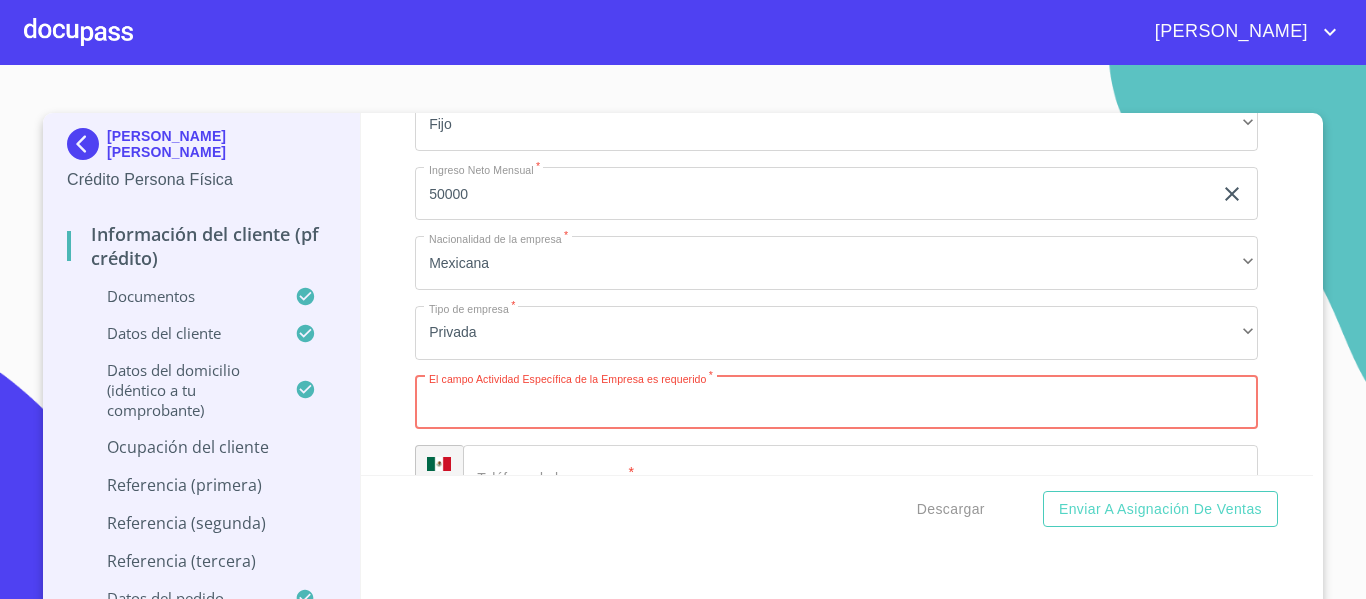 click on "Documento de identificación.   *" at bounding box center (836, 403) 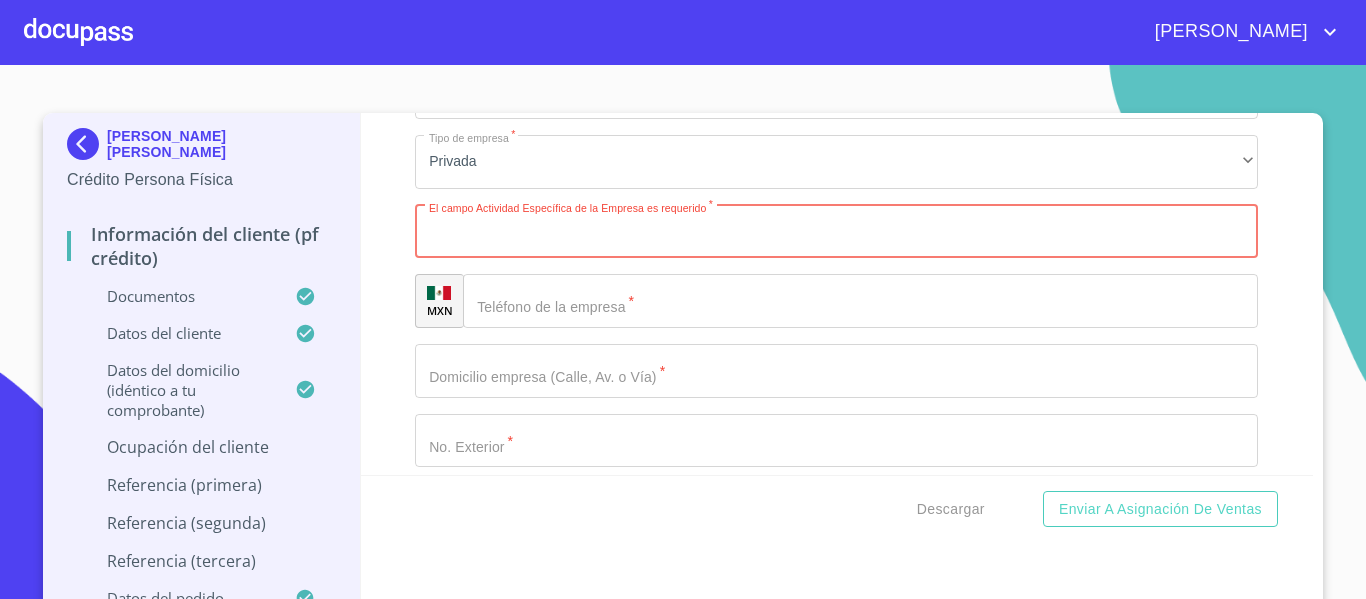 scroll, scrollTop: 7774, scrollLeft: 0, axis: vertical 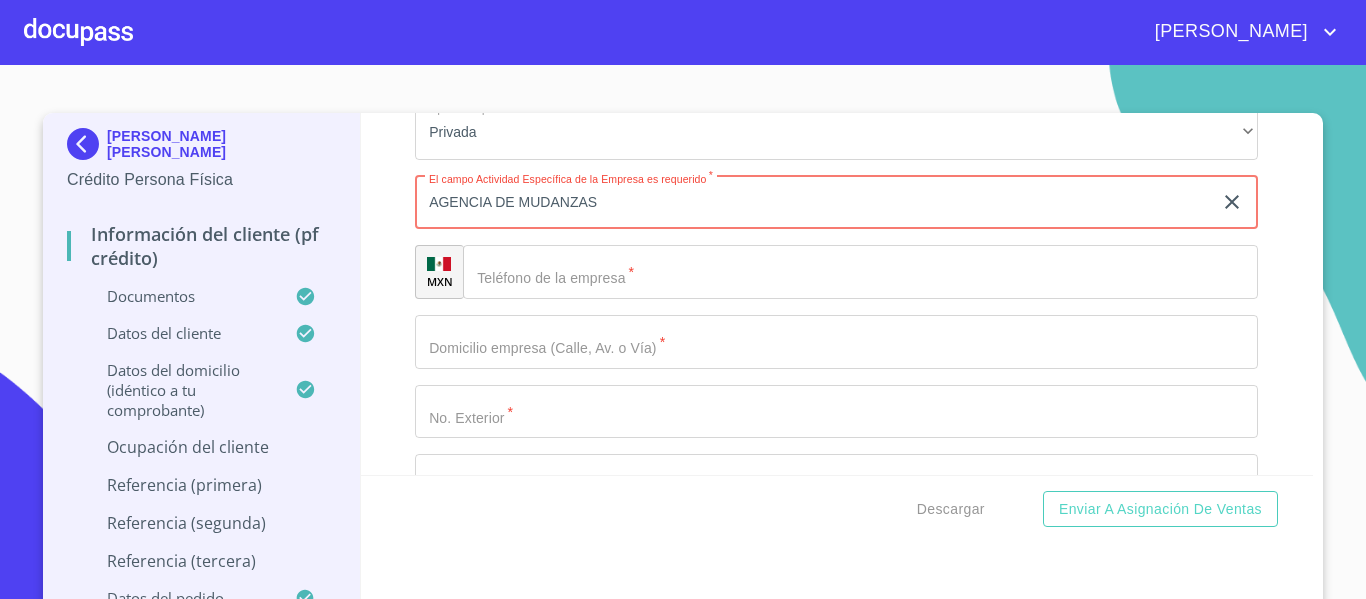 type on "AGENCIA DE MUDANZAS" 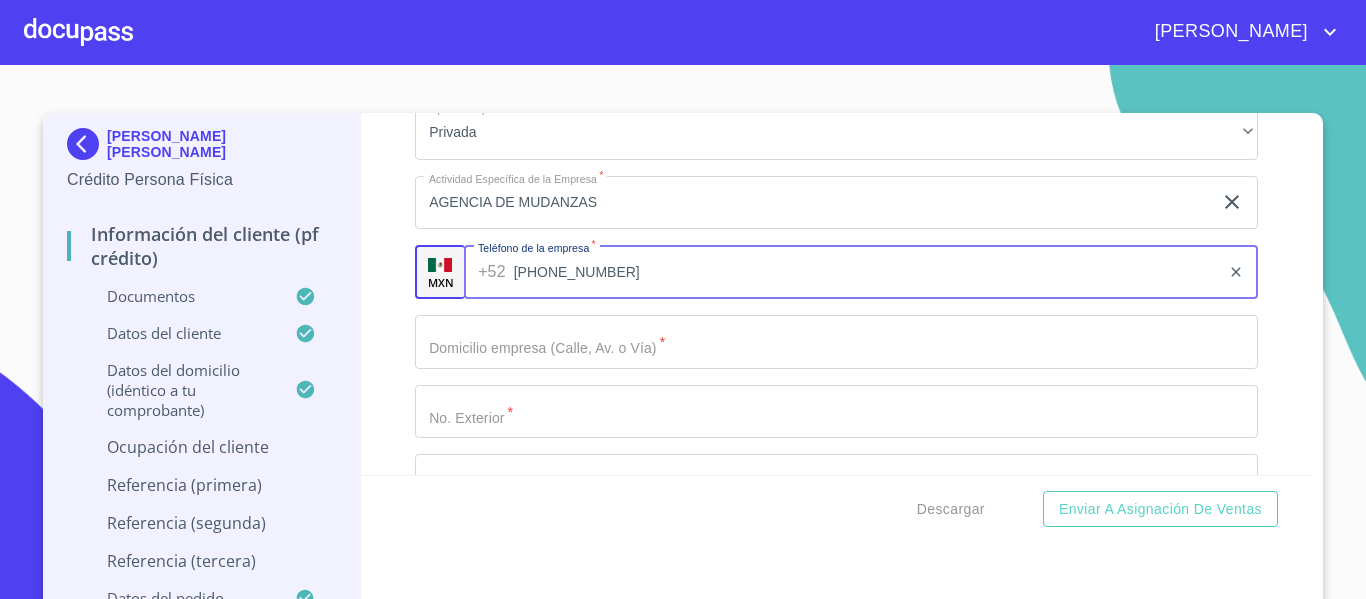 type on "[PHONE_NUMBER]" 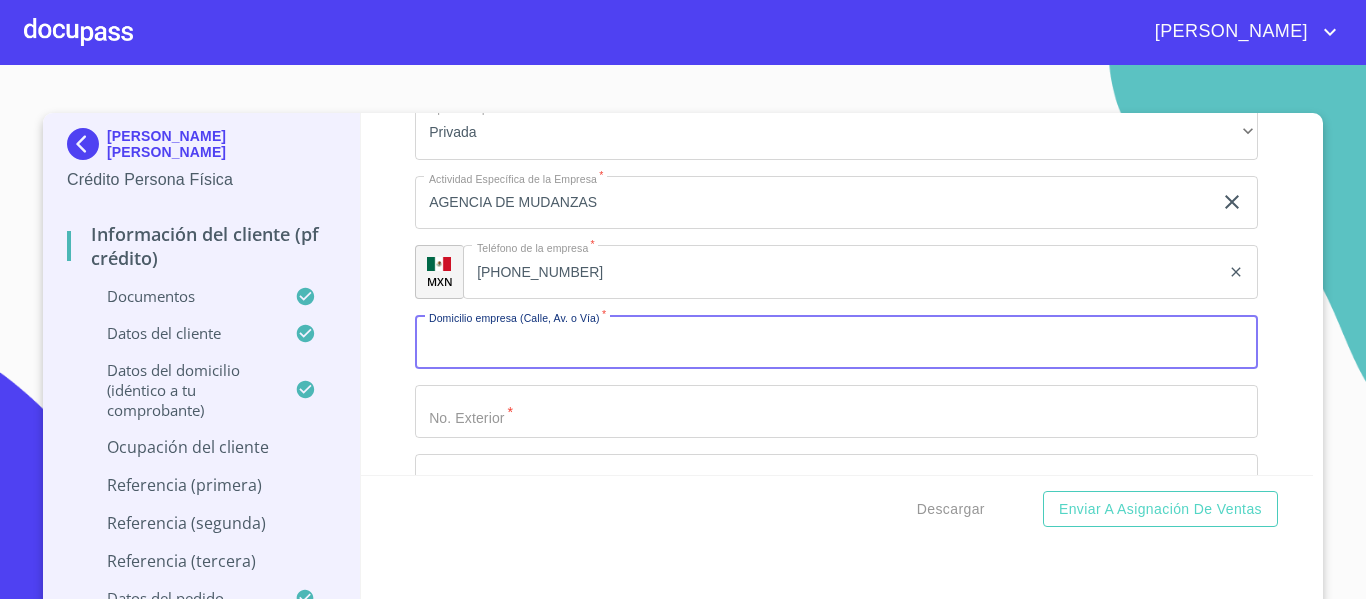 type on "A" 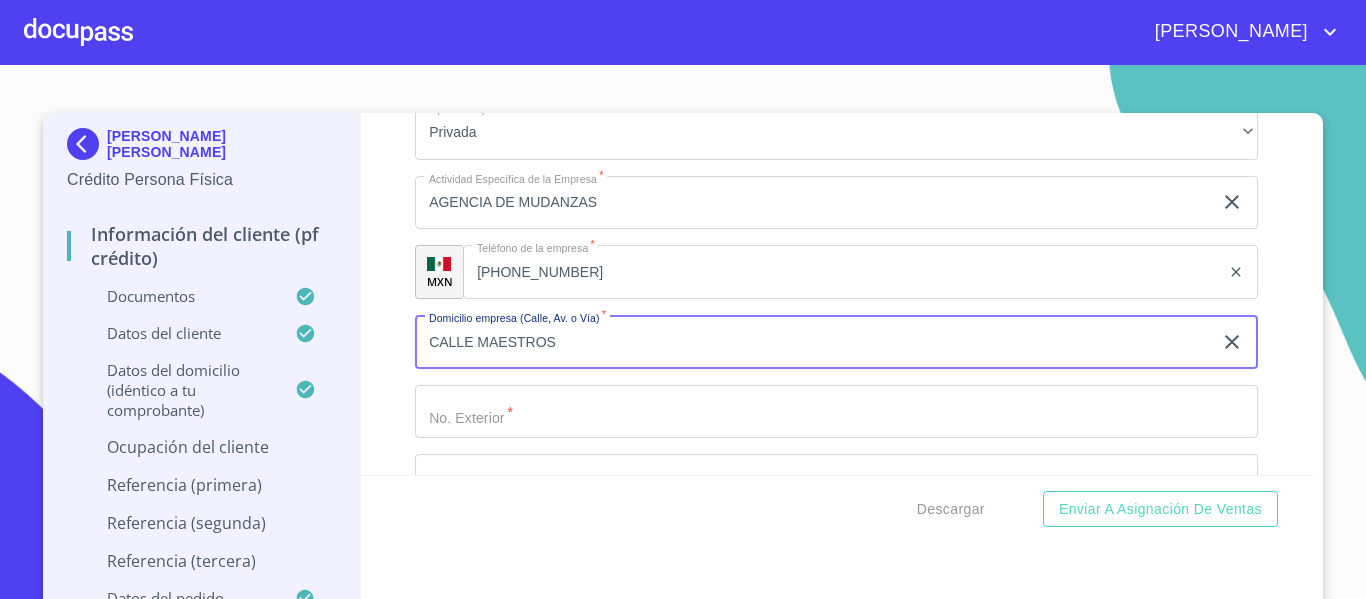type on "CALLE MAESTROS" 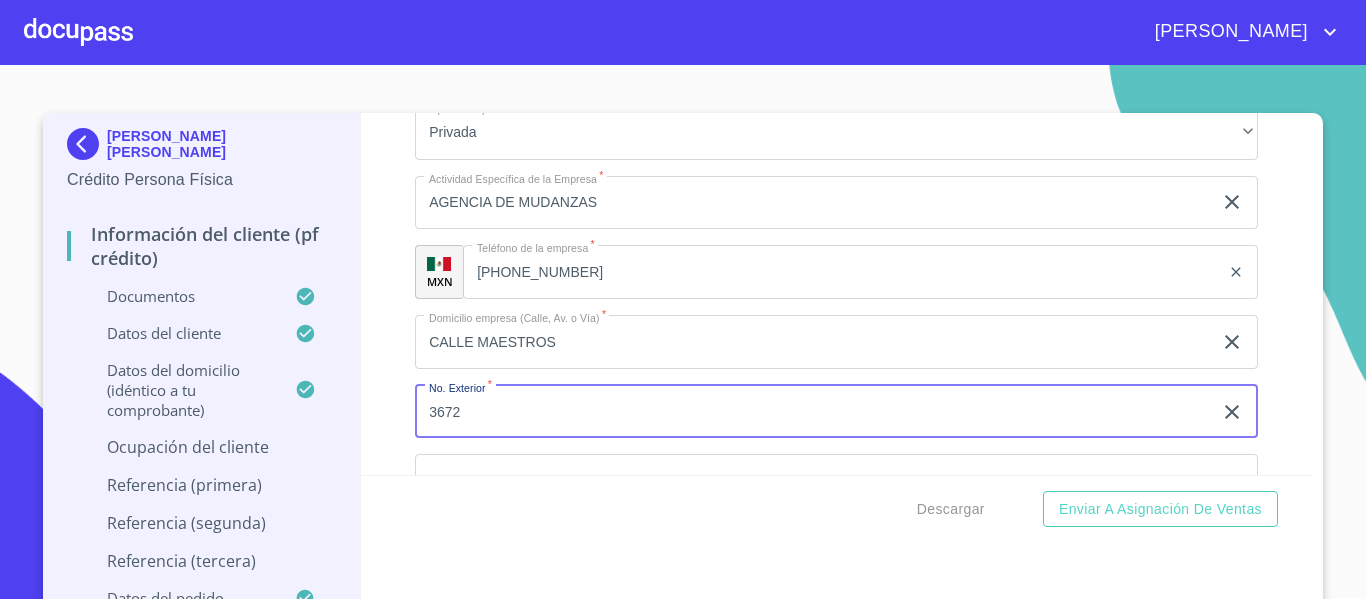 type on "3672" 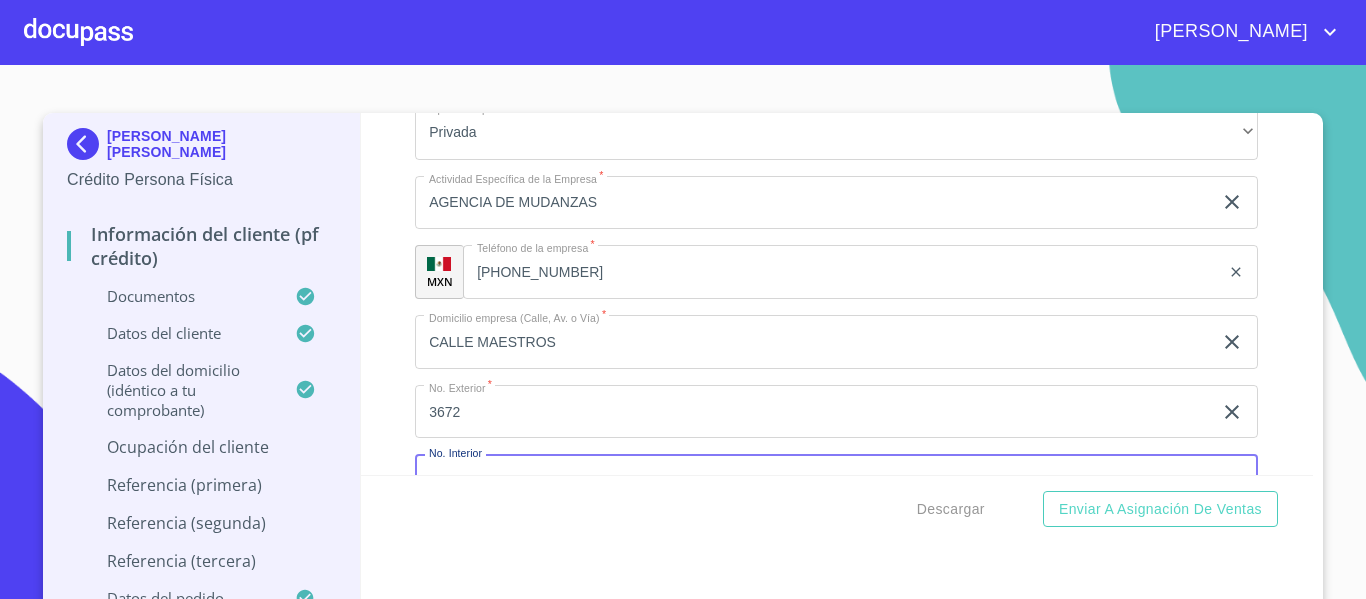 scroll, scrollTop: 7986, scrollLeft: 0, axis: vertical 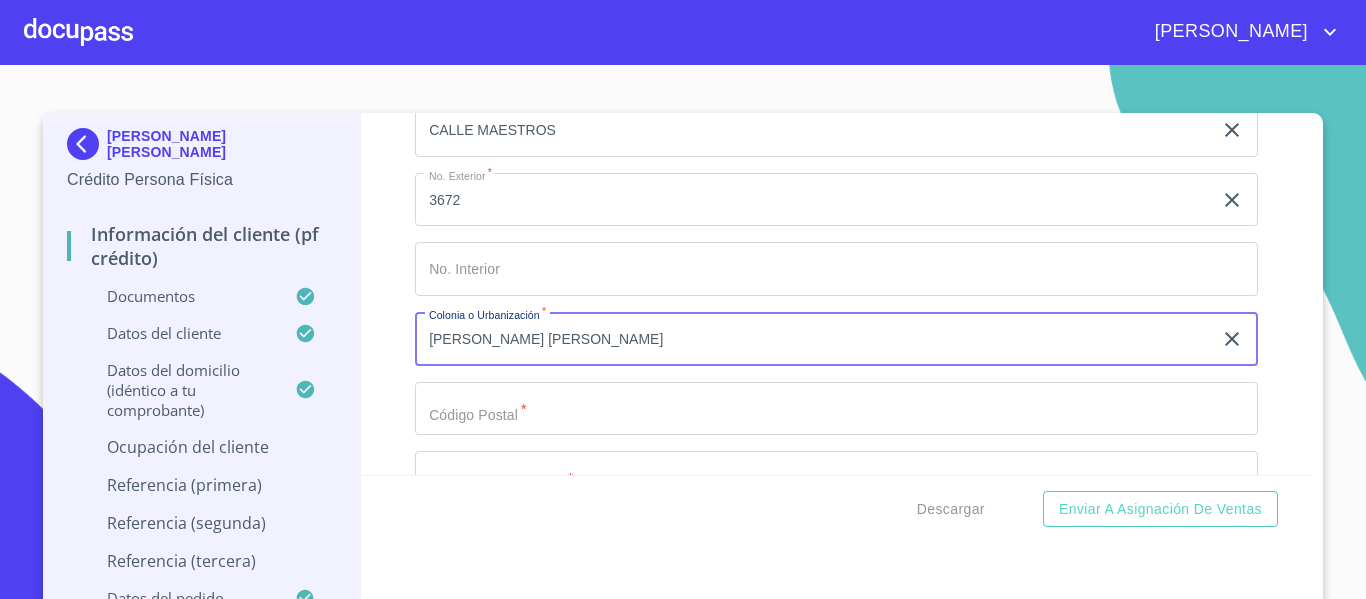 type on "[PERSON_NAME] [PERSON_NAME]" 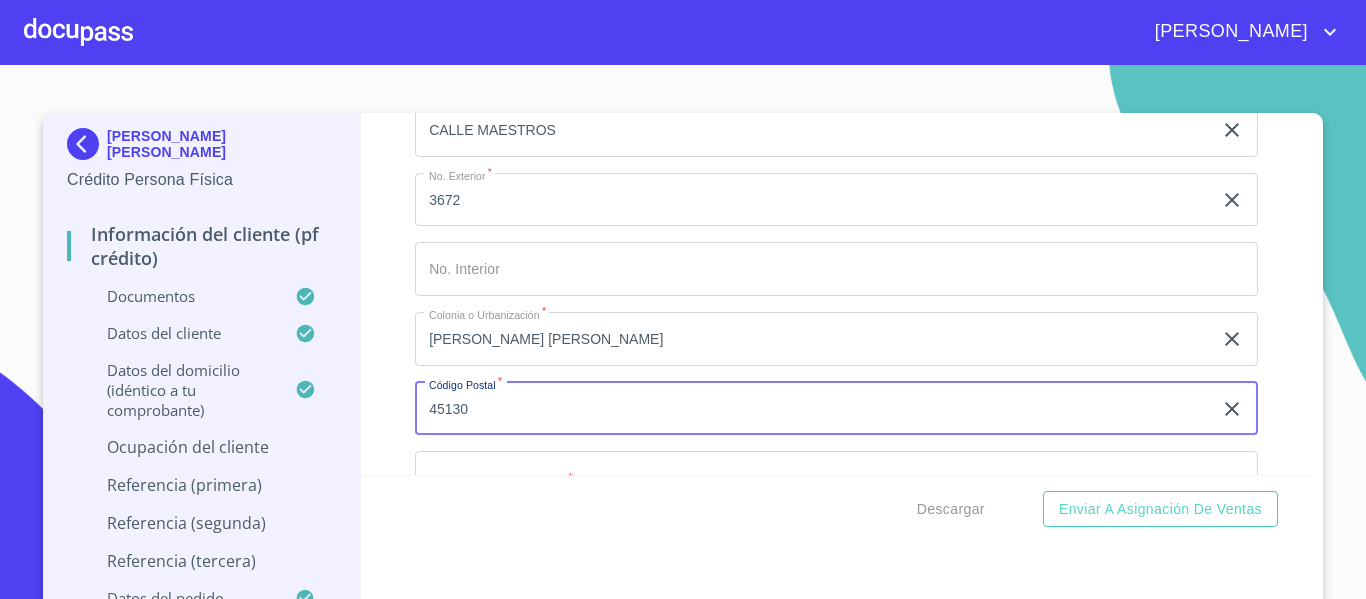 type on "45130" 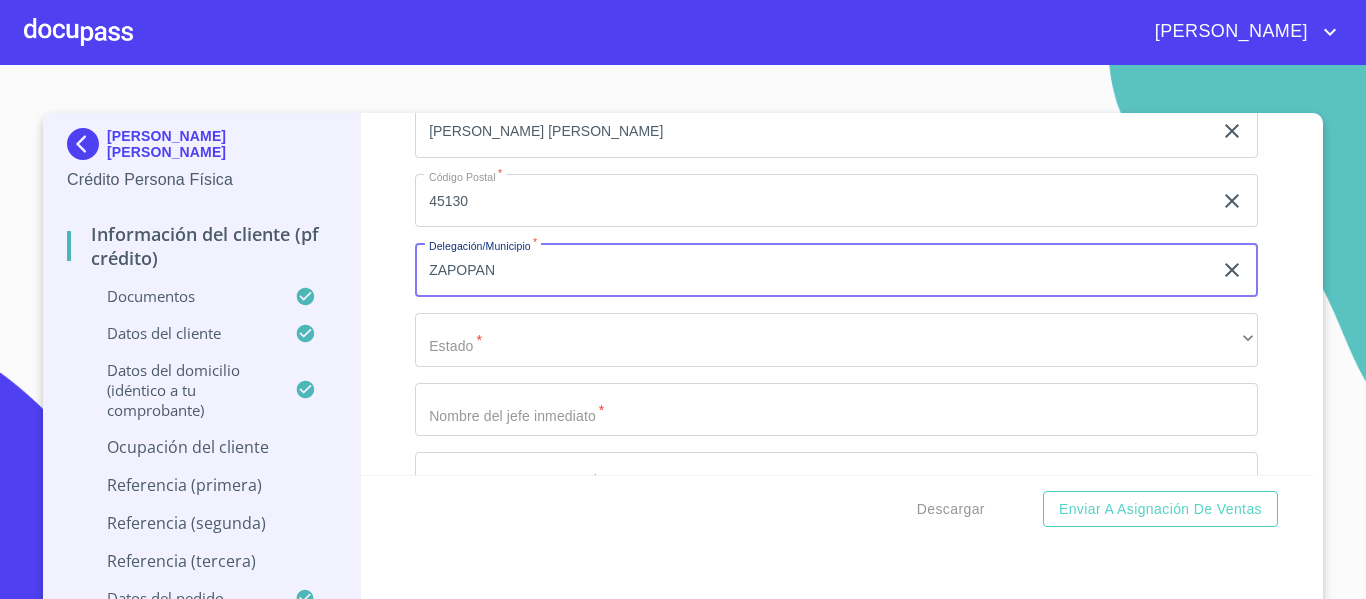 type on "ZAPOPAN" 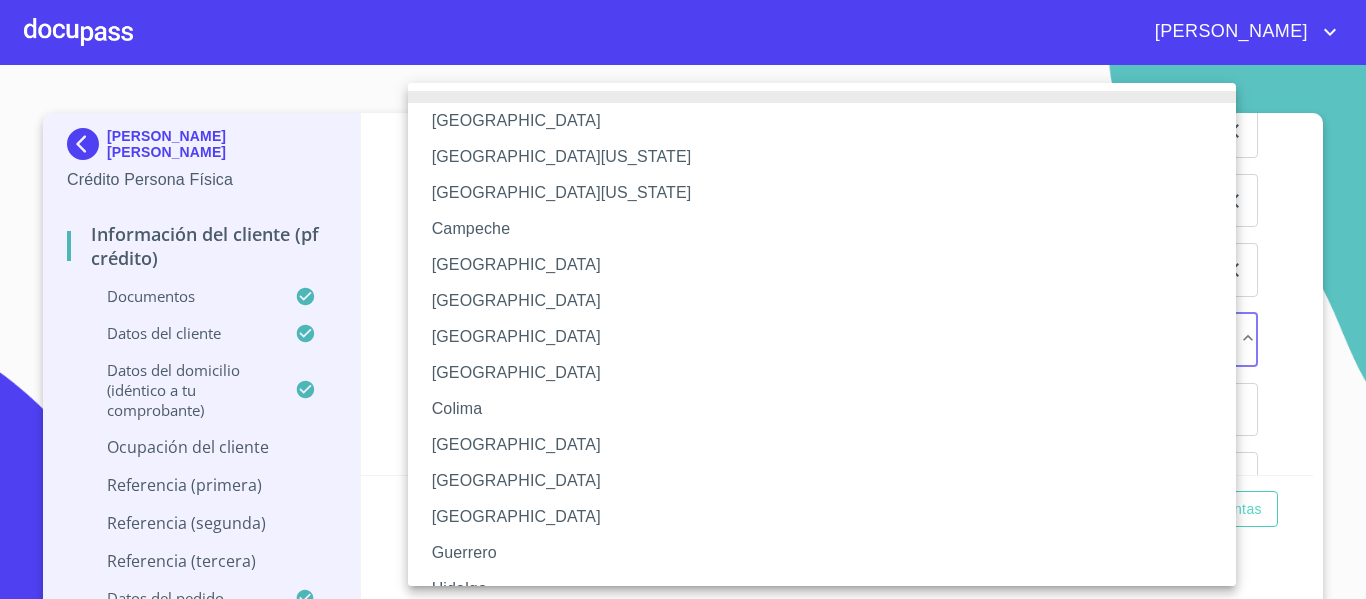 type 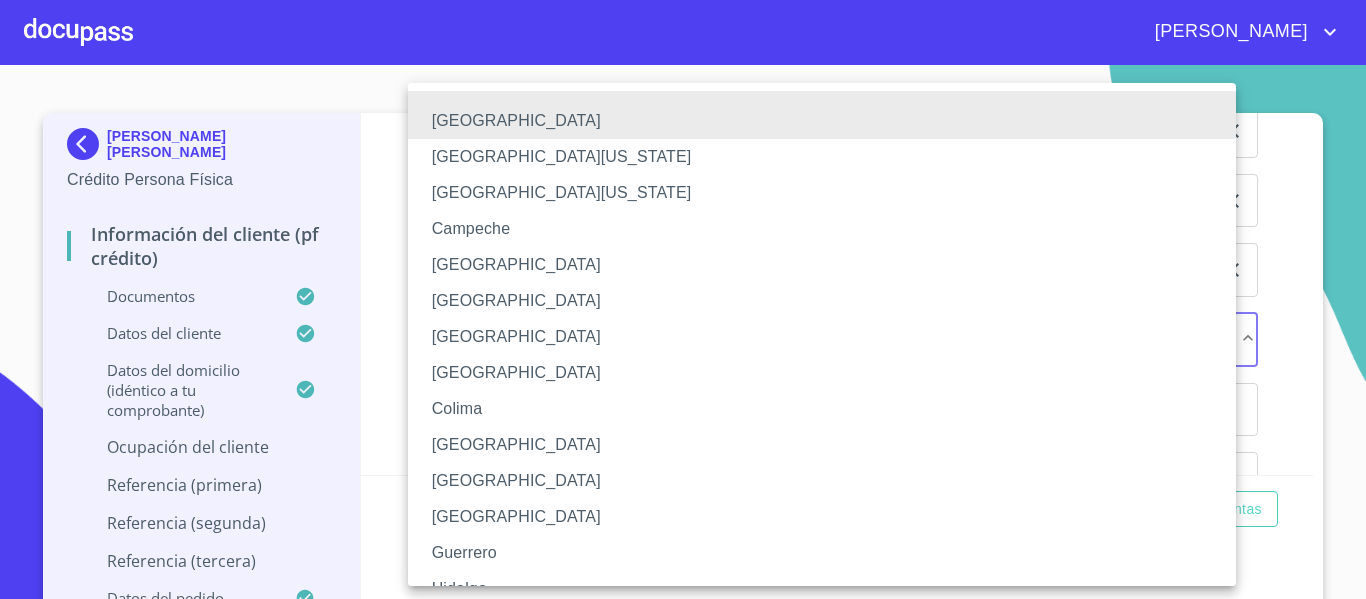 type 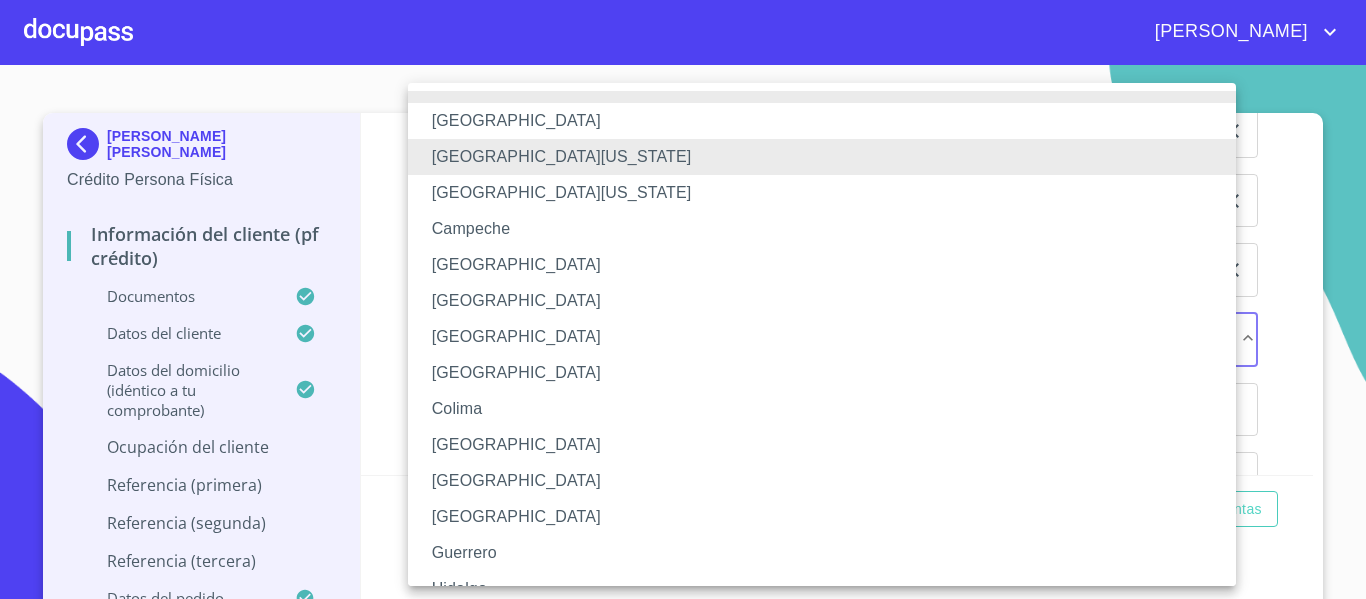 type 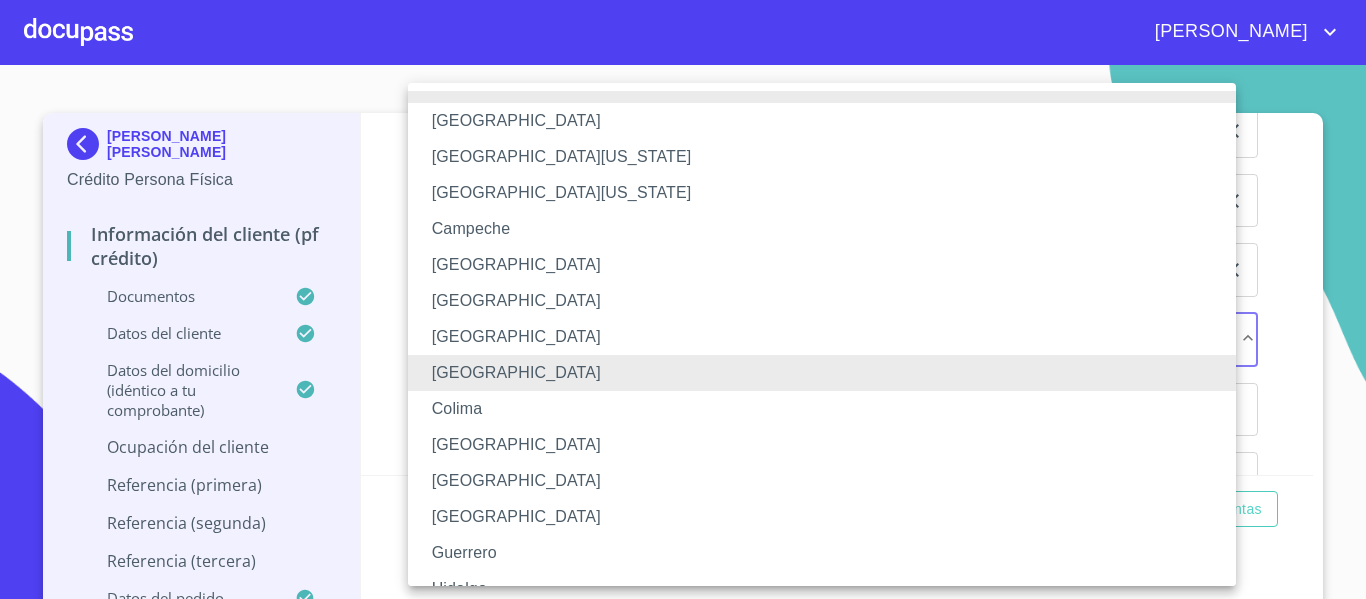 type 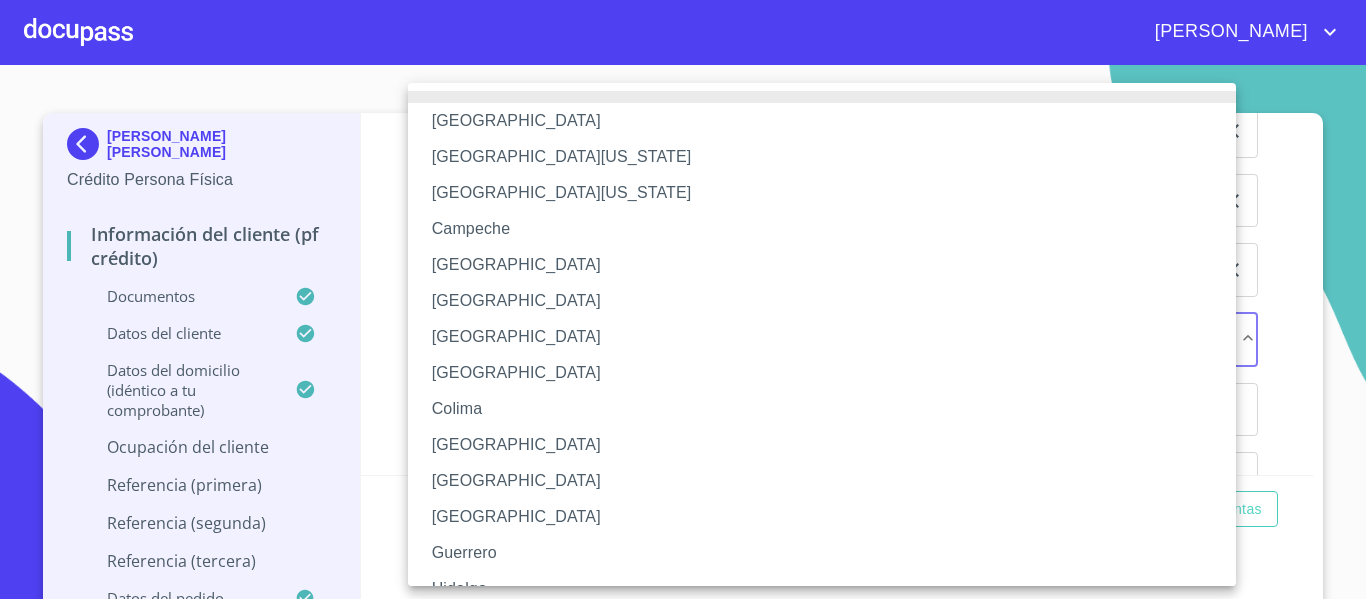 type 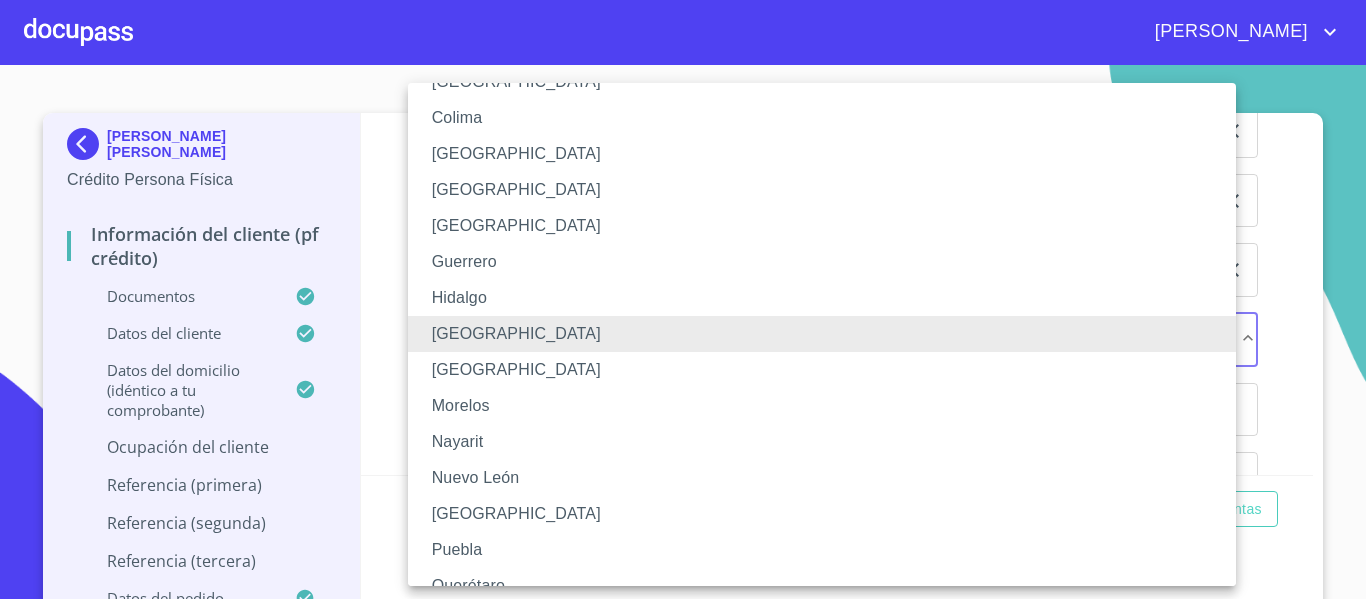 type 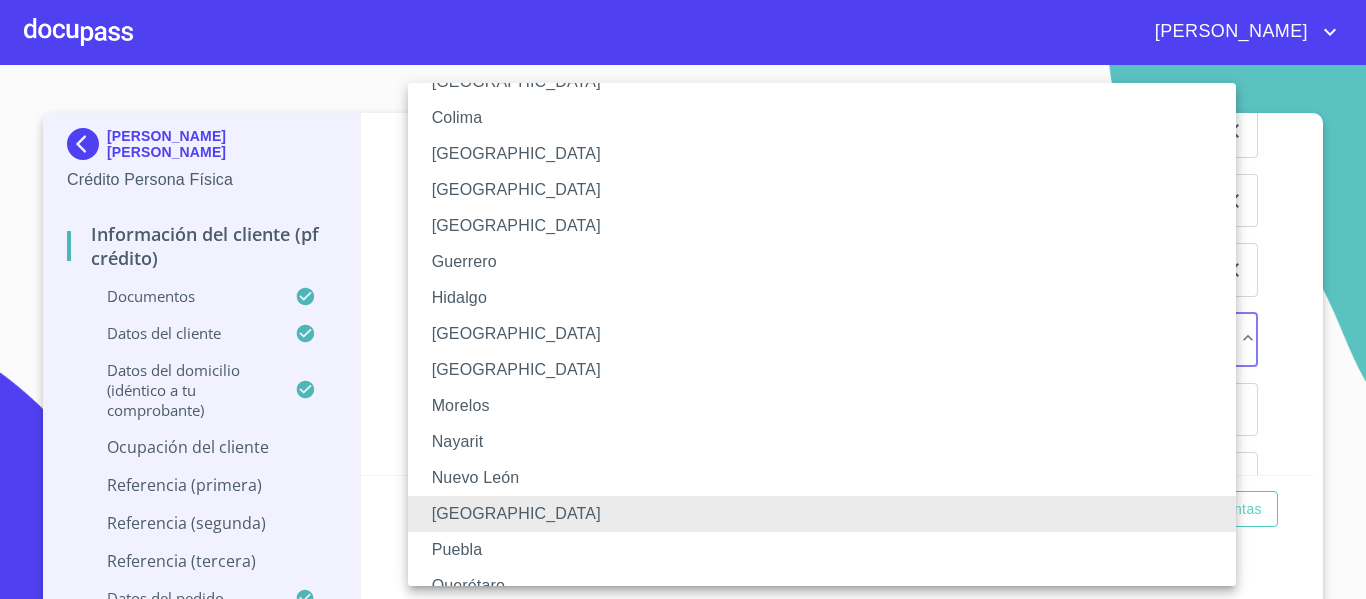 type 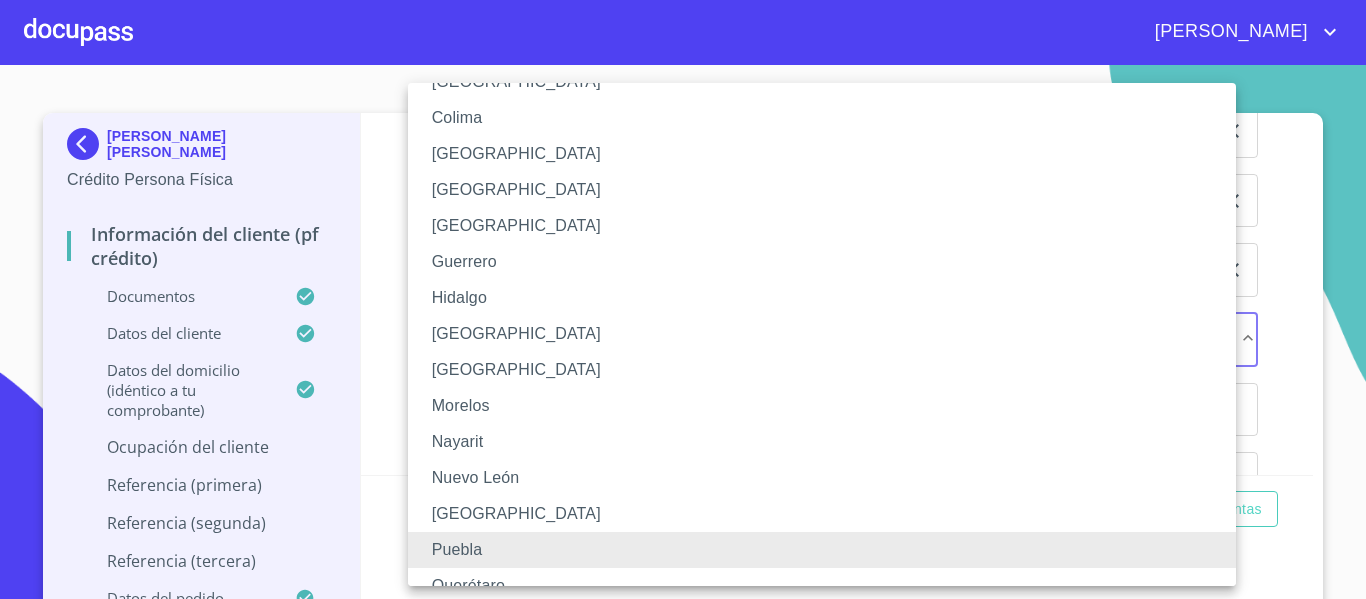 type 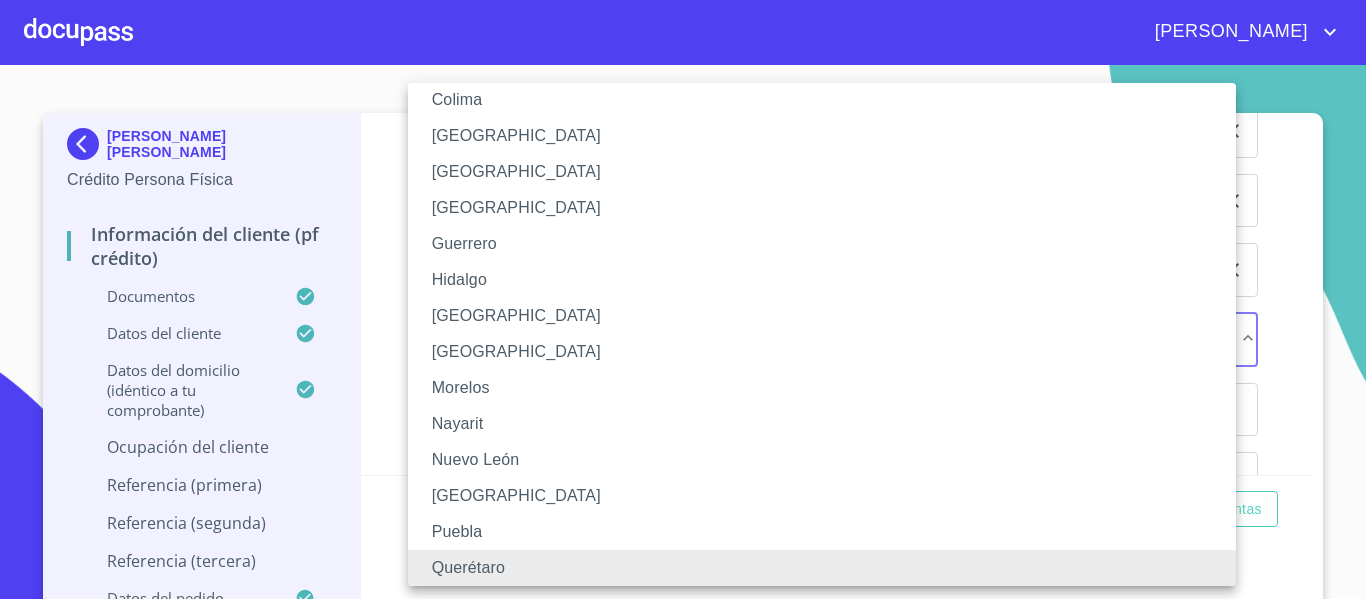 type 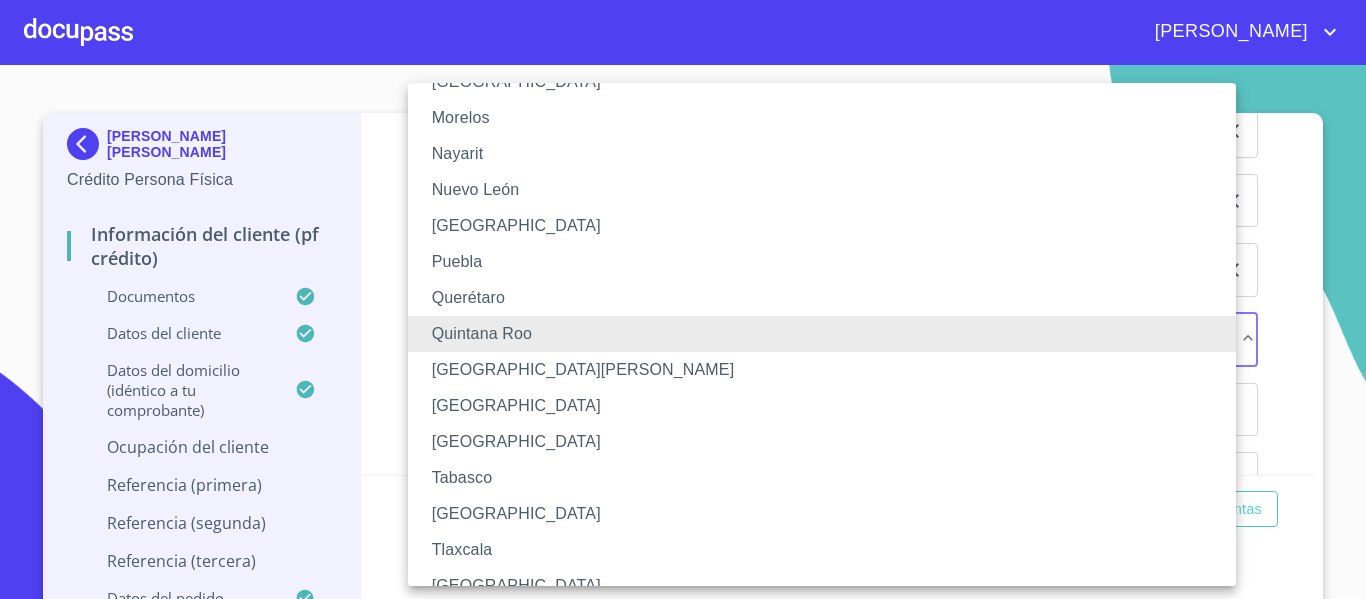 type 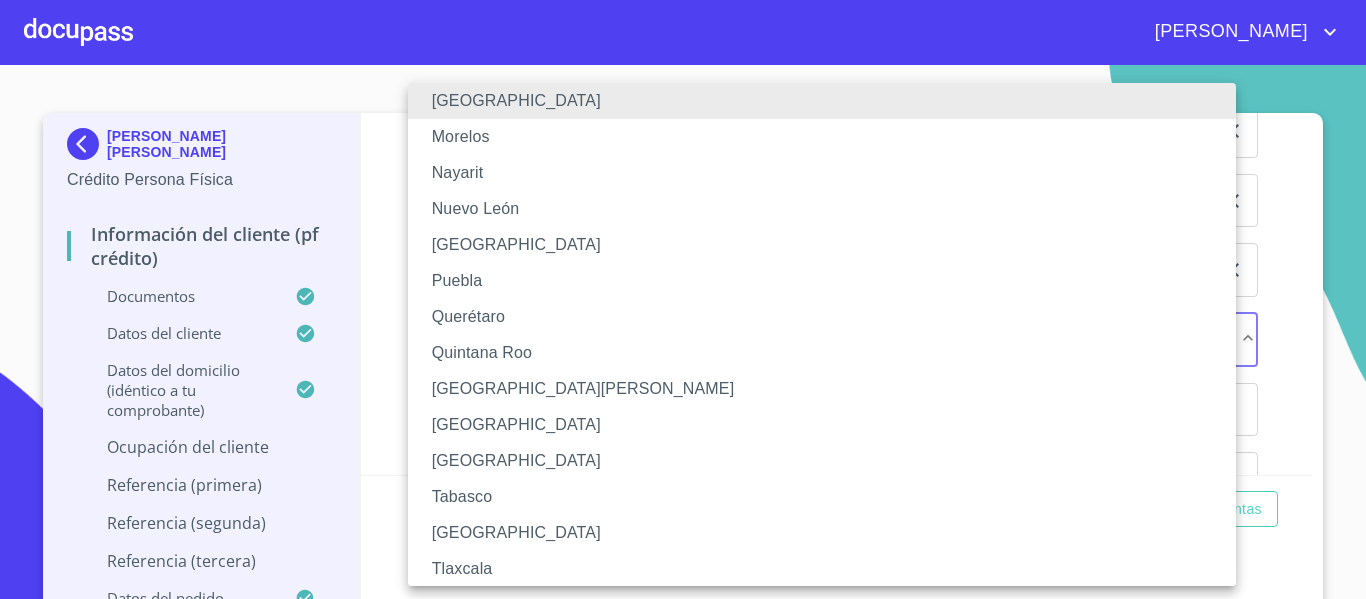 scroll, scrollTop: 291, scrollLeft: 0, axis: vertical 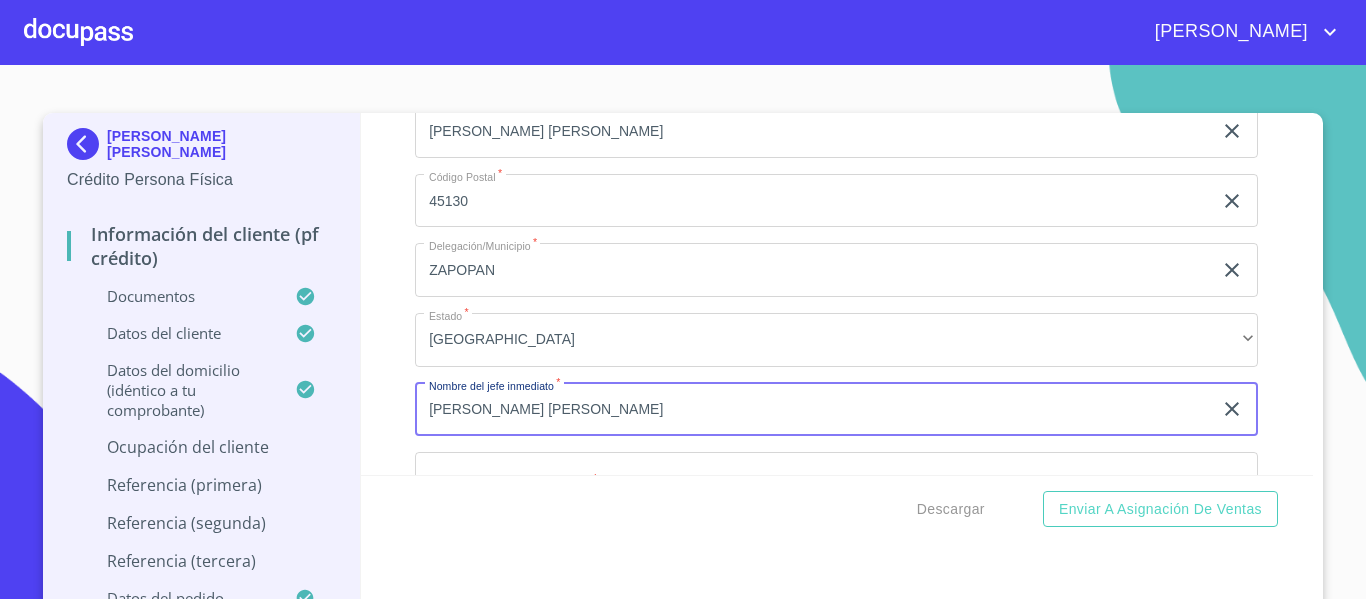 type on "[PERSON_NAME] [PERSON_NAME]" 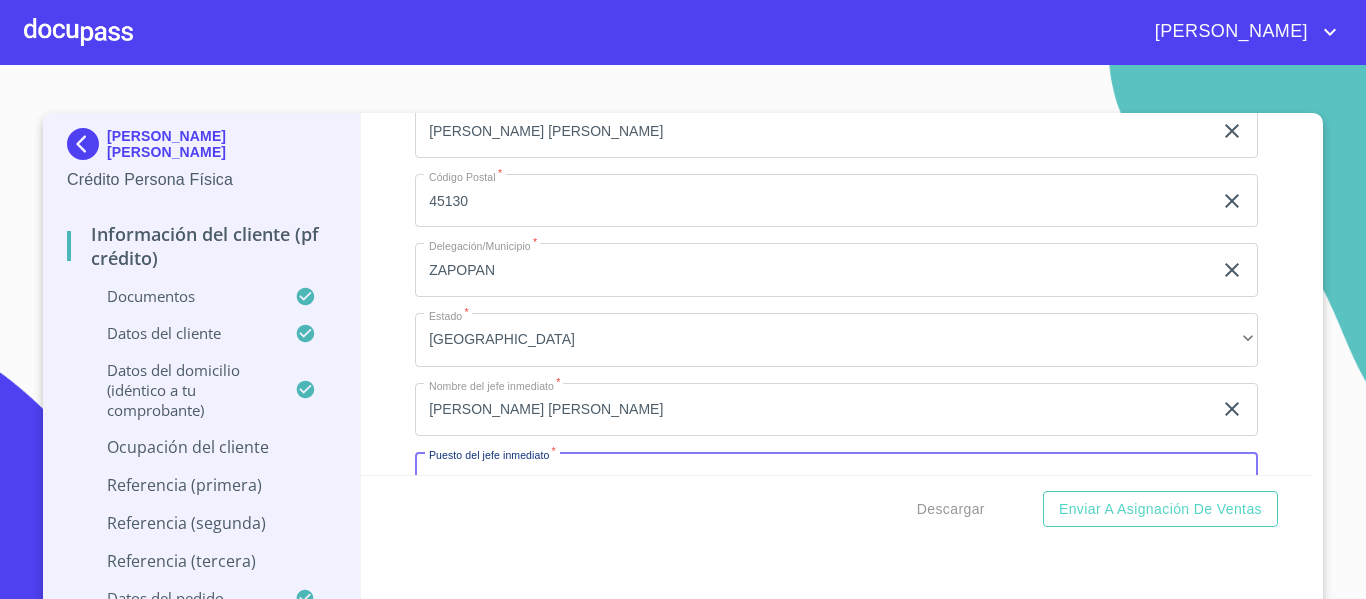 scroll, scrollTop: 8403, scrollLeft: 0, axis: vertical 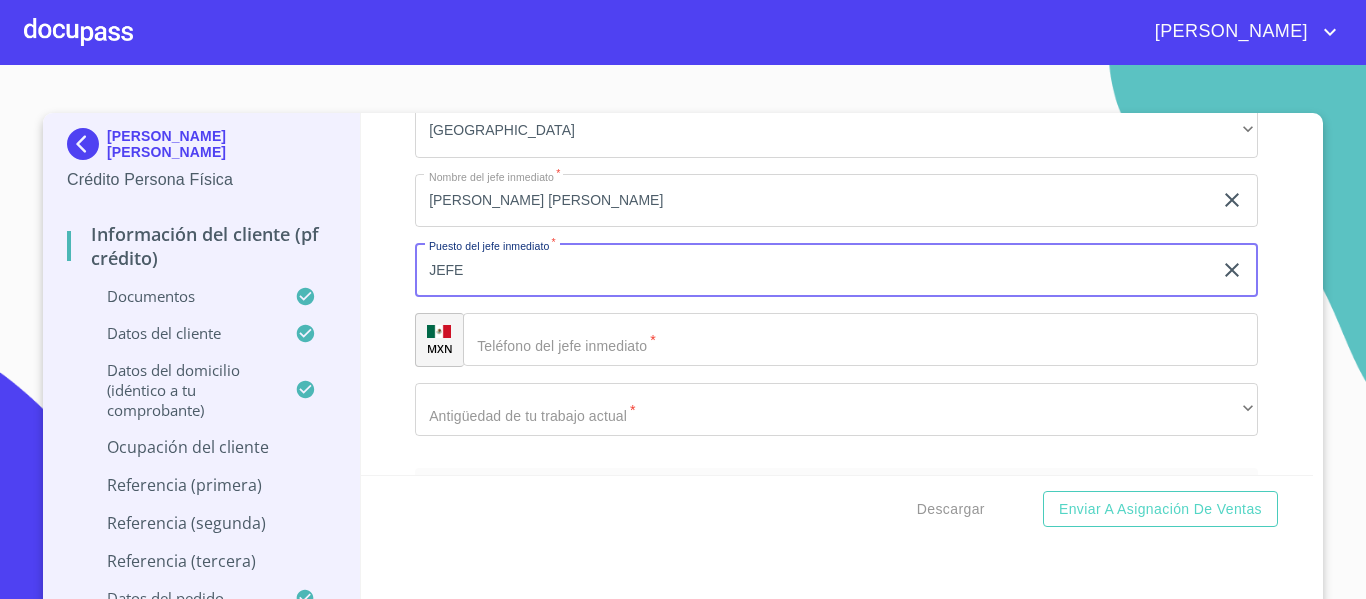 type on "JEFE" 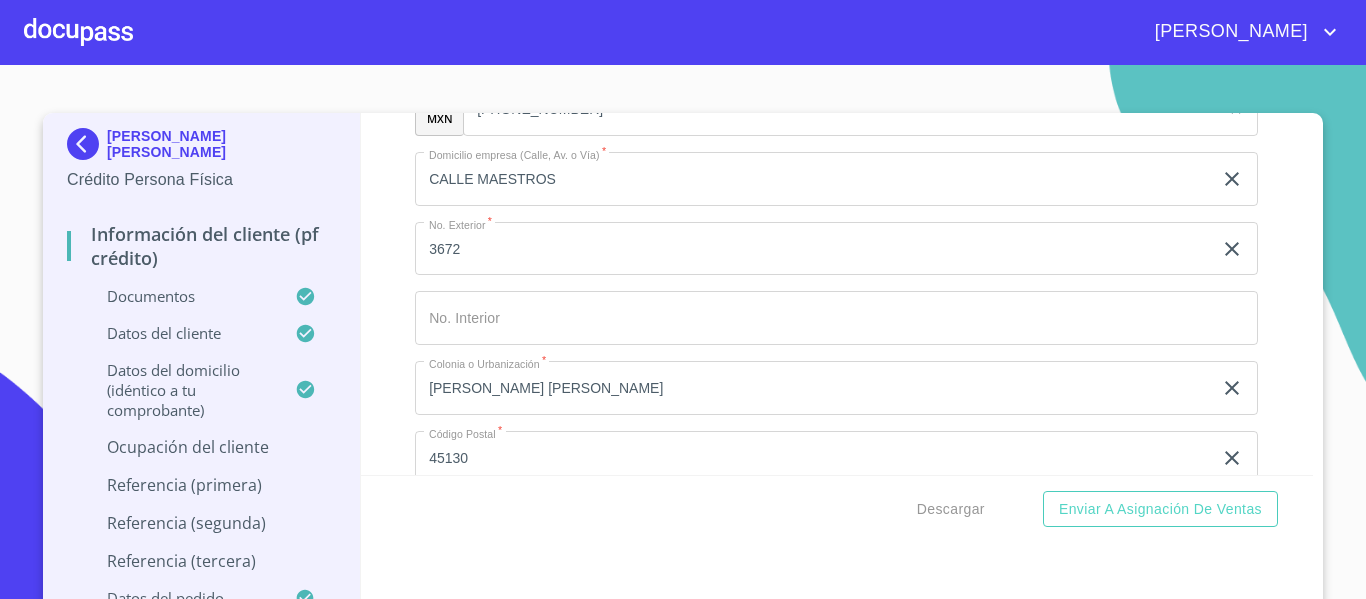 scroll, scrollTop: 7903, scrollLeft: 0, axis: vertical 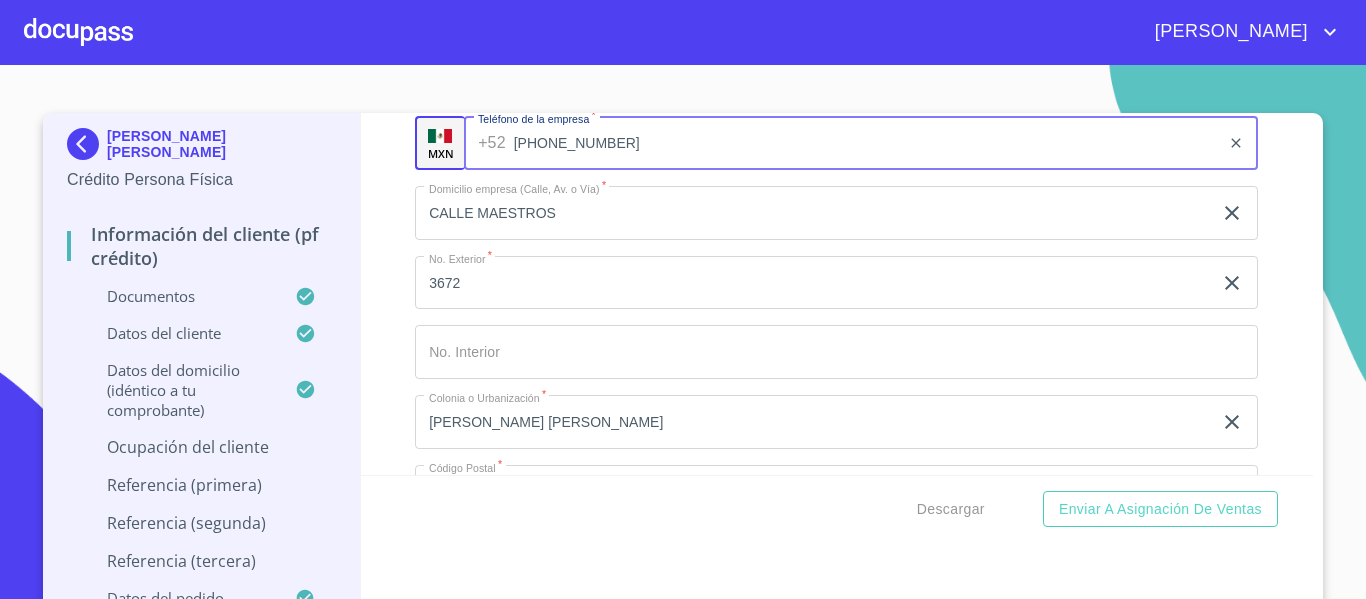 drag, startPoint x: 573, startPoint y: 172, endPoint x: 502, endPoint y: 172, distance: 71 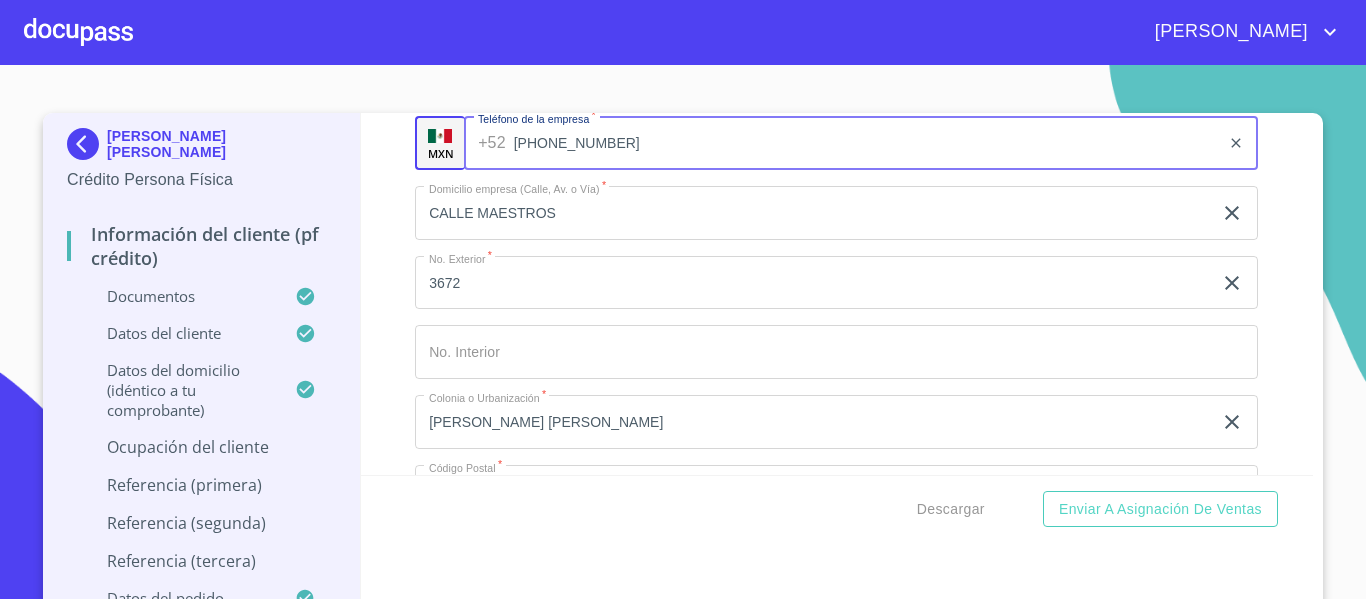 click on "[PHONE_NUMBER] ​" at bounding box center [861, 143] 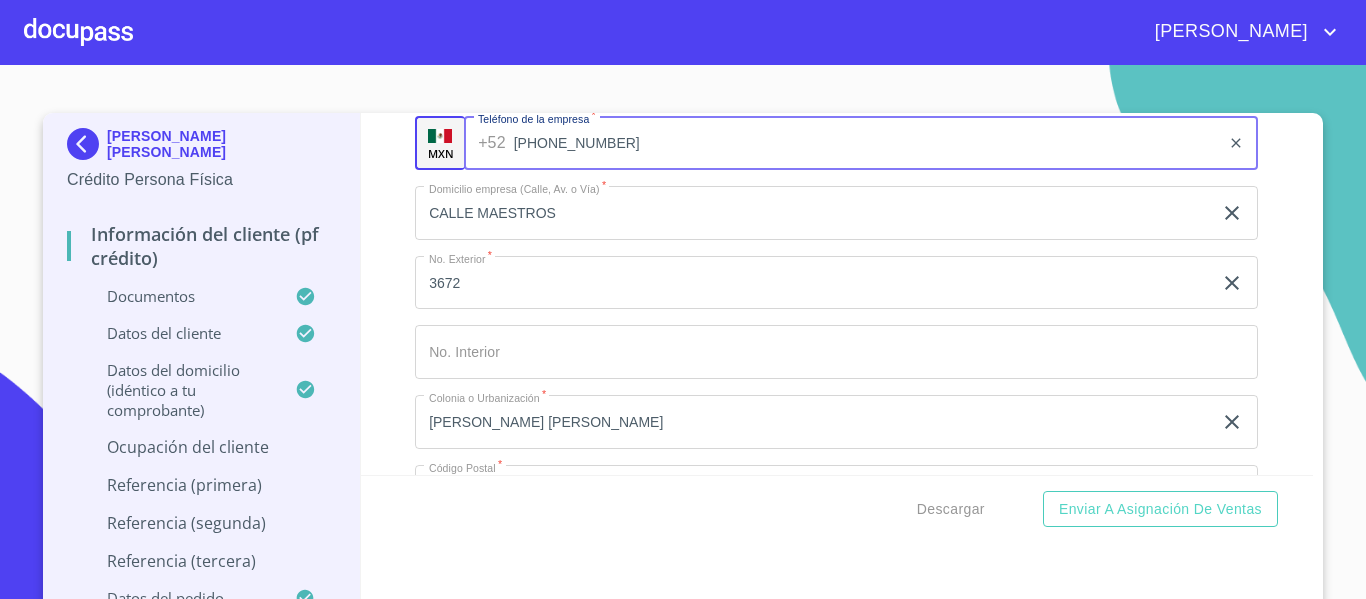 drag, startPoint x: 601, startPoint y: 162, endPoint x: 505, endPoint y: 159, distance: 96.04687 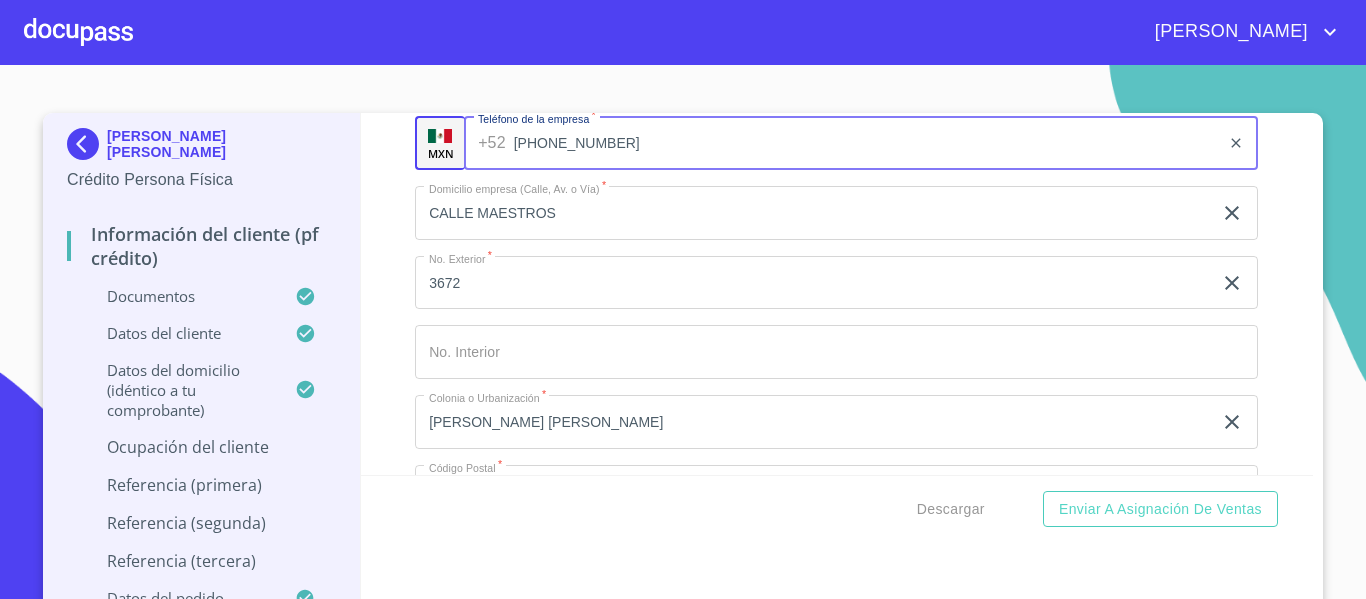 click on "[PHONE_NUMBER]" at bounding box center [867, 143] 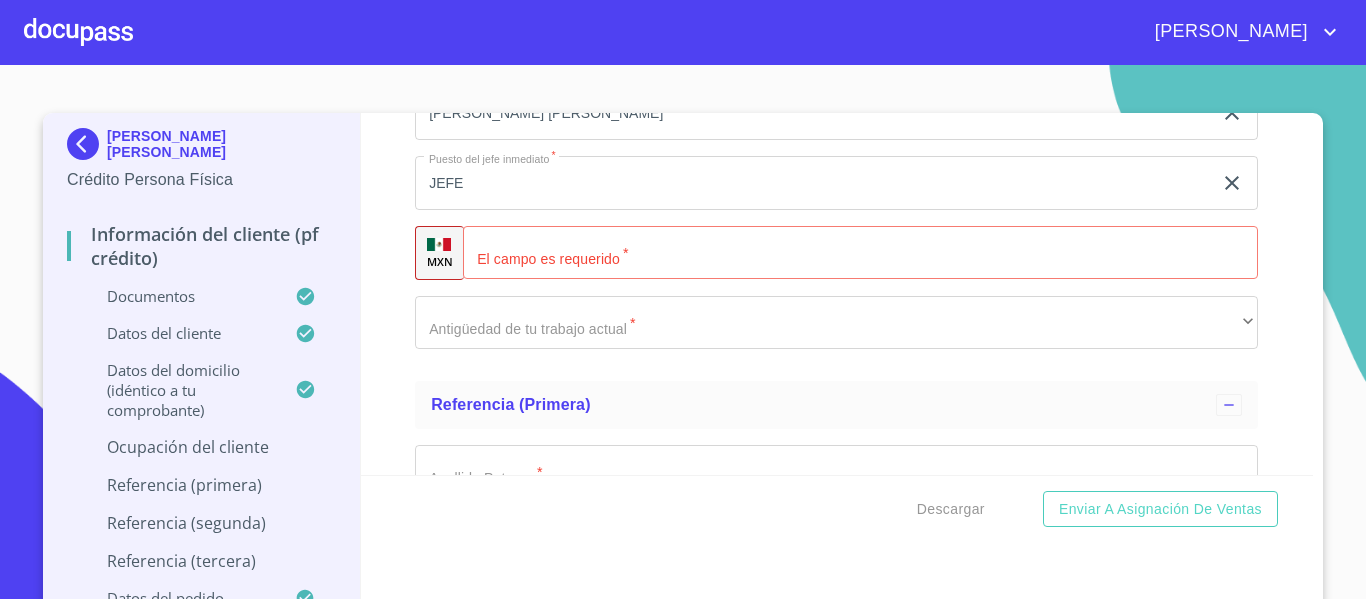 scroll, scrollTop: 8503, scrollLeft: 0, axis: vertical 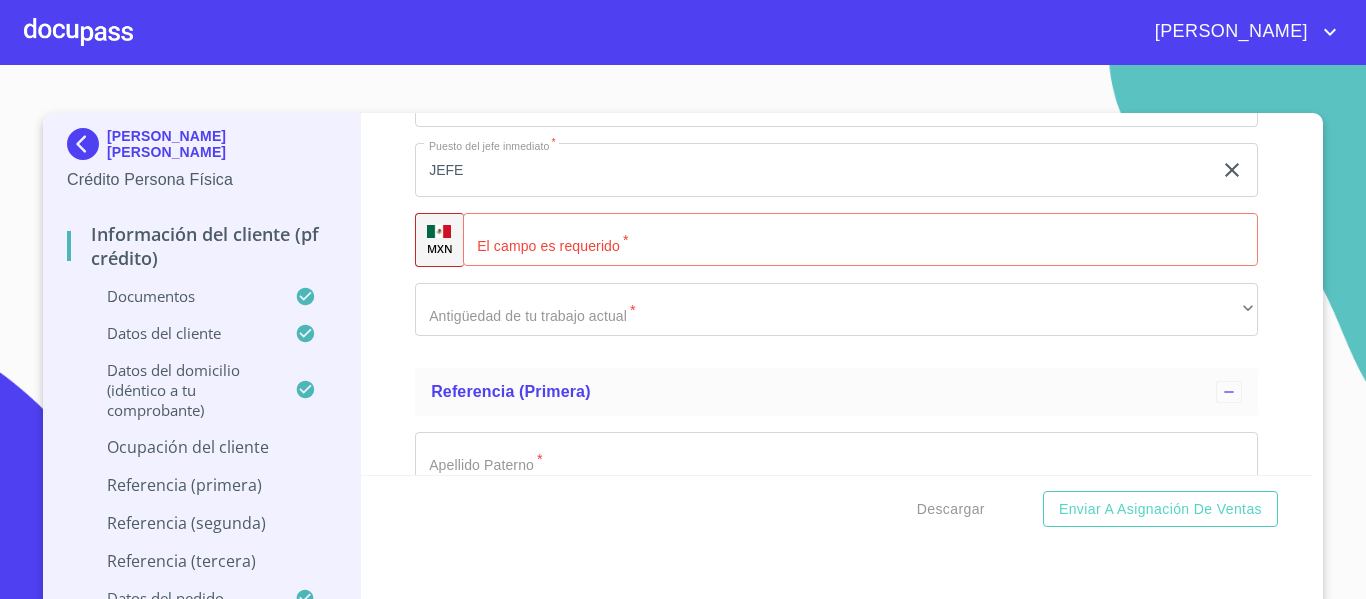 click on "Documento de identificación.   *" 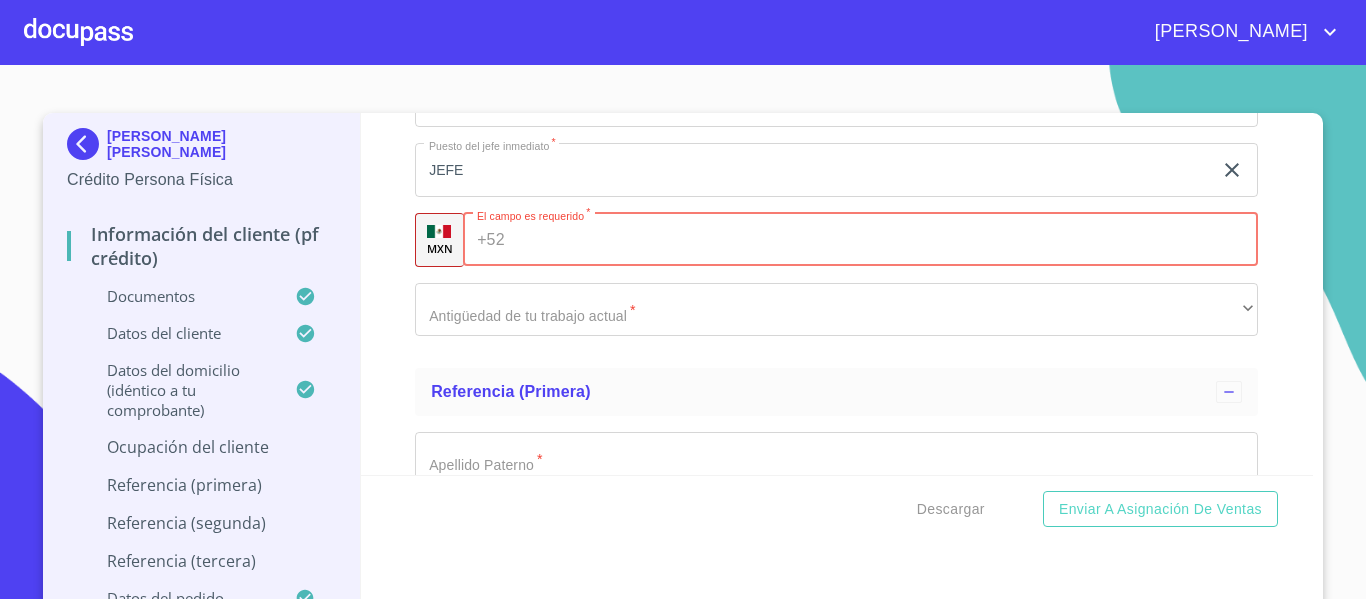 paste on "[PHONE_NUMBER]" 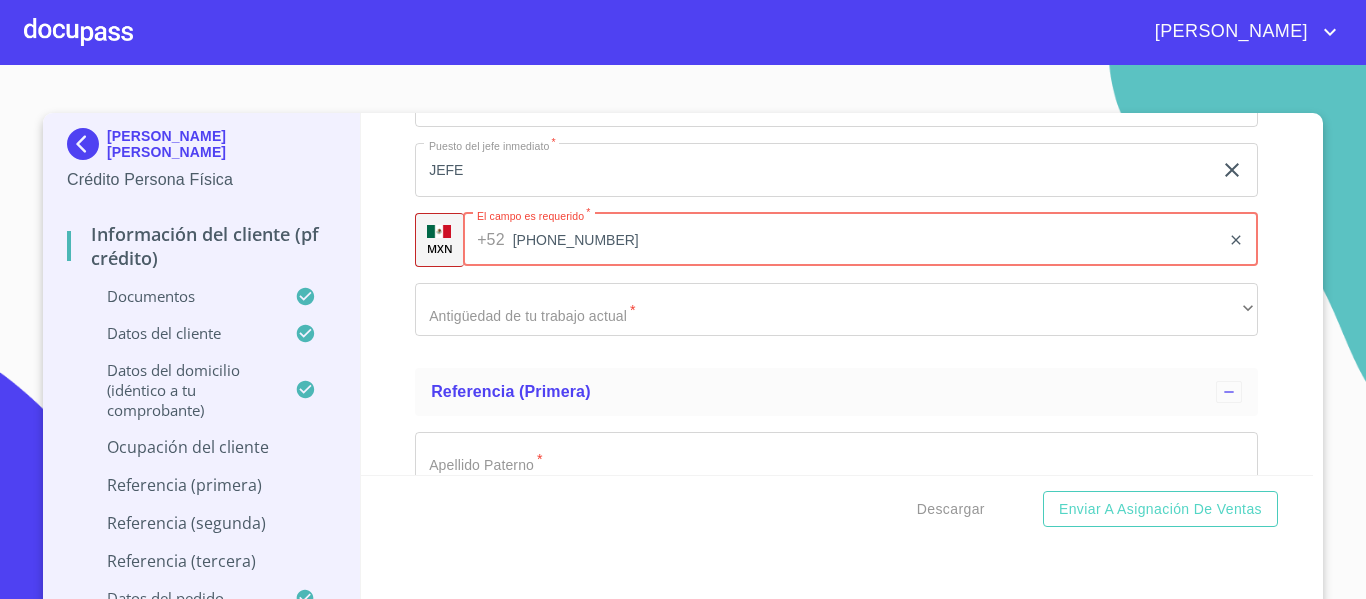 type on "[PHONE_NUMBER]" 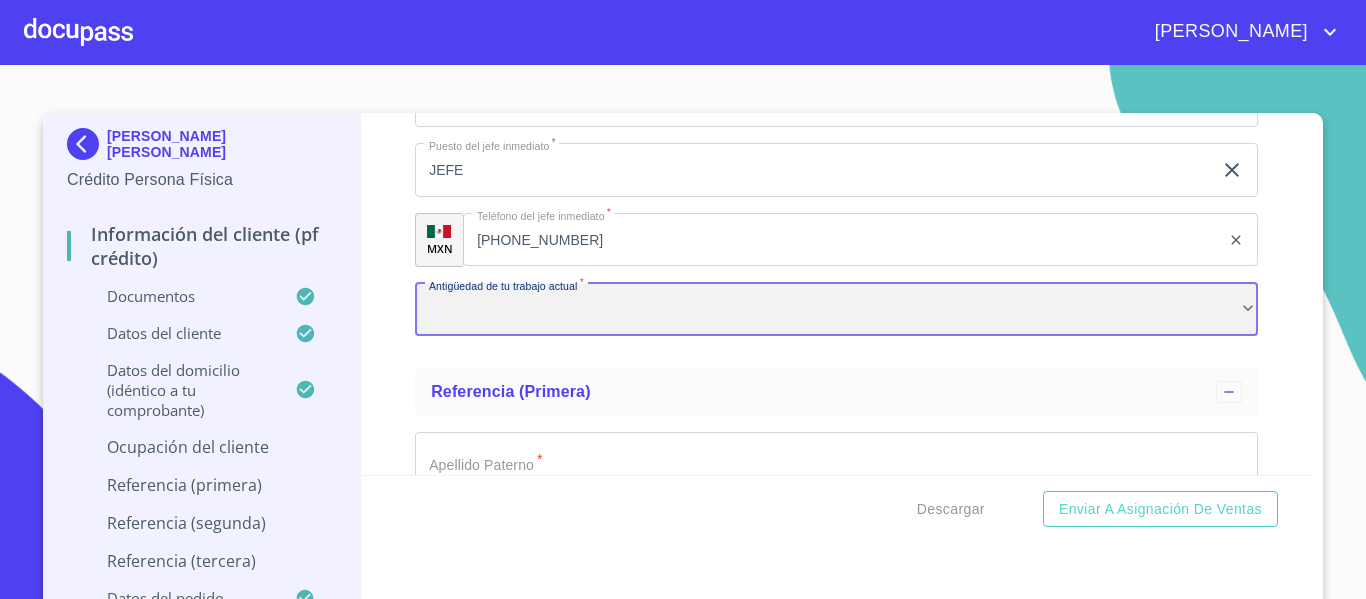 click on "​" at bounding box center (836, 310) 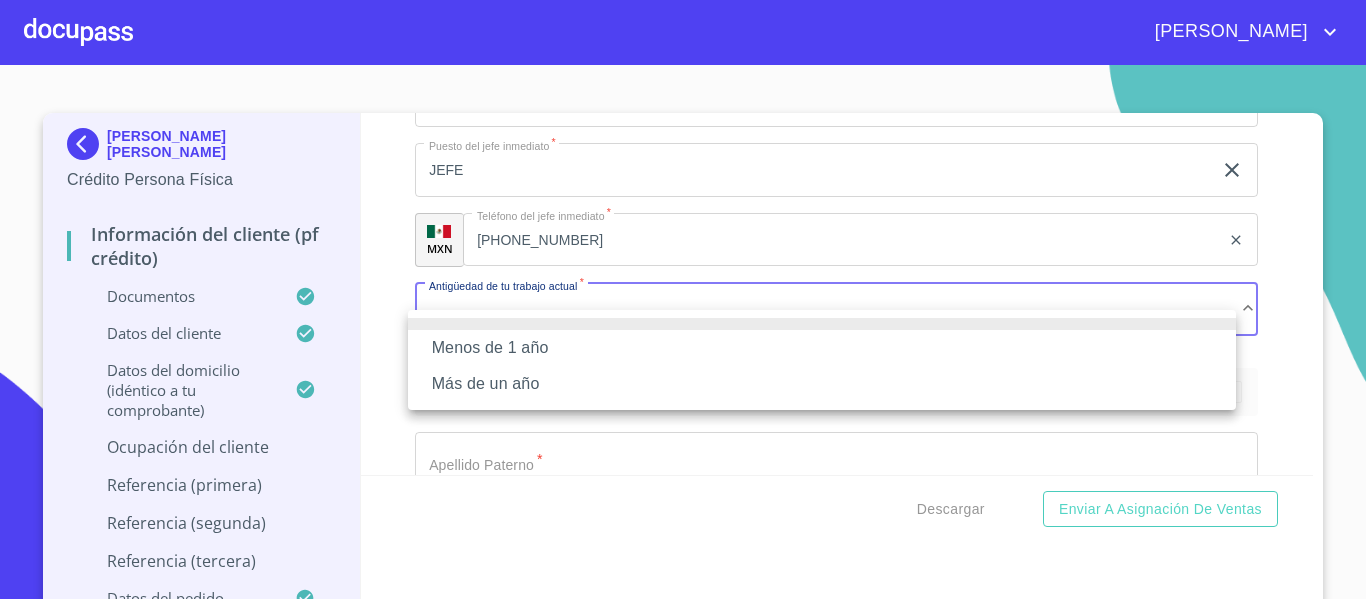 click on "Más de un año" at bounding box center [822, 384] 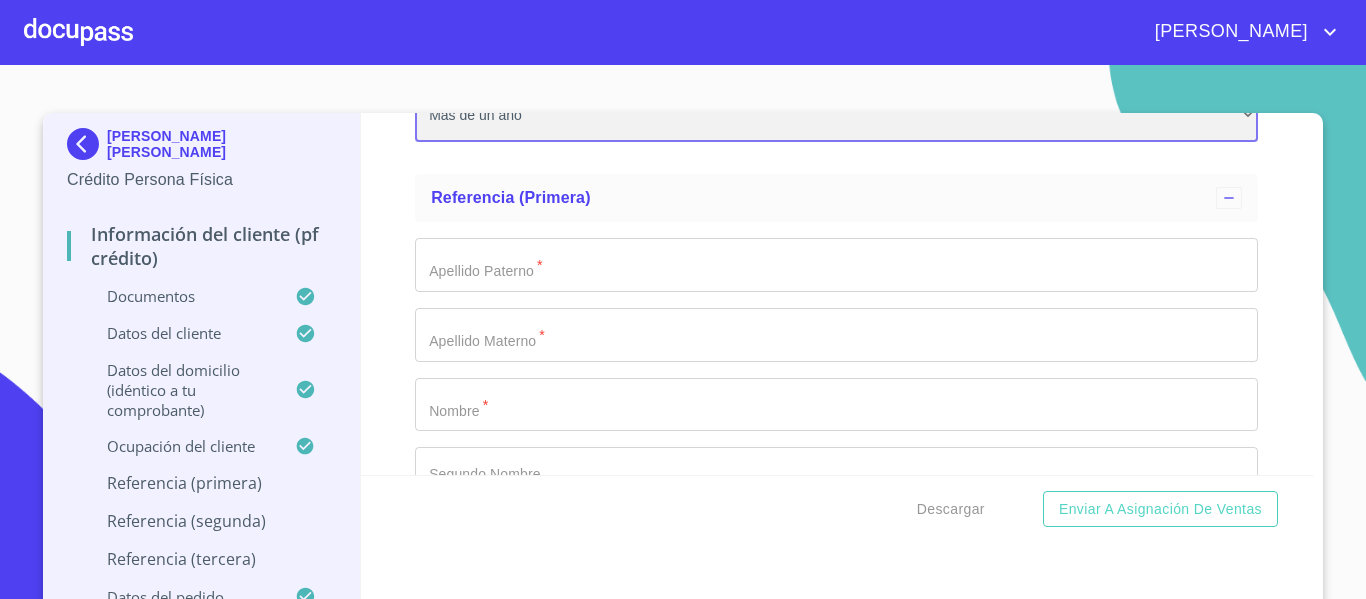 scroll, scrollTop: 8703, scrollLeft: 0, axis: vertical 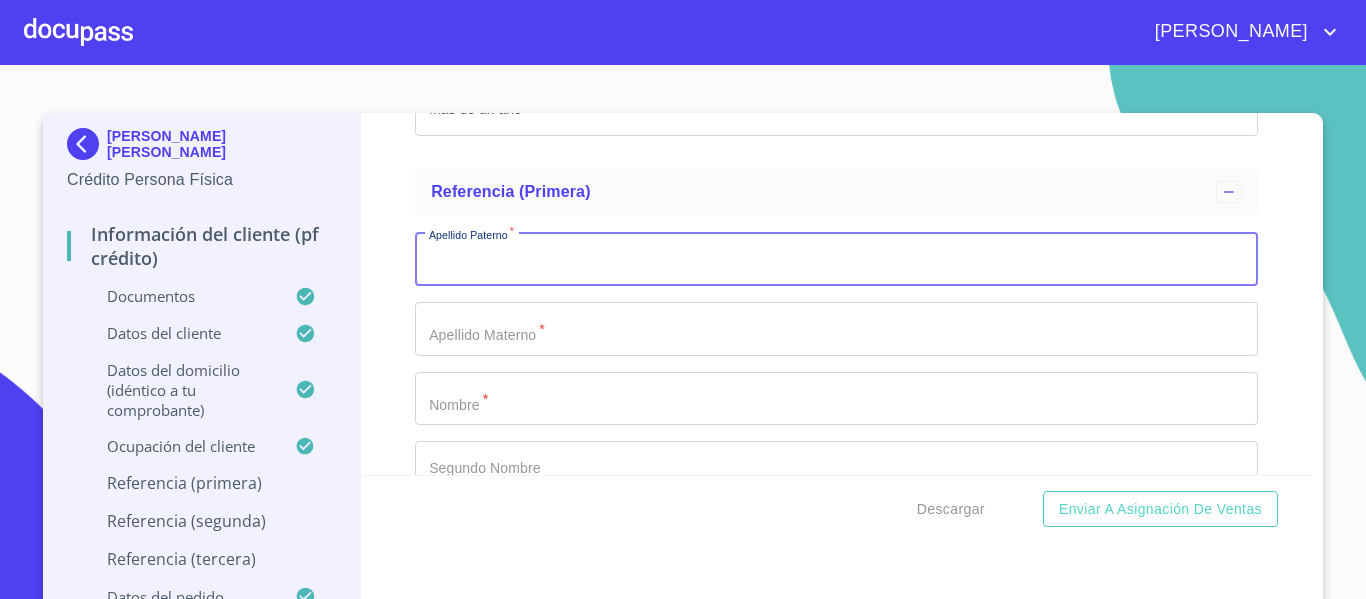 click on "Documento de identificación.   *" at bounding box center [836, 259] 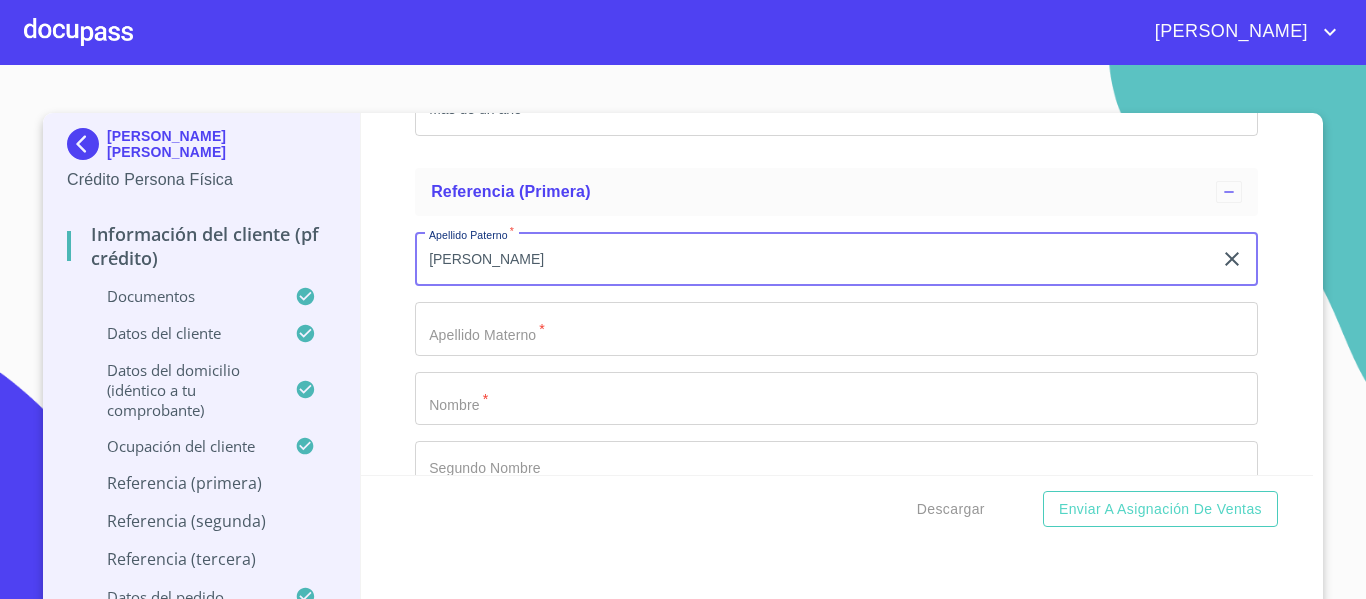 type on "[PERSON_NAME]" 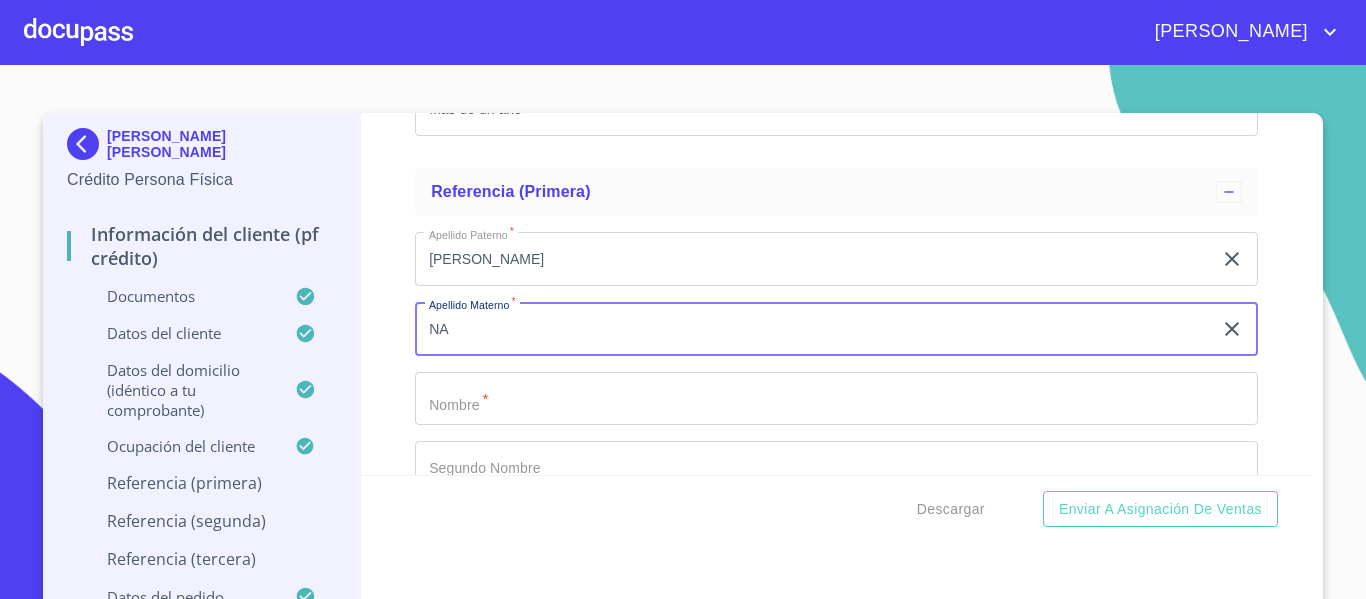 type on "NA" 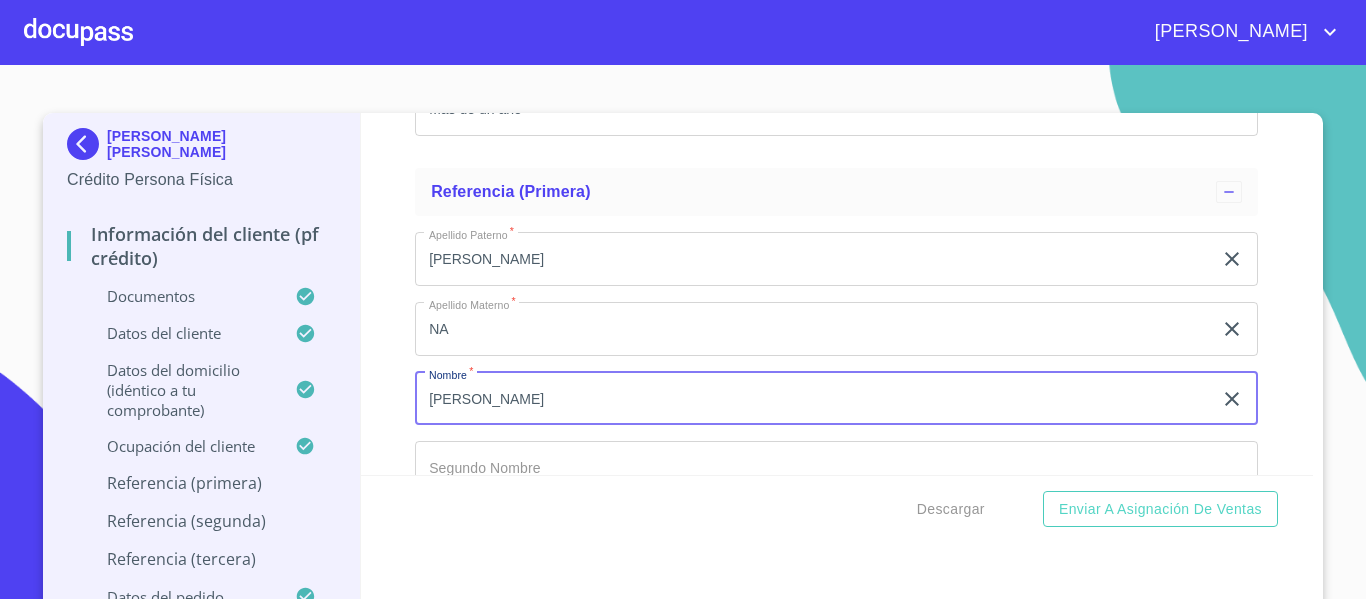 type on "[PERSON_NAME]" 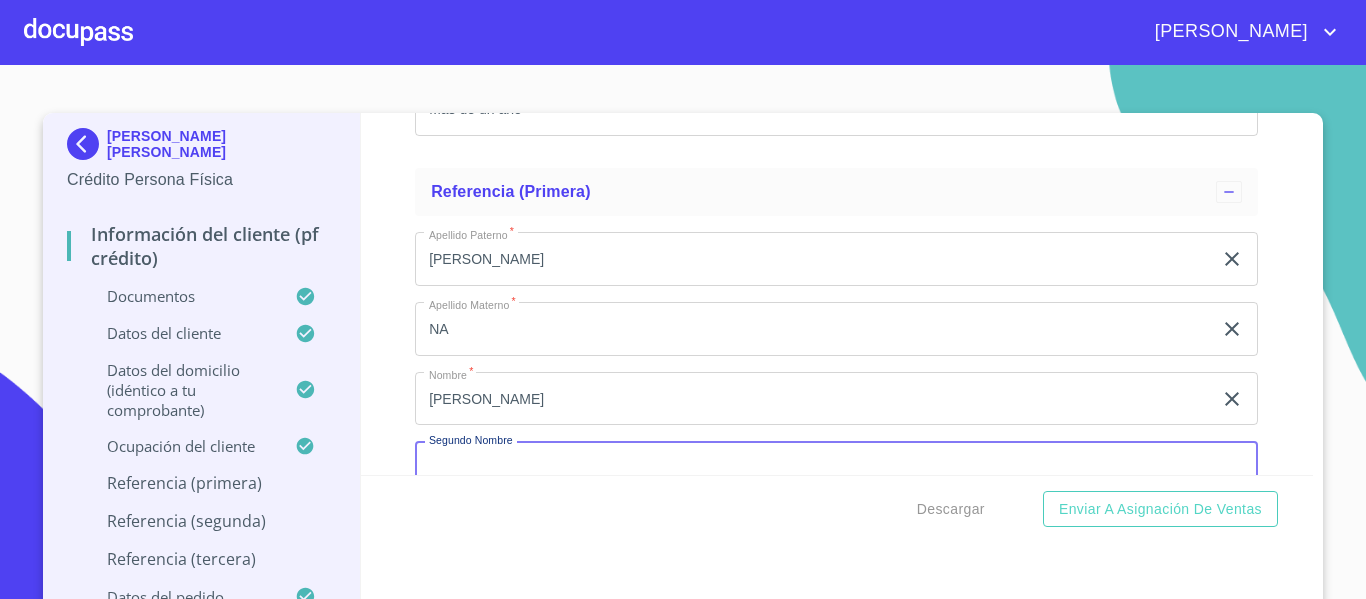 scroll, scrollTop: 8747, scrollLeft: 0, axis: vertical 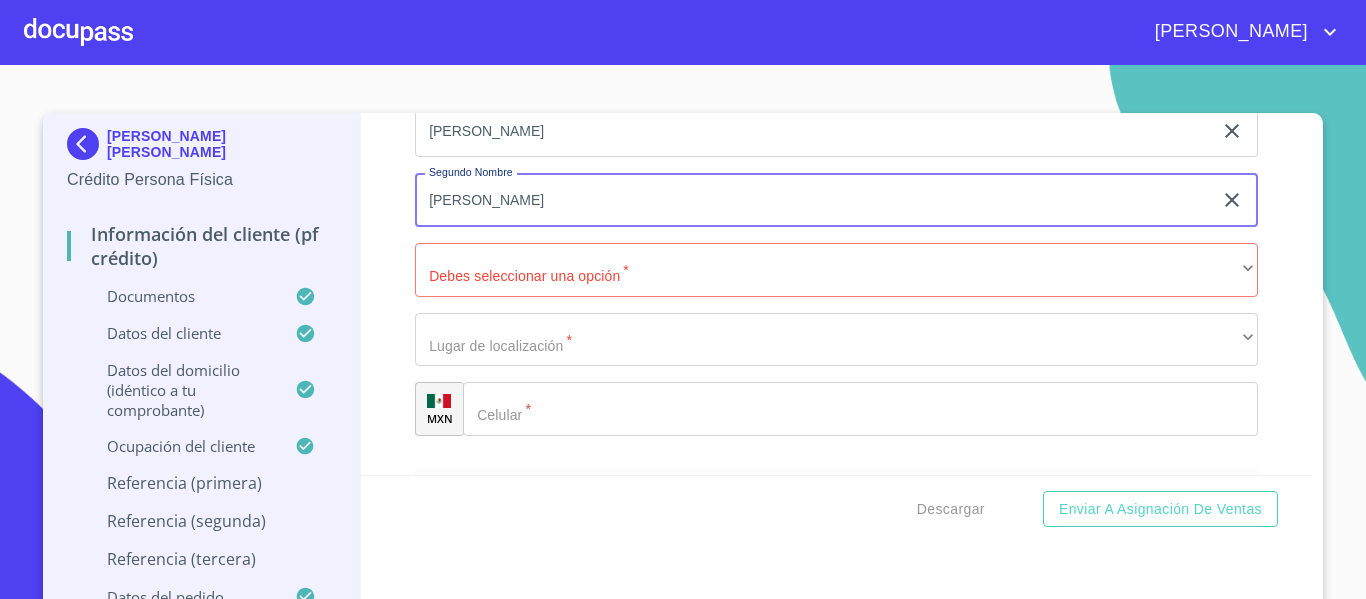 click on "[PERSON_NAME]" at bounding box center [813, 200] 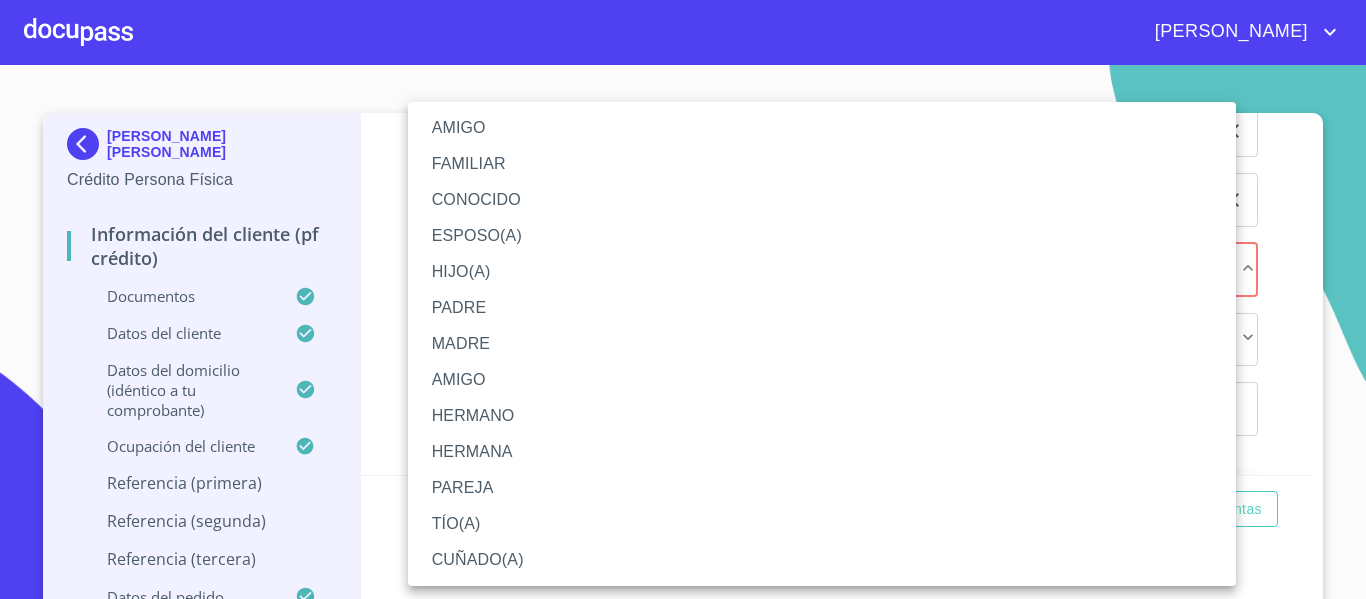 click on "CONOCIDO" at bounding box center [822, 200] 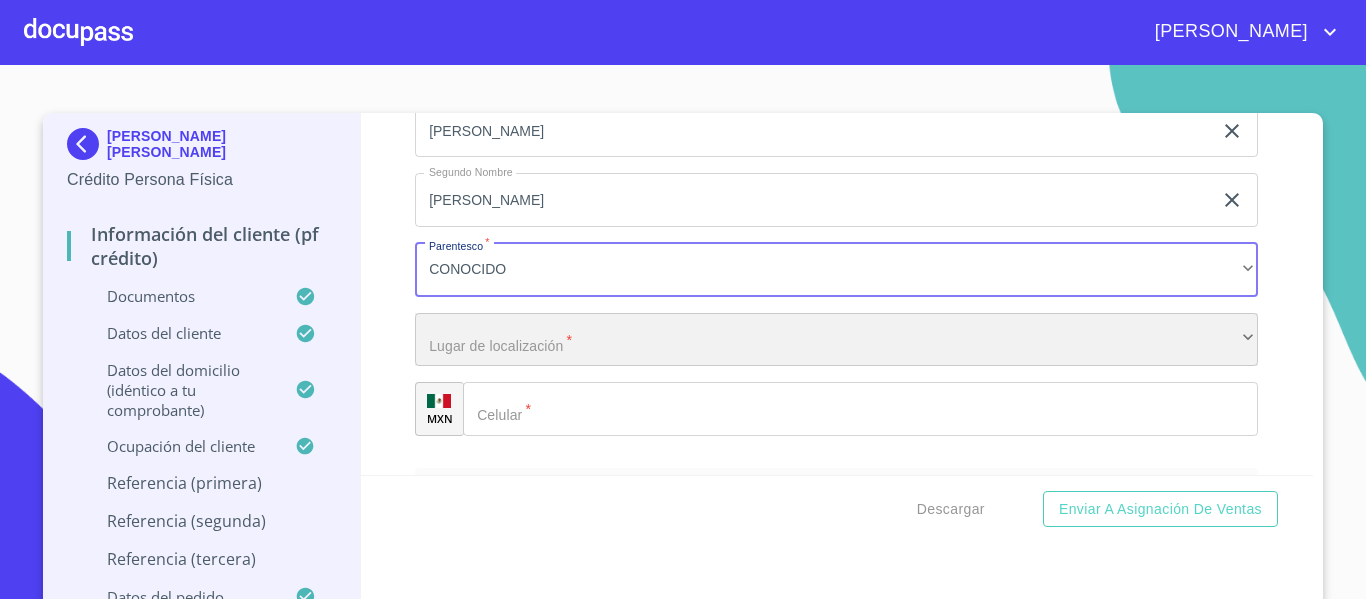 click on "​" at bounding box center [836, 340] 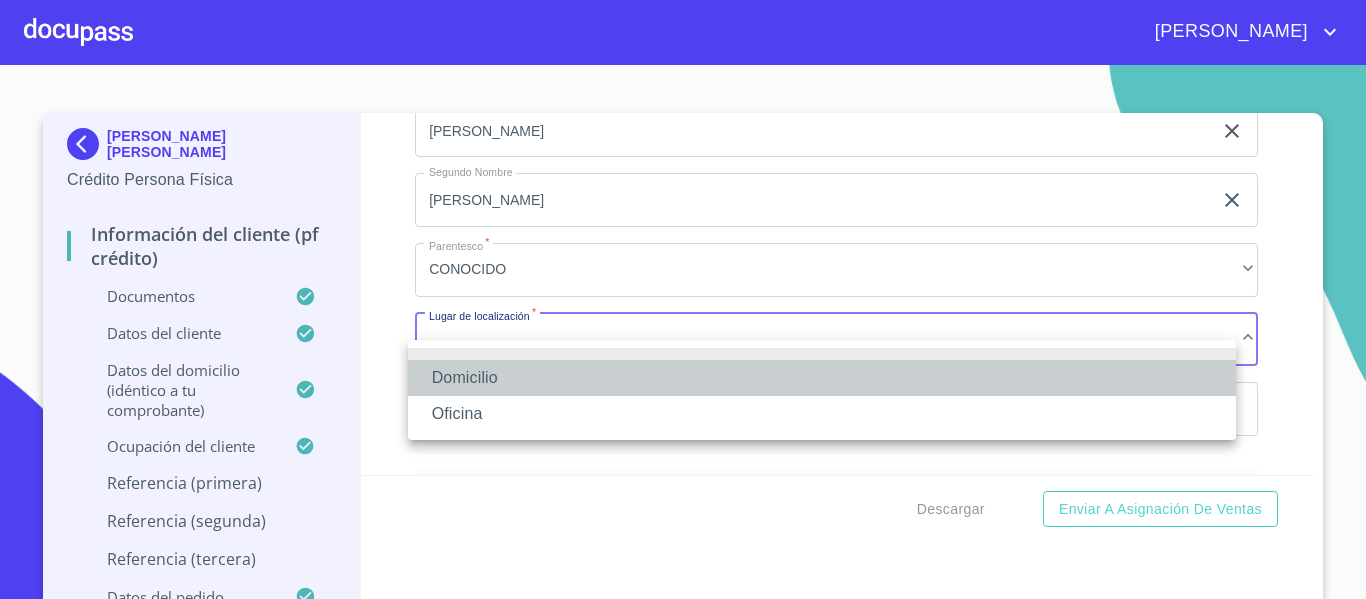 click on "Domicilio" at bounding box center [822, 378] 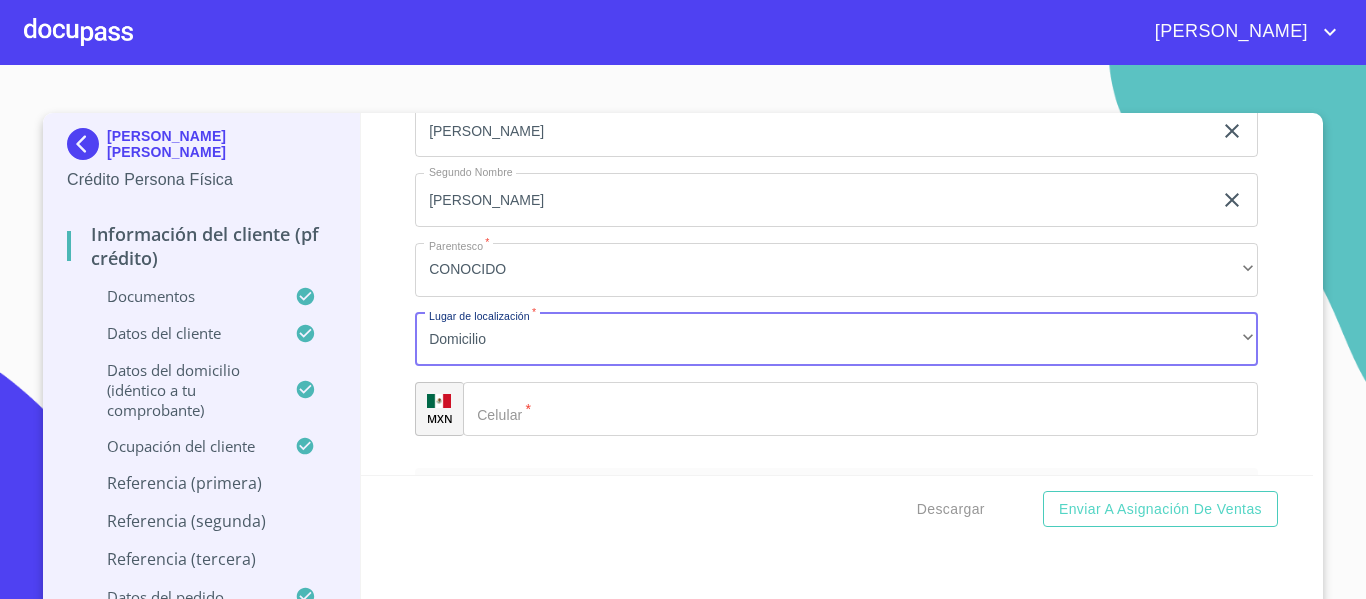 click on "Documento de identificación.   *" 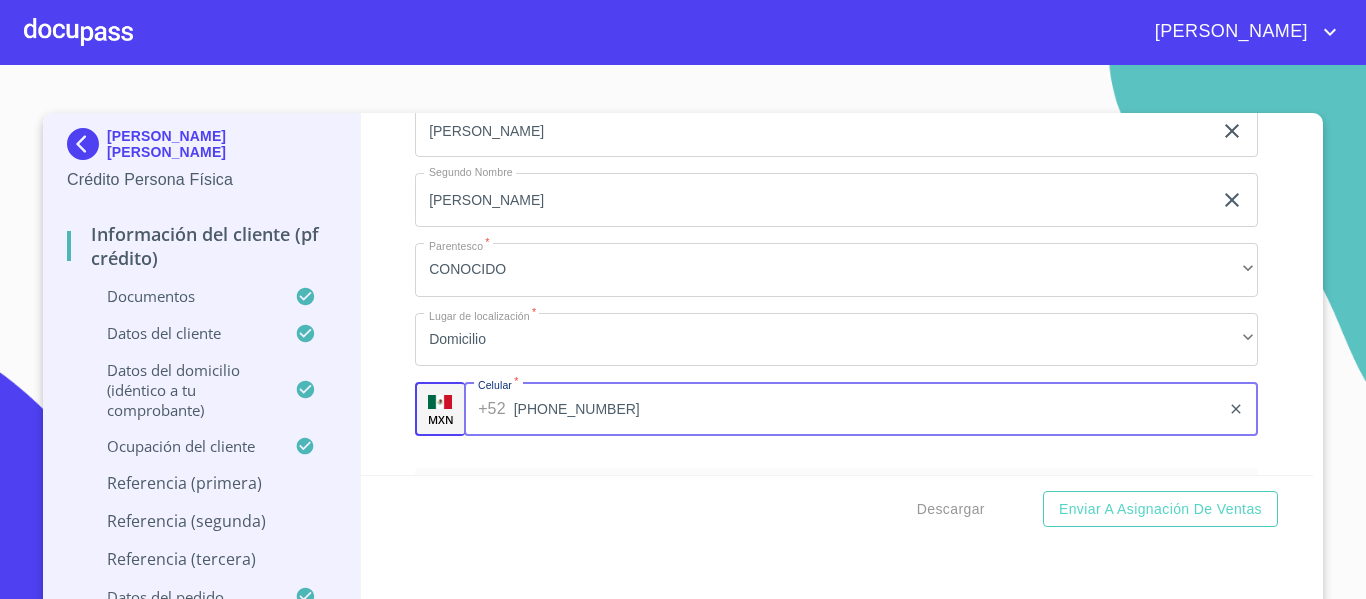 type on "[PHONE_NUMBER]" 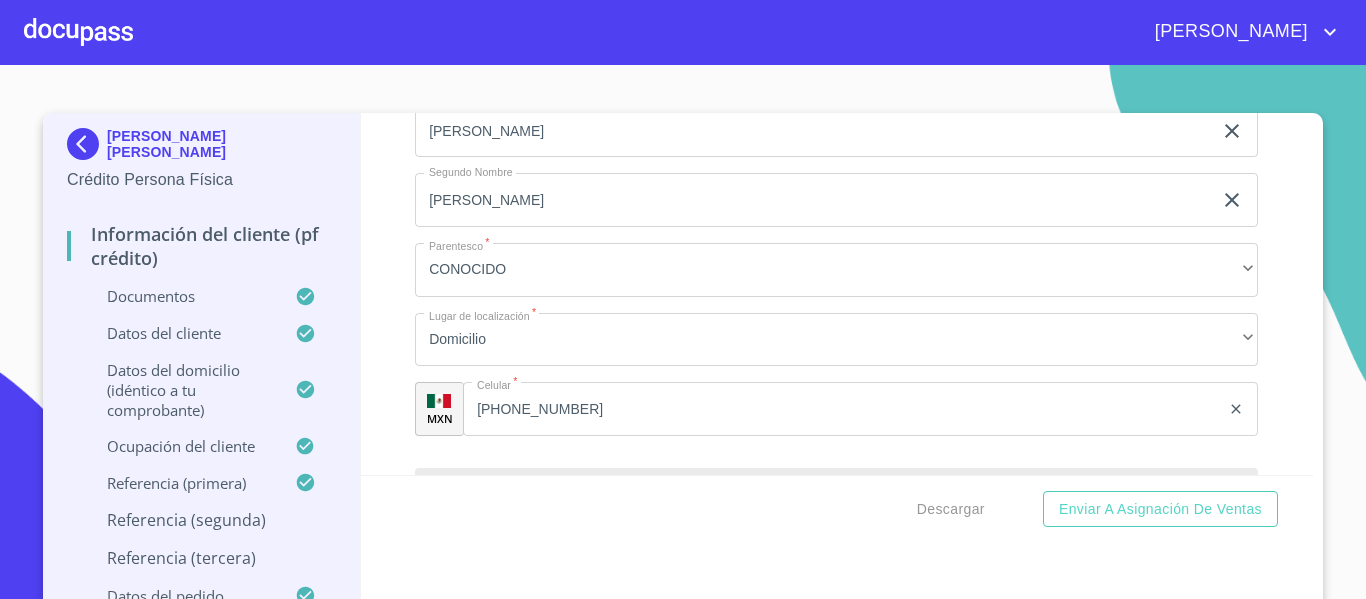 scroll, scrollTop: 9193, scrollLeft: 0, axis: vertical 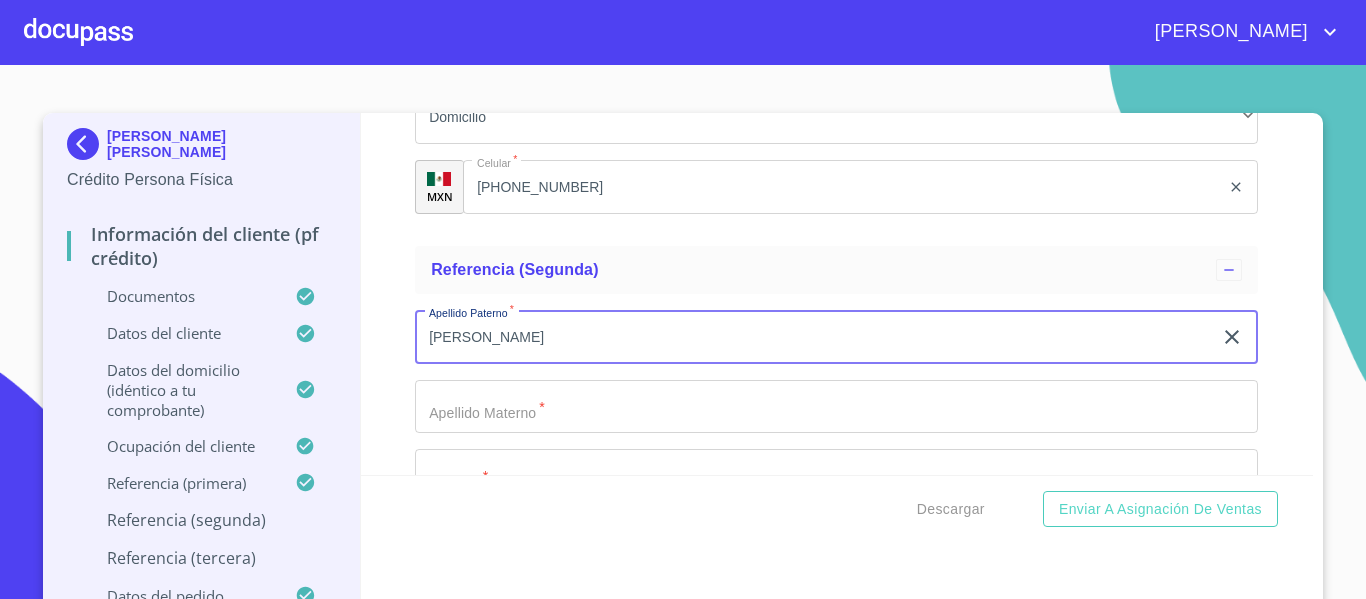 type on "[PERSON_NAME]" 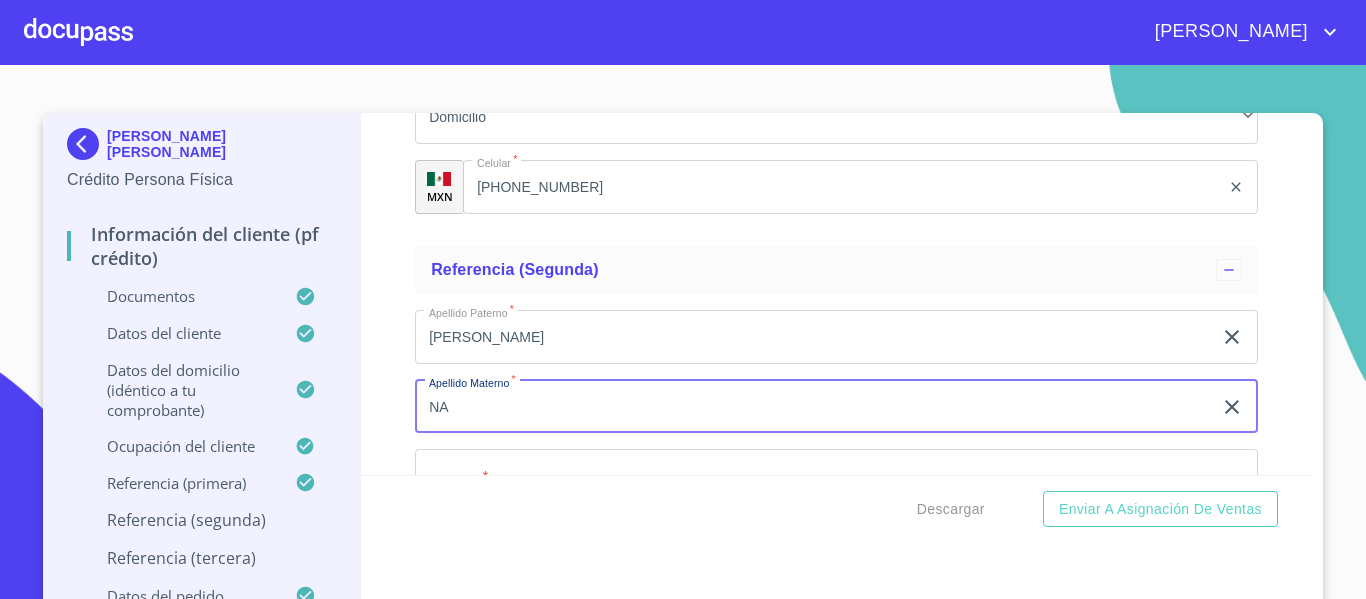 type on "NA" 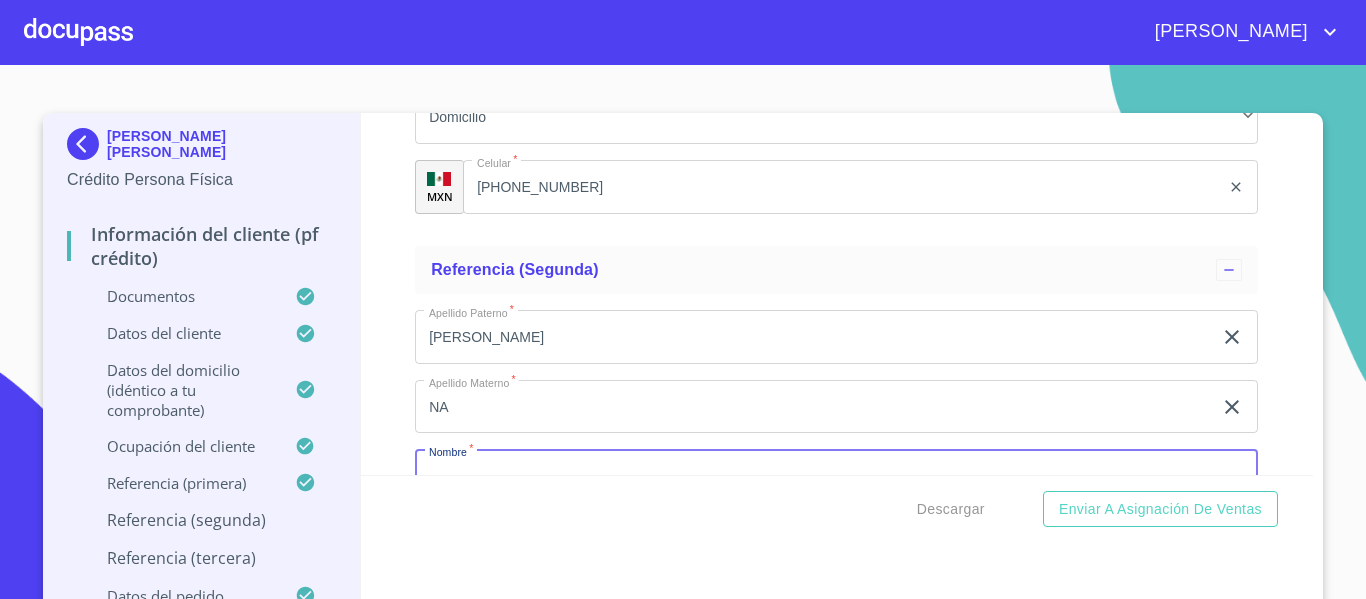 scroll, scrollTop: 9246, scrollLeft: 0, axis: vertical 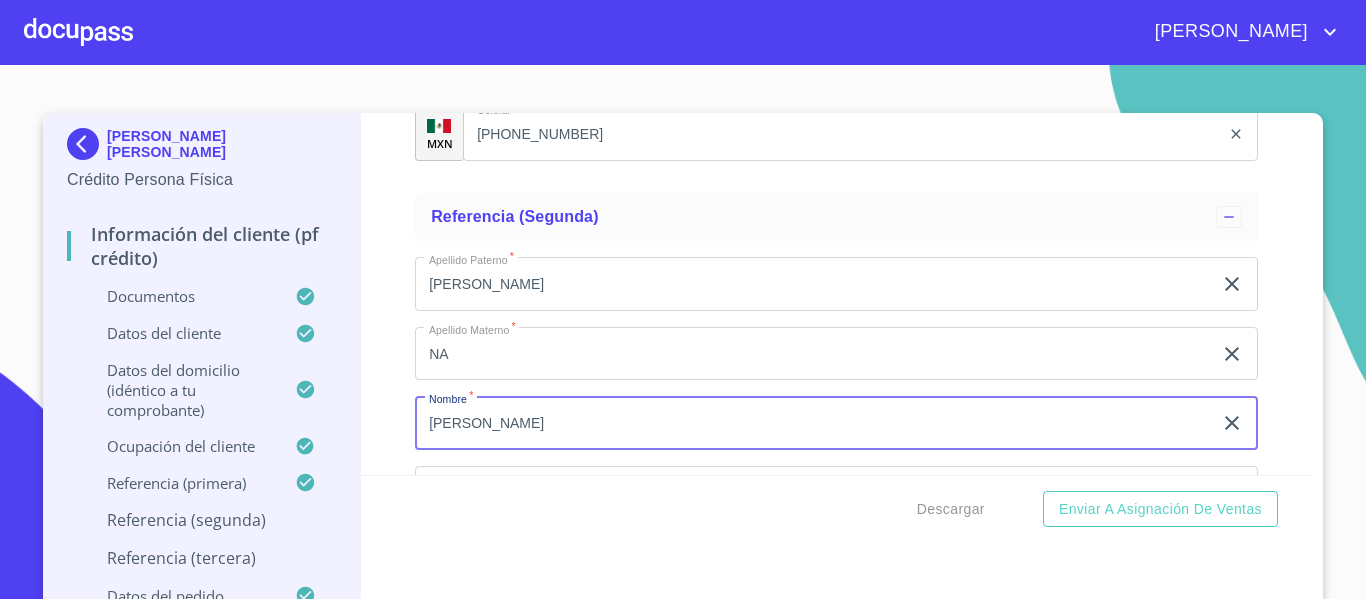 type on "[PERSON_NAME]" 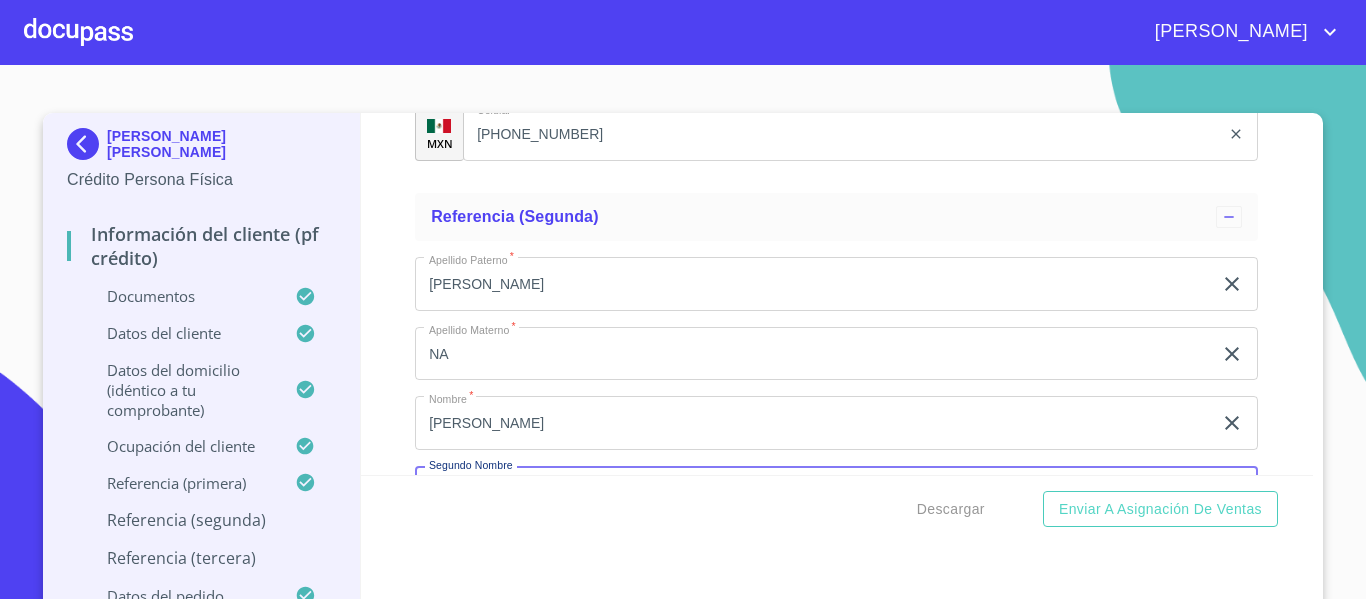 scroll, scrollTop: 9469, scrollLeft: 0, axis: vertical 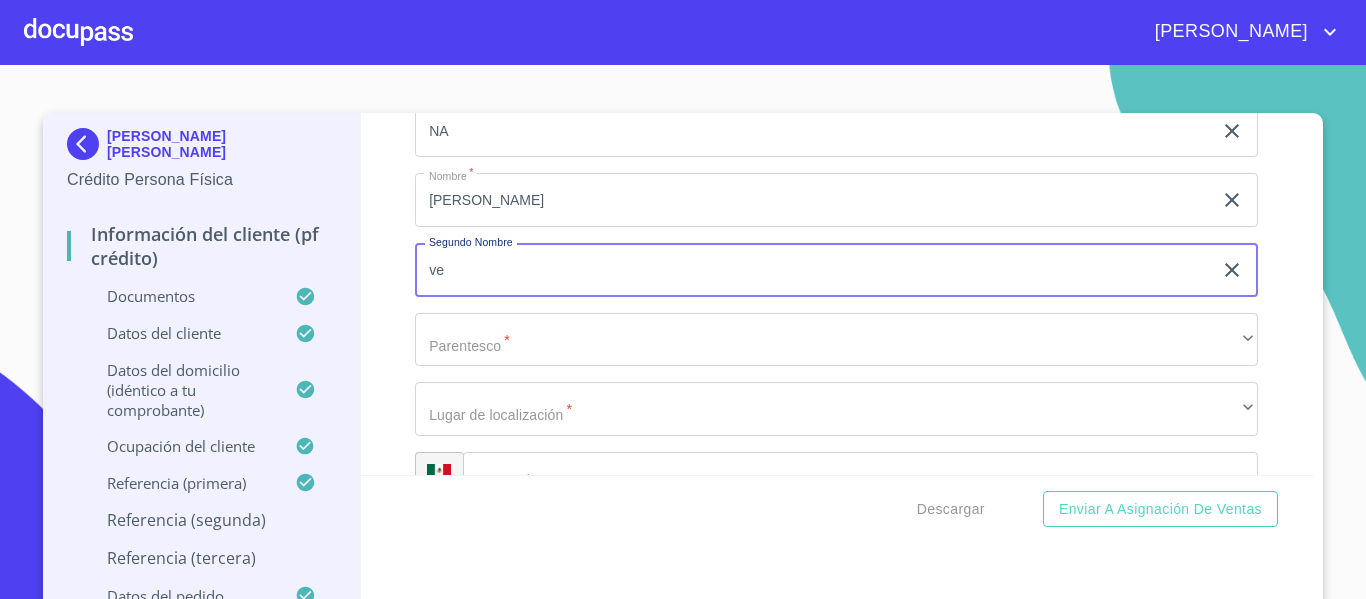 type on "v" 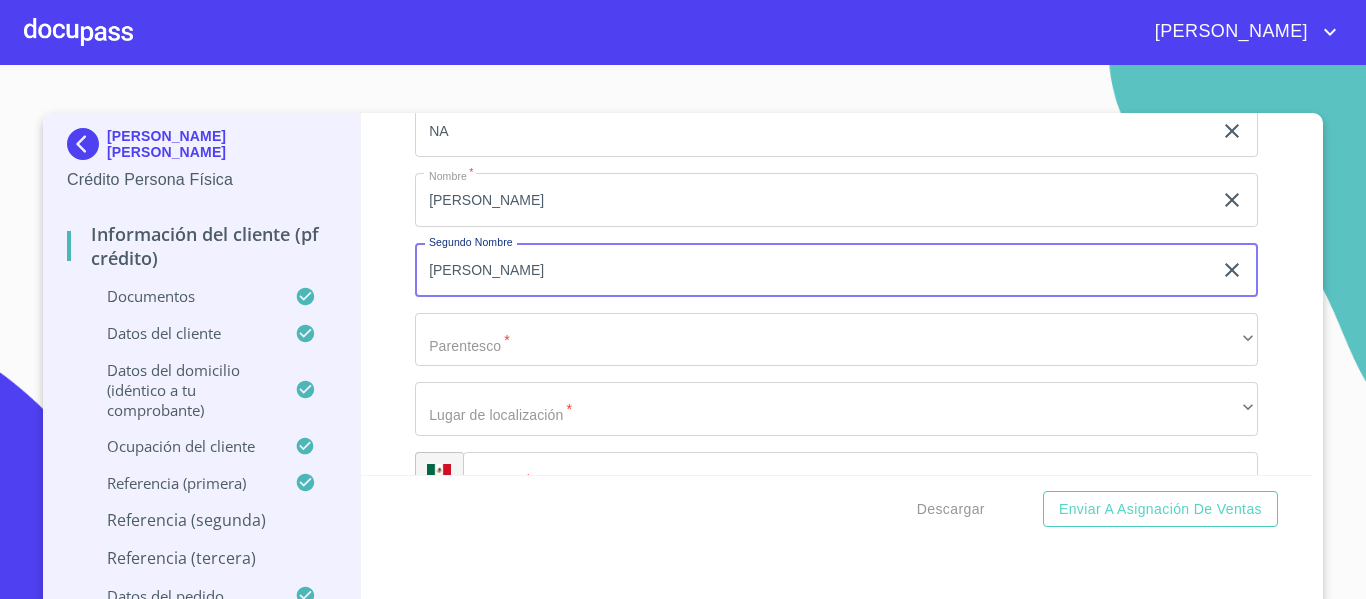 type on "[PERSON_NAME]" 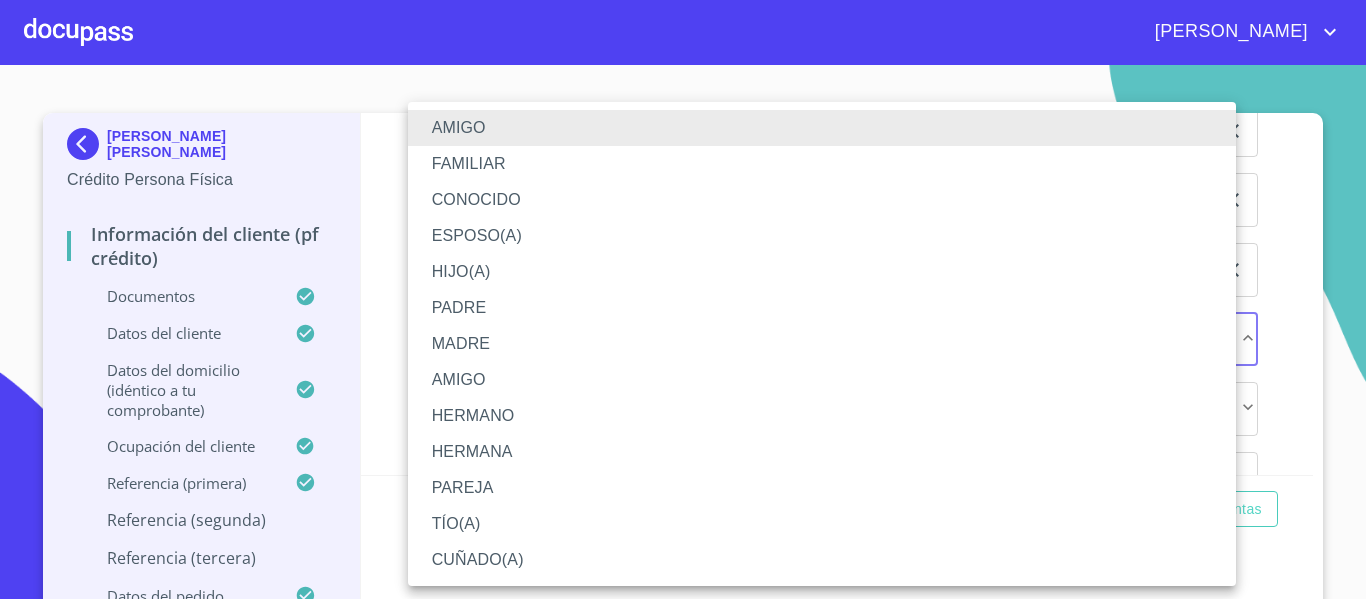 type 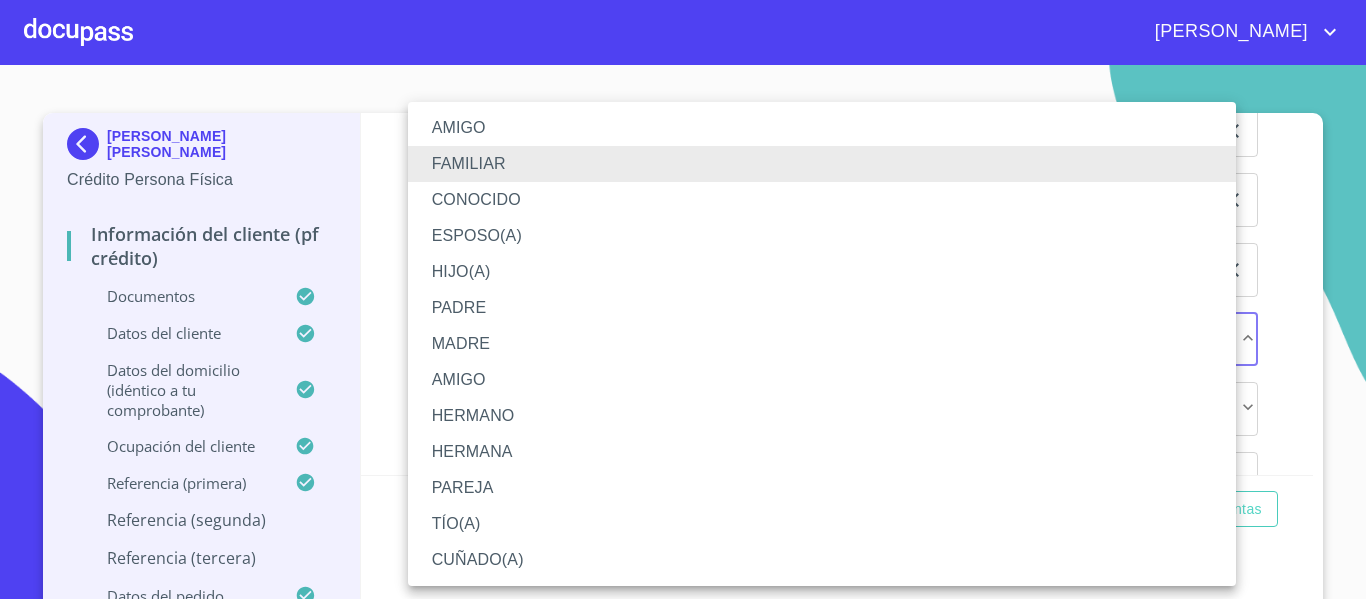 type 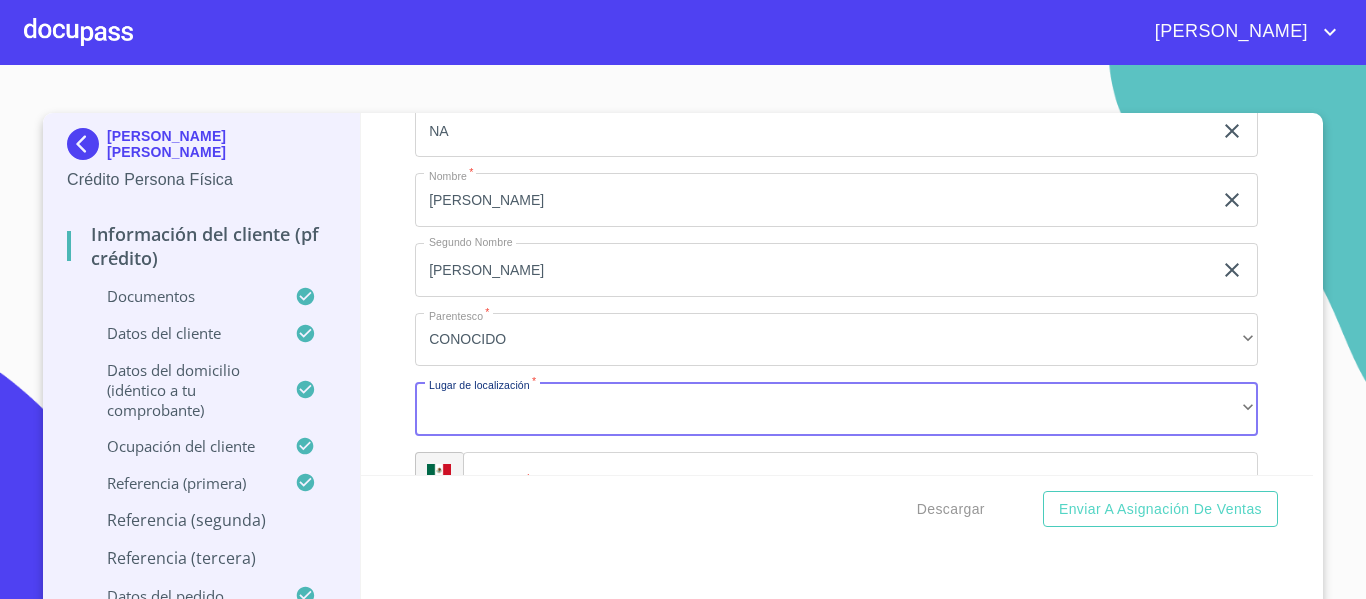 scroll, scrollTop: 9678, scrollLeft: 0, axis: vertical 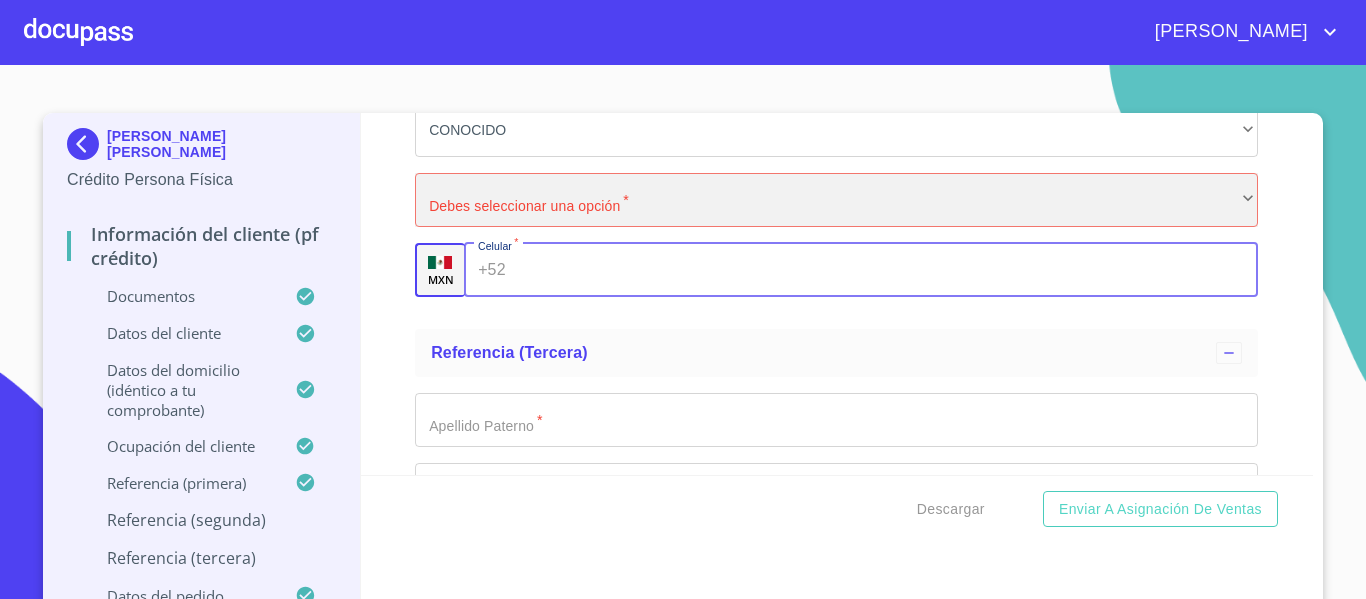 click on "​" at bounding box center (836, 200) 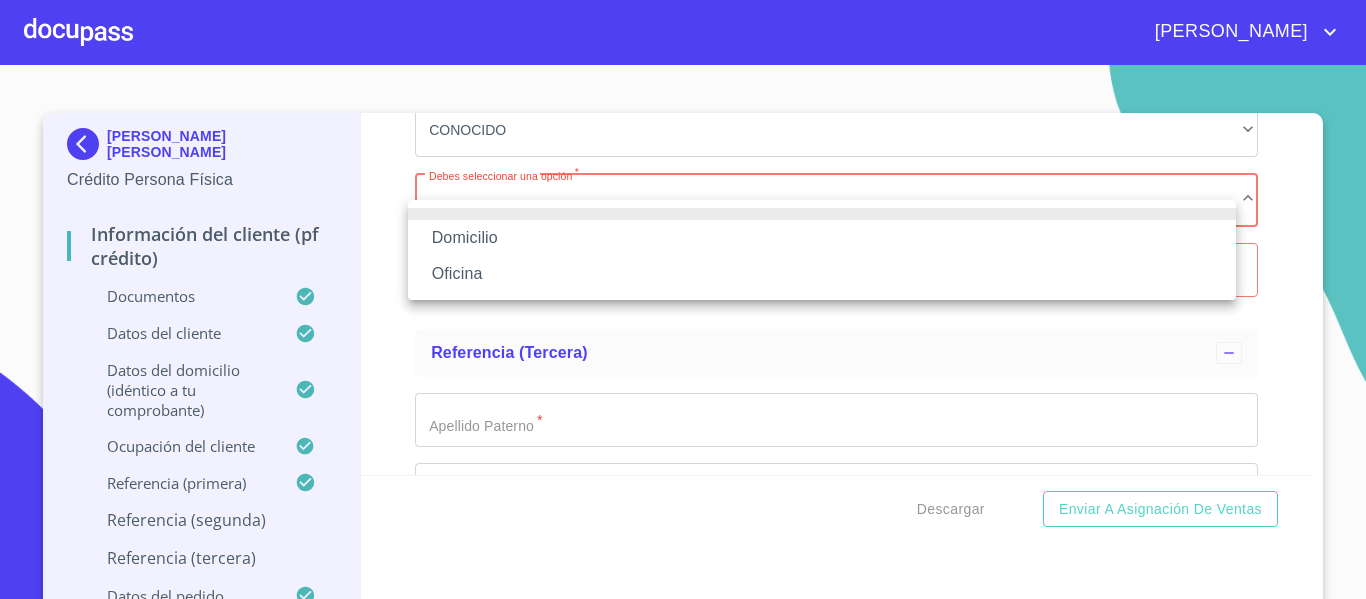 drag, startPoint x: 518, startPoint y: 246, endPoint x: 498, endPoint y: 307, distance: 64.195015 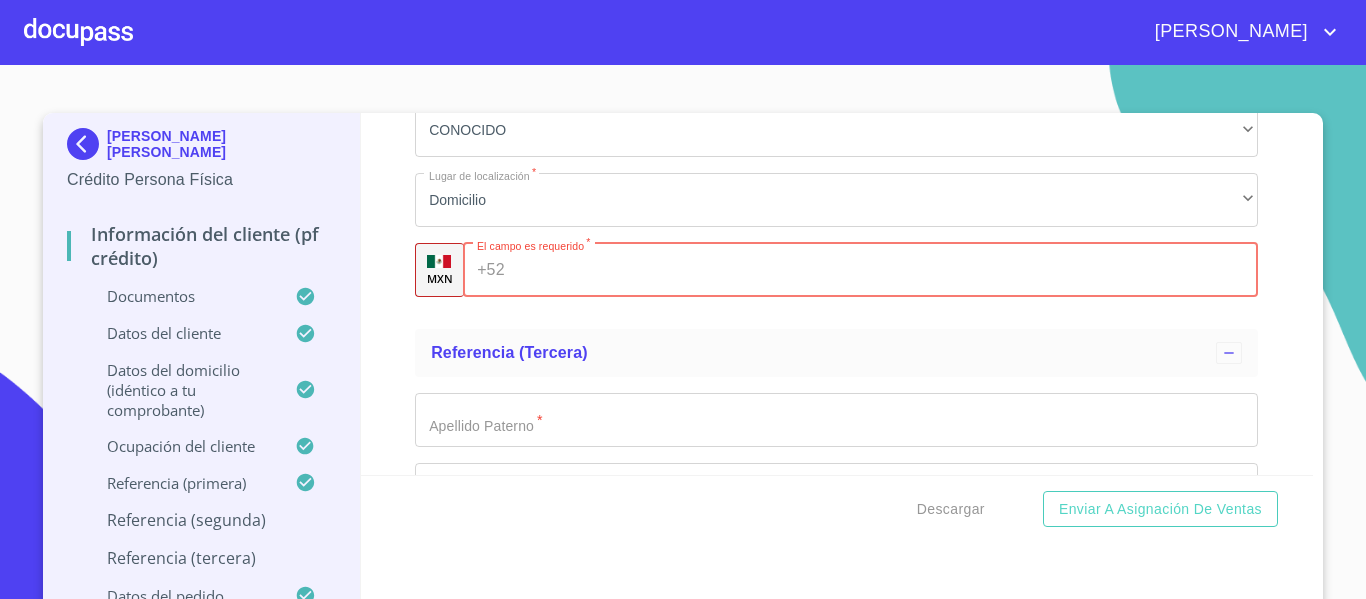 click on "Documento de identificación.   *" at bounding box center [886, 270] 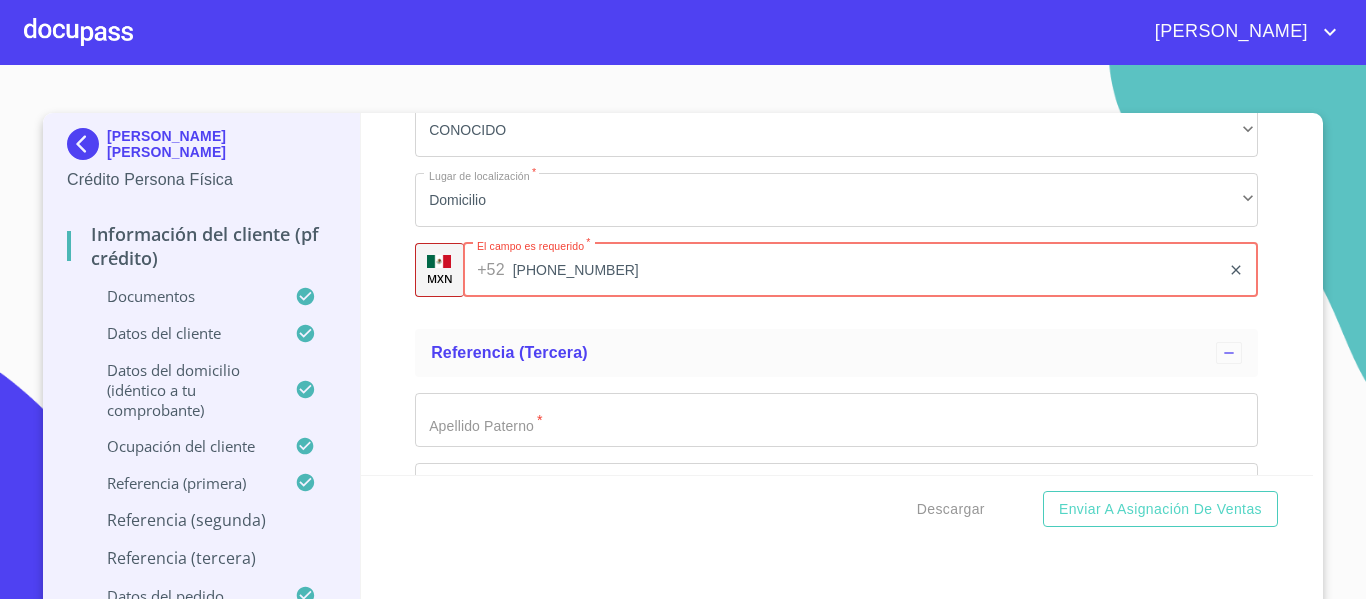 type on "[PHONE_NUMBER]" 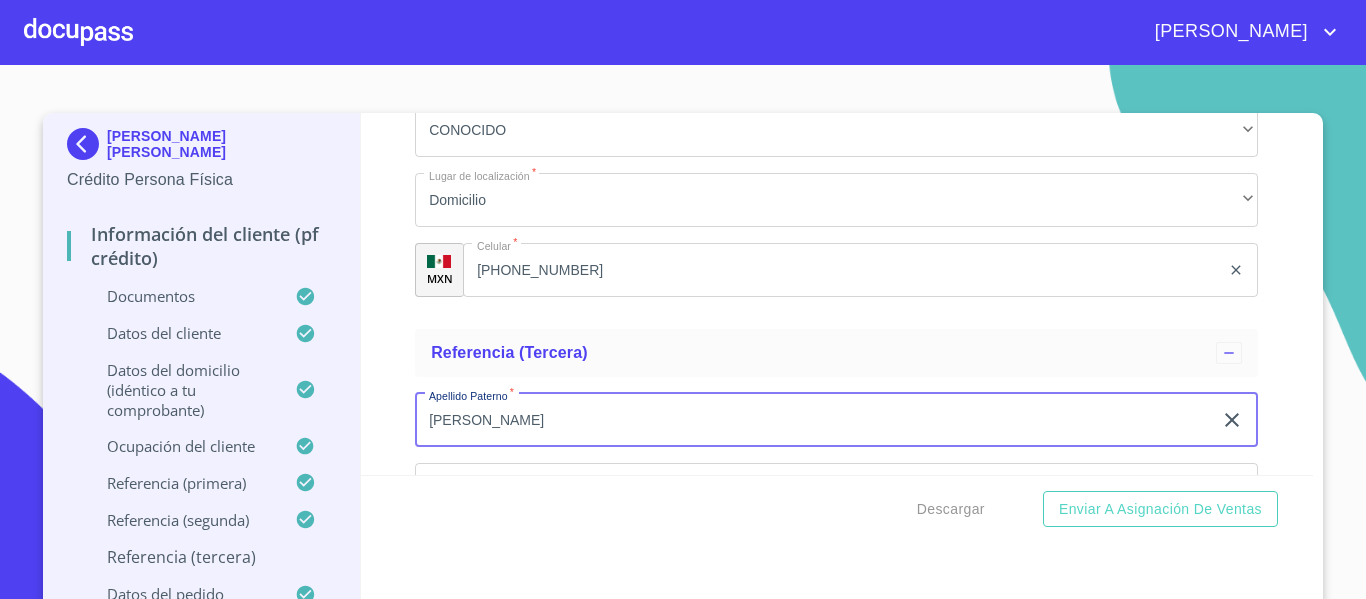 type on "[PERSON_NAME]" 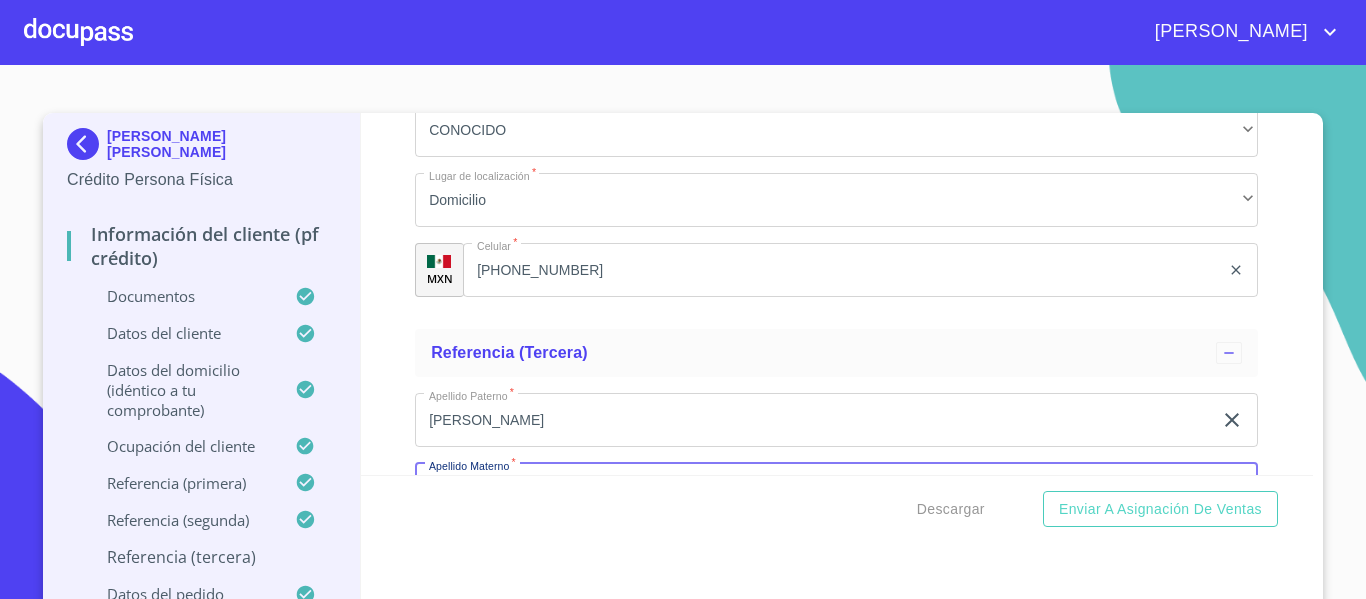scroll, scrollTop: 9898, scrollLeft: 0, axis: vertical 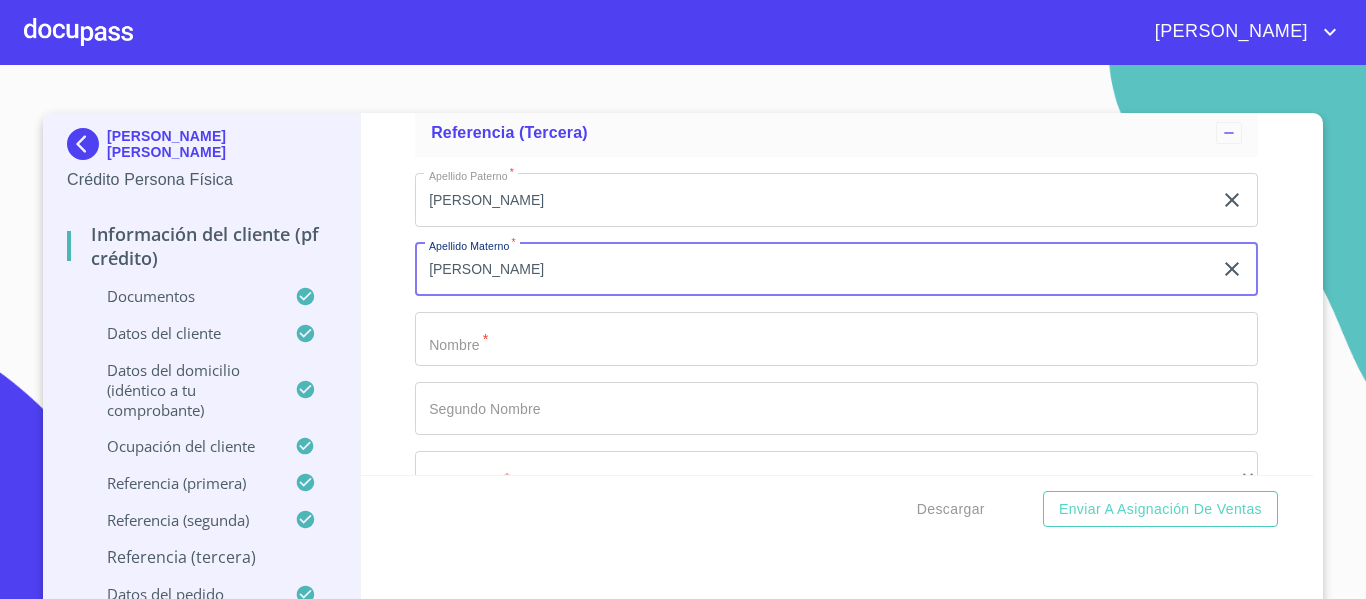 type on "[PERSON_NAME]" 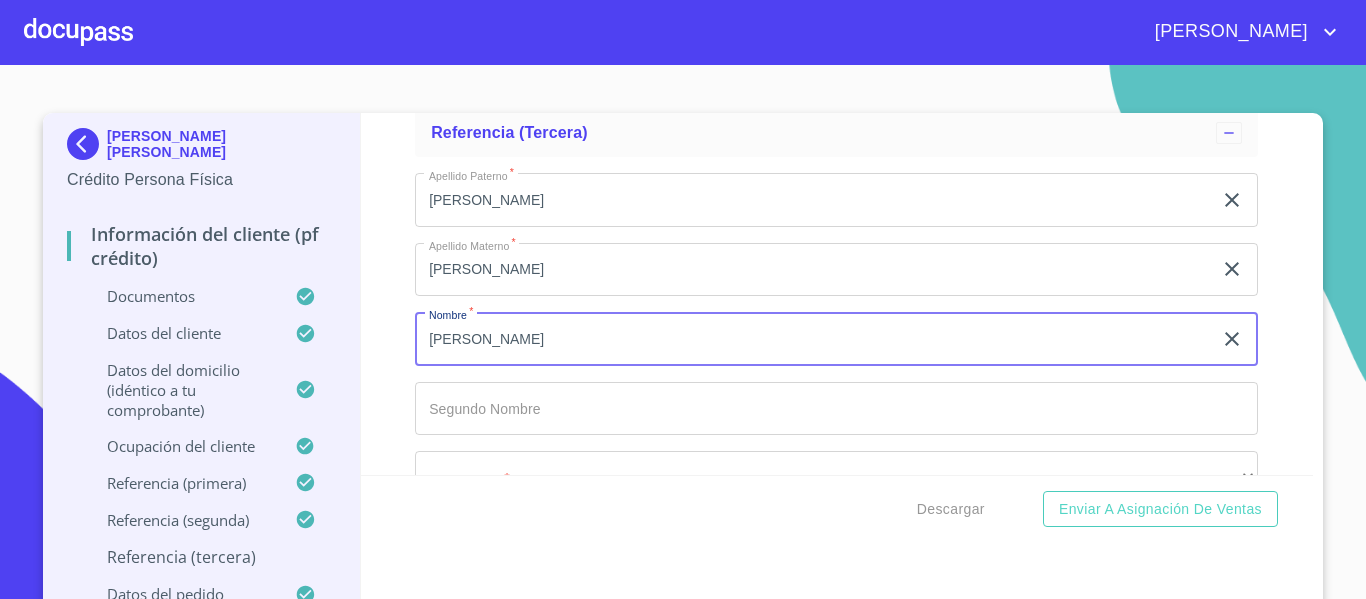 type on "[PERSON_NAME]" 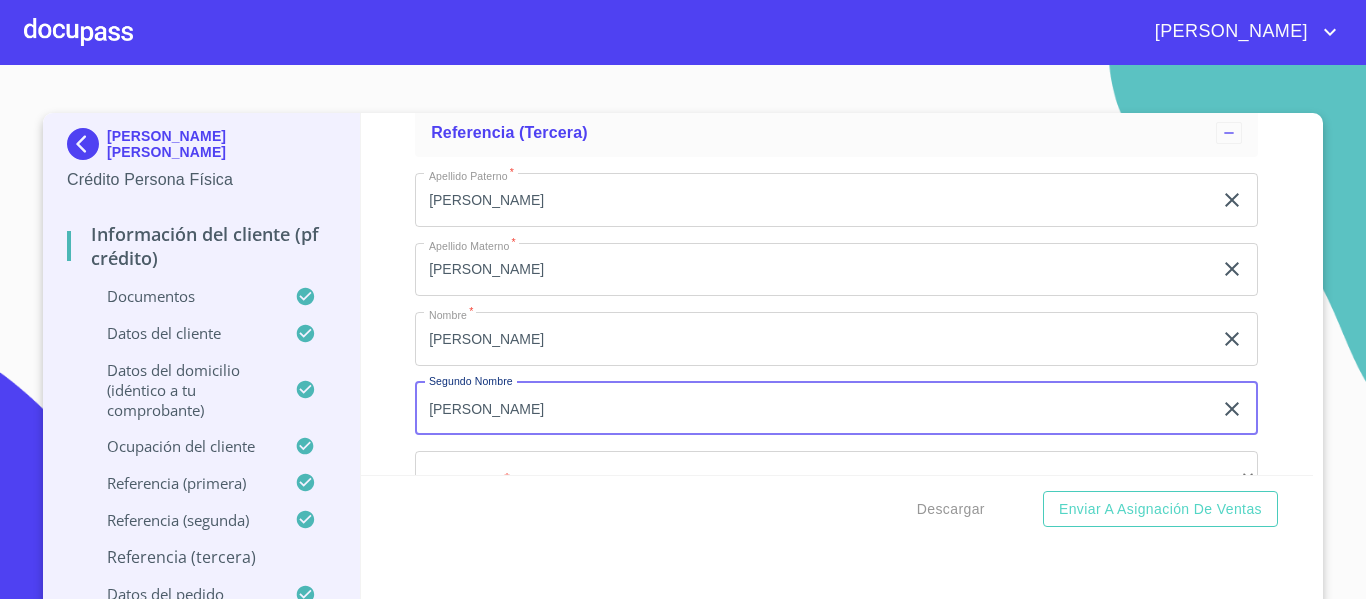 type on "[PERSON_NAME]" 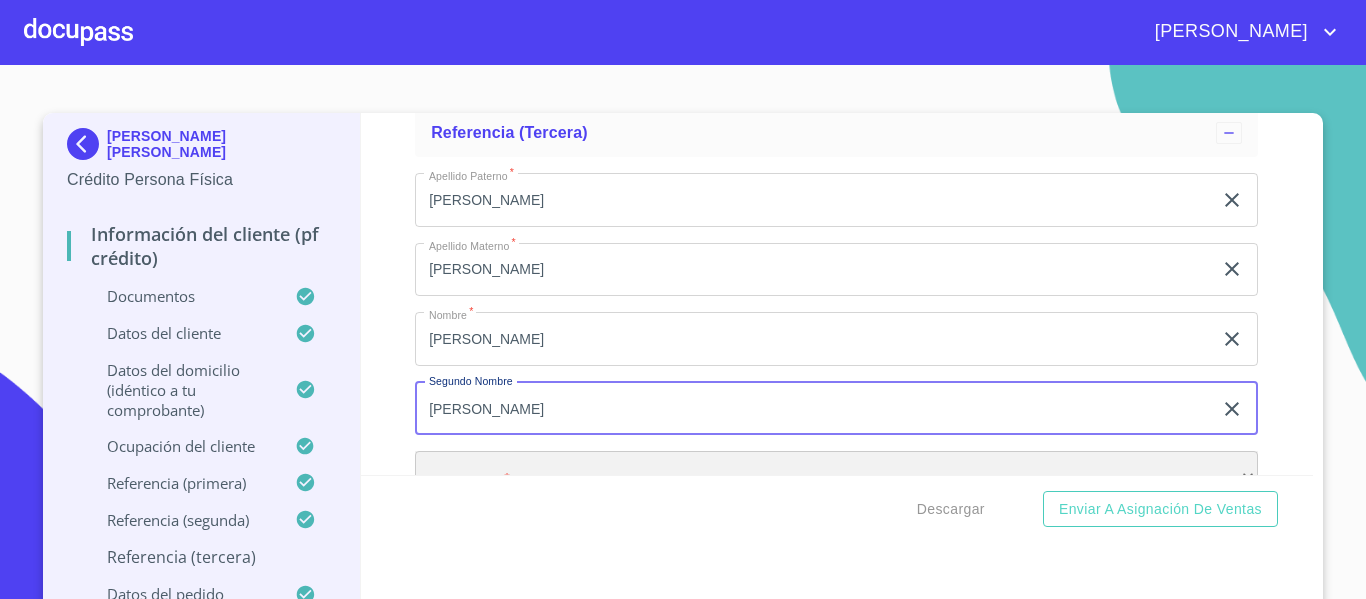 scroll, scrollTop: 10107, scrollLeft: 0, axis: vertical 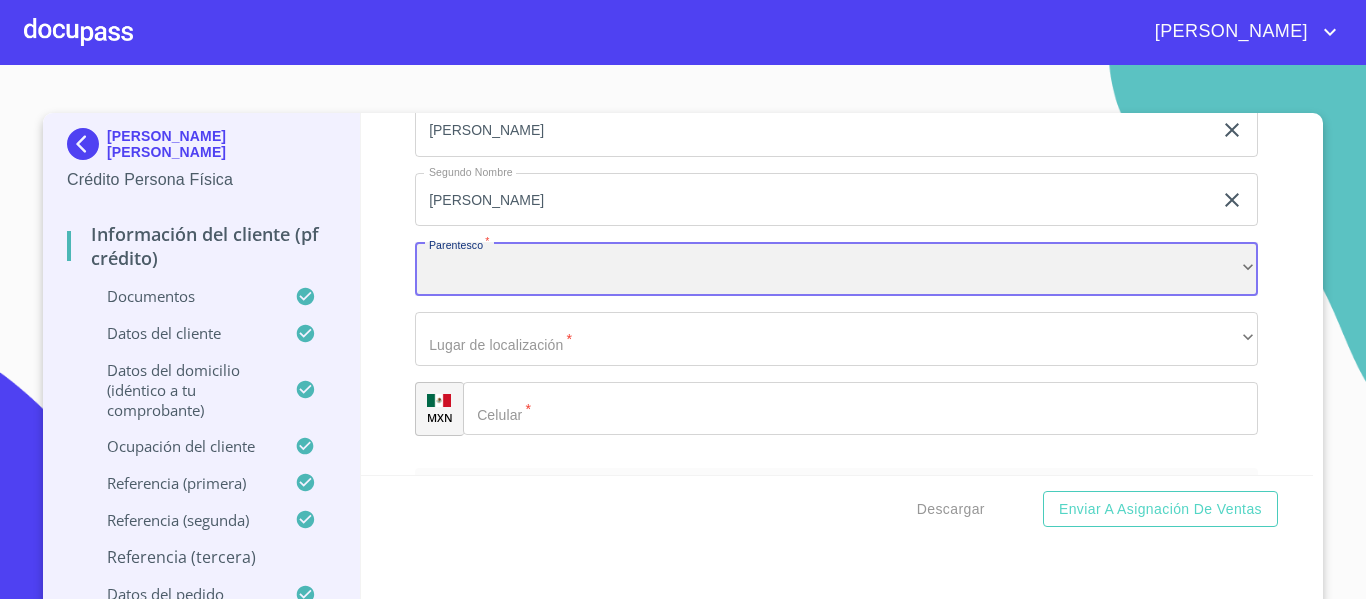 click on "​" at bounding box center [836, 269] 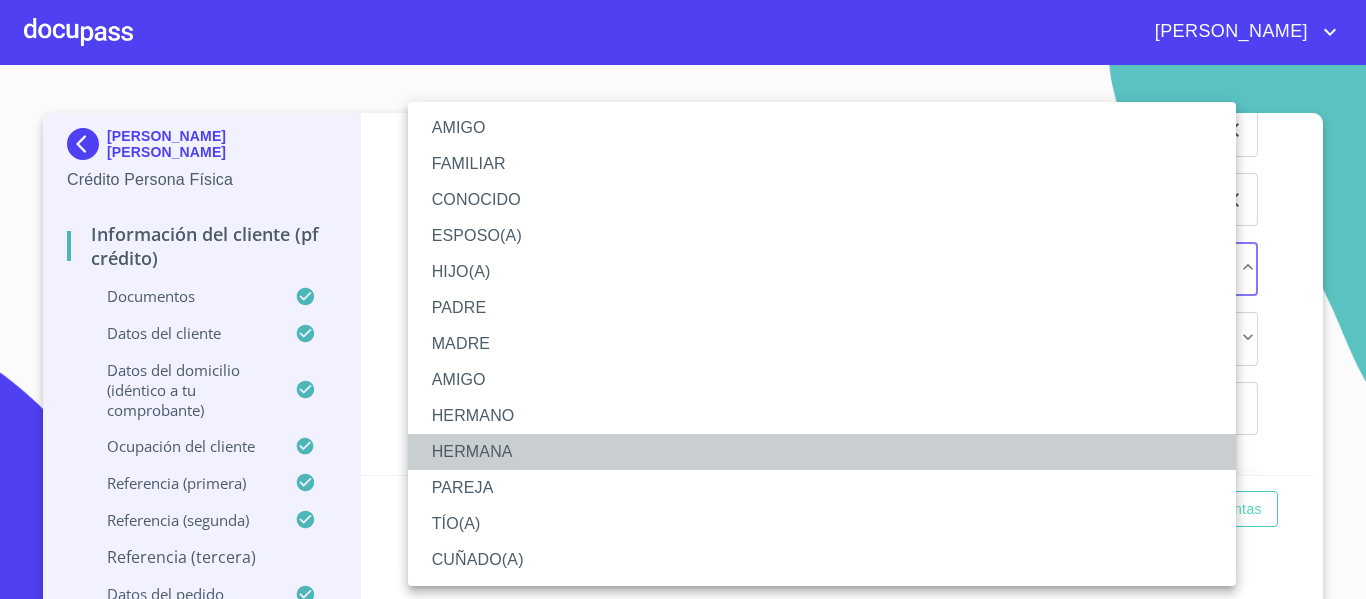 click on "HERMANA" at bounding box center (822, 452) 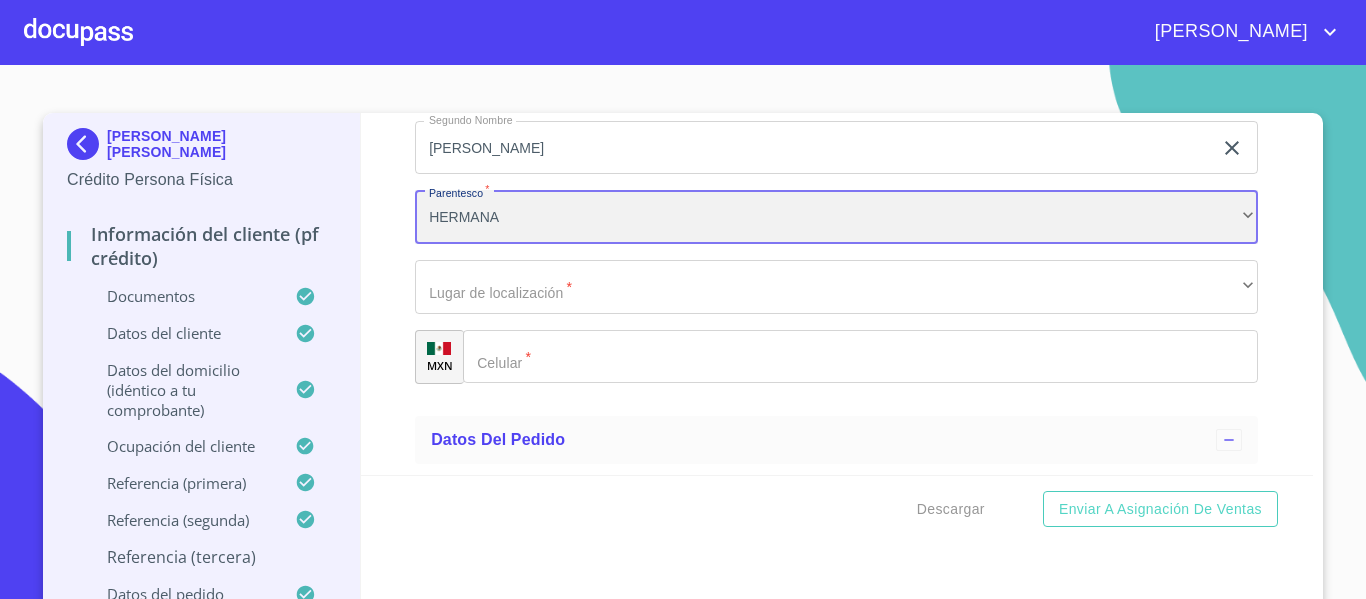scroll, scrollTop: 10207, scrollLeft: 0, axis: vertical 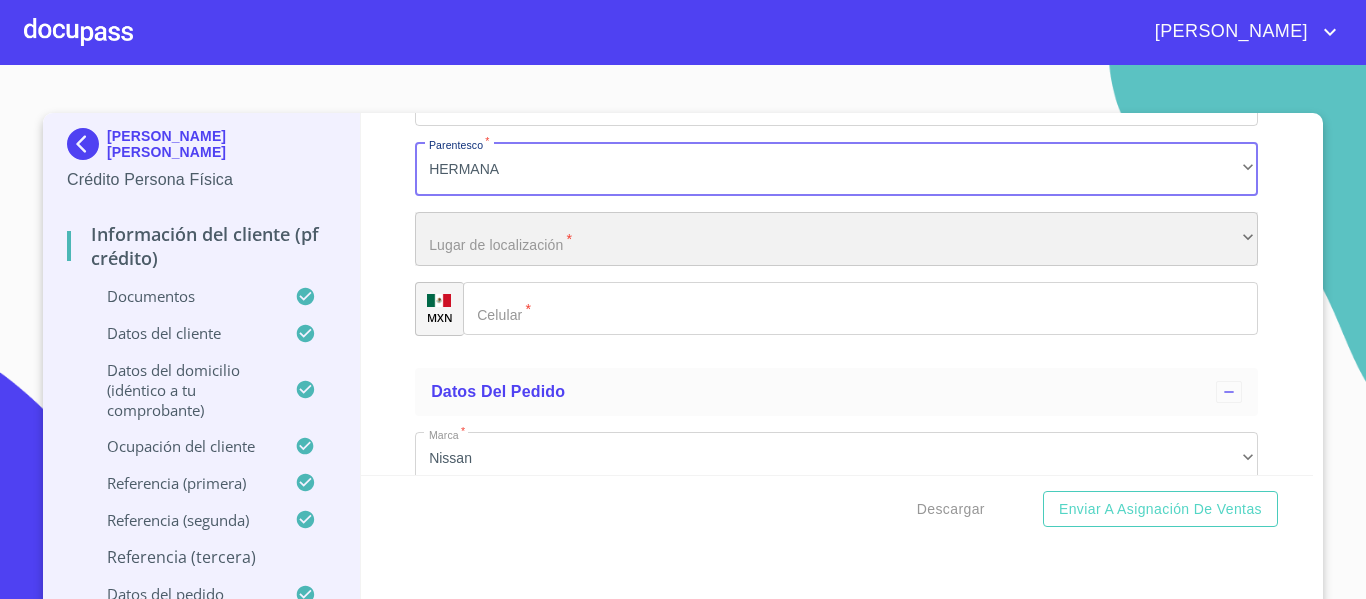 click on "​" at bounding box center (836, 239) 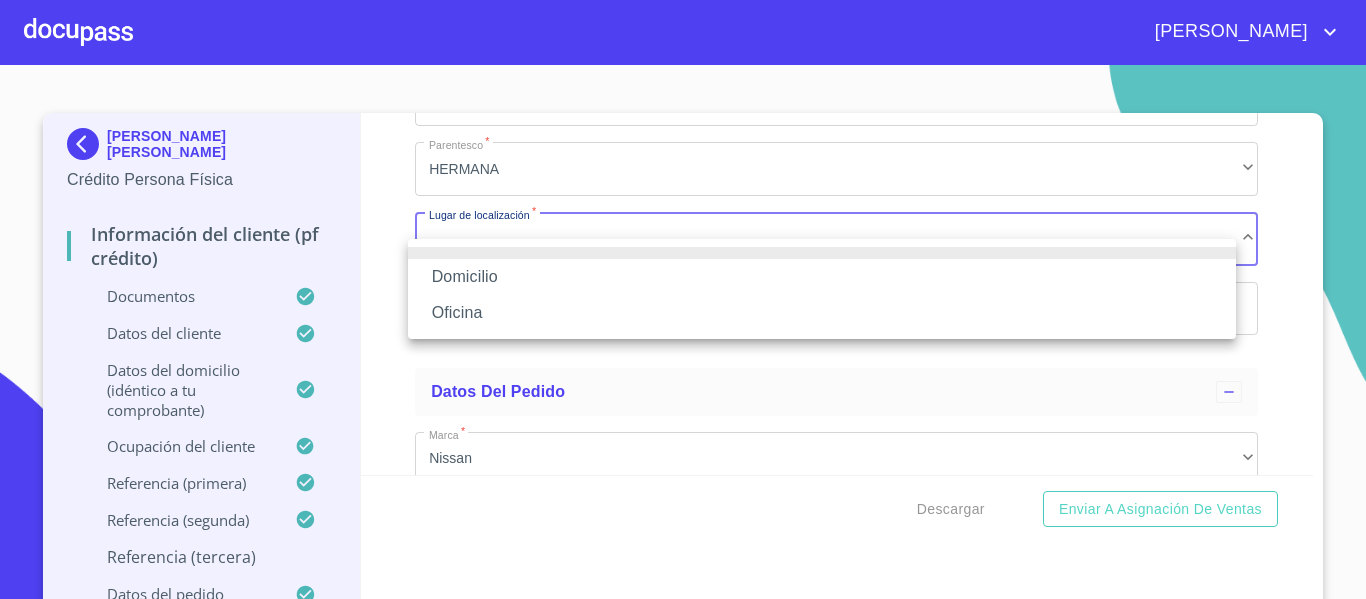 click on "Domicilio" at bounding box center [822, 277] 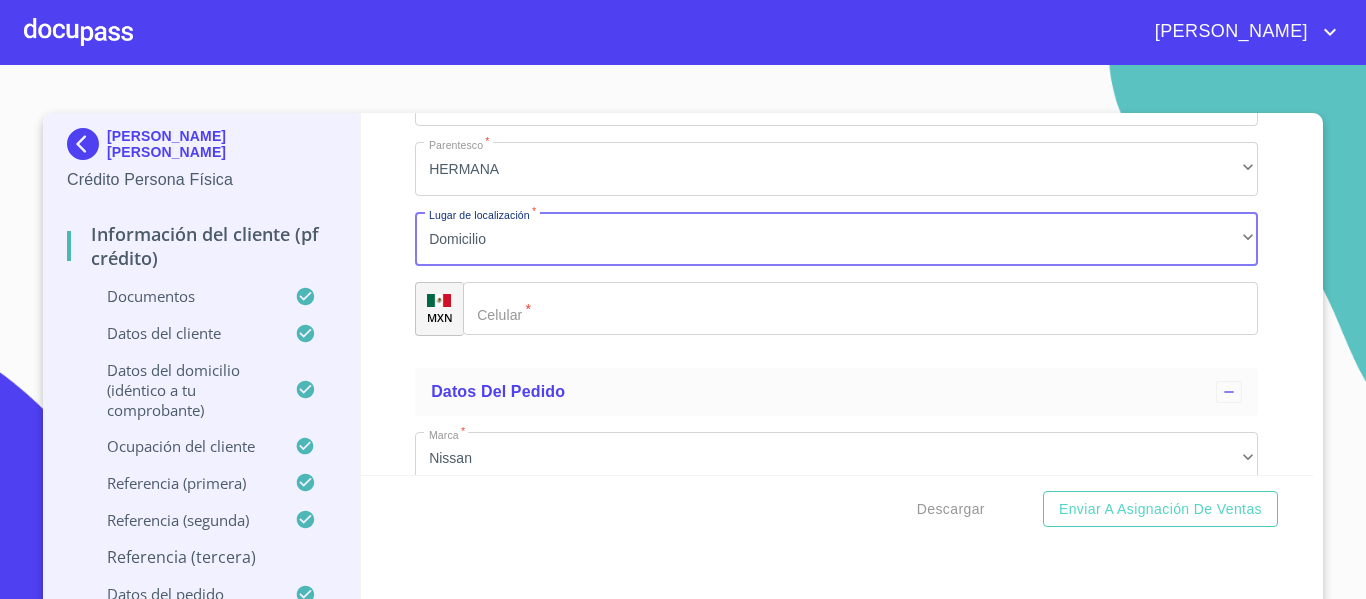 click on "Documento de identificación.   *" 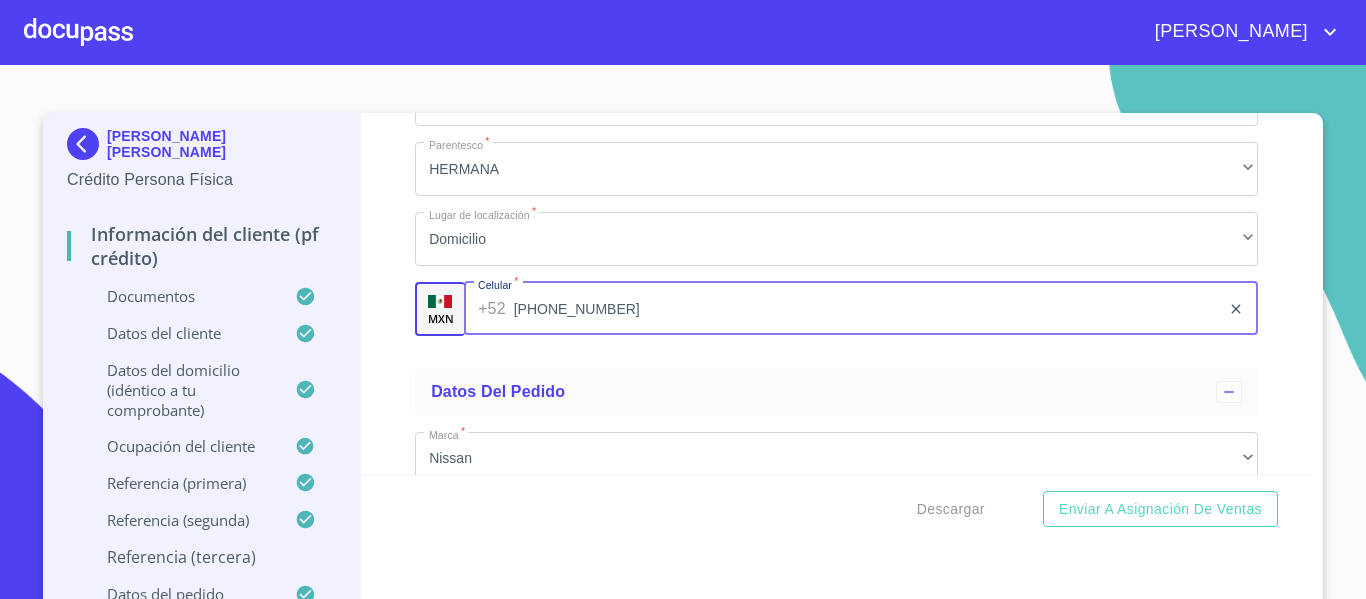 type on "[PHONE_NUMBER]" 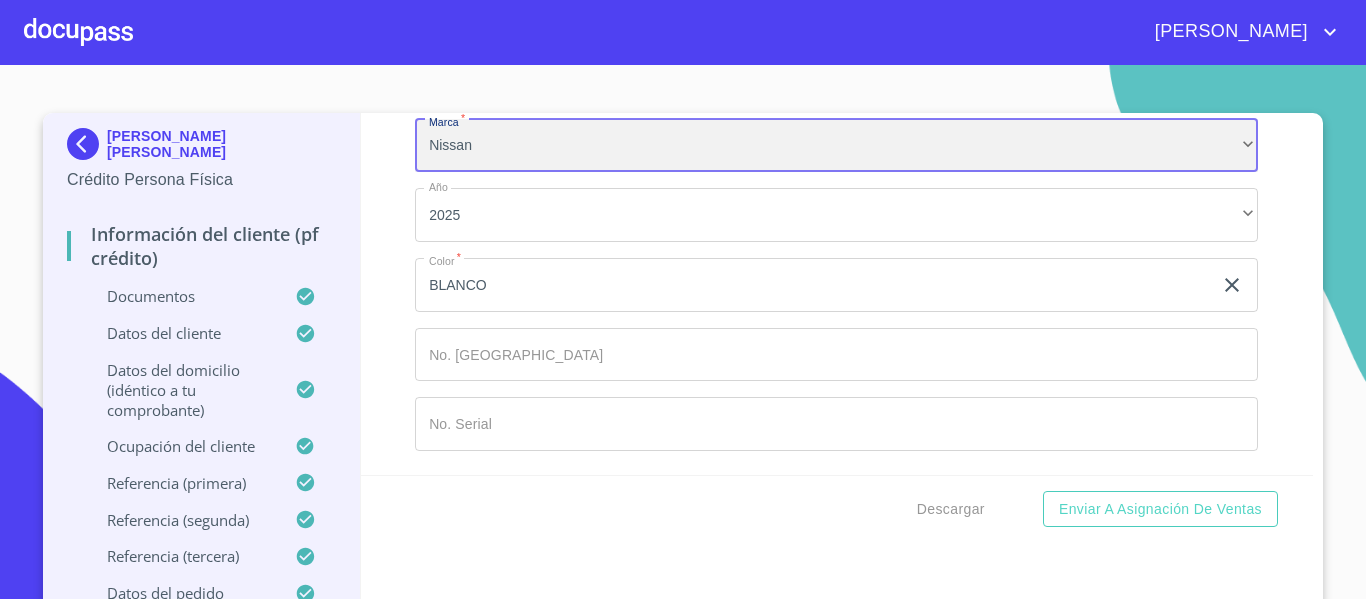 scroll, scrollTop: 10544, scrollLeft: 0, axis: vertical 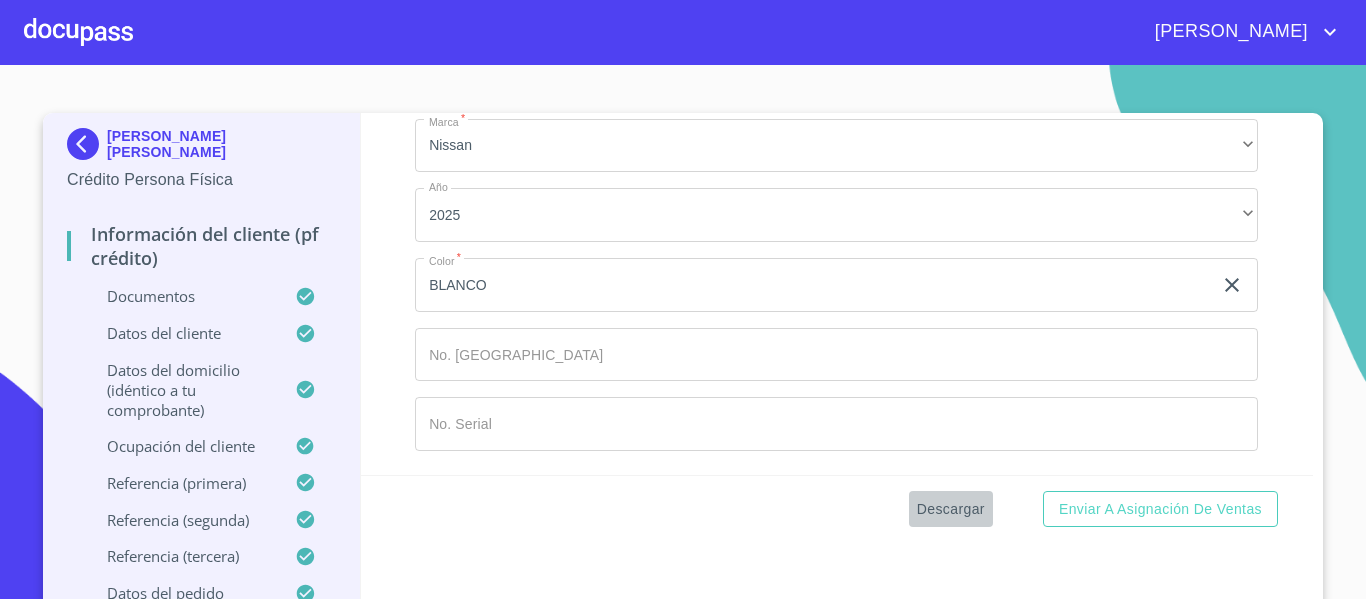 click on "Descargar" at bounding box center (951, 509) 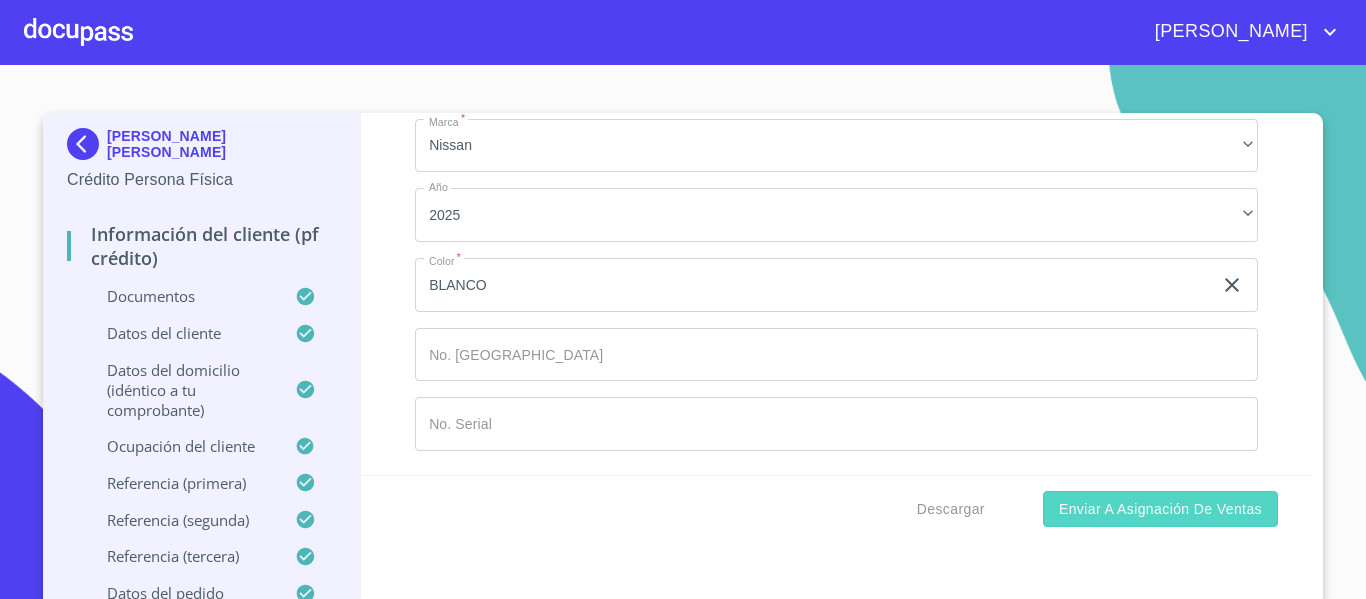 click on "Enviar a Asignación de Ventas" at bounding box center (1160, 509) 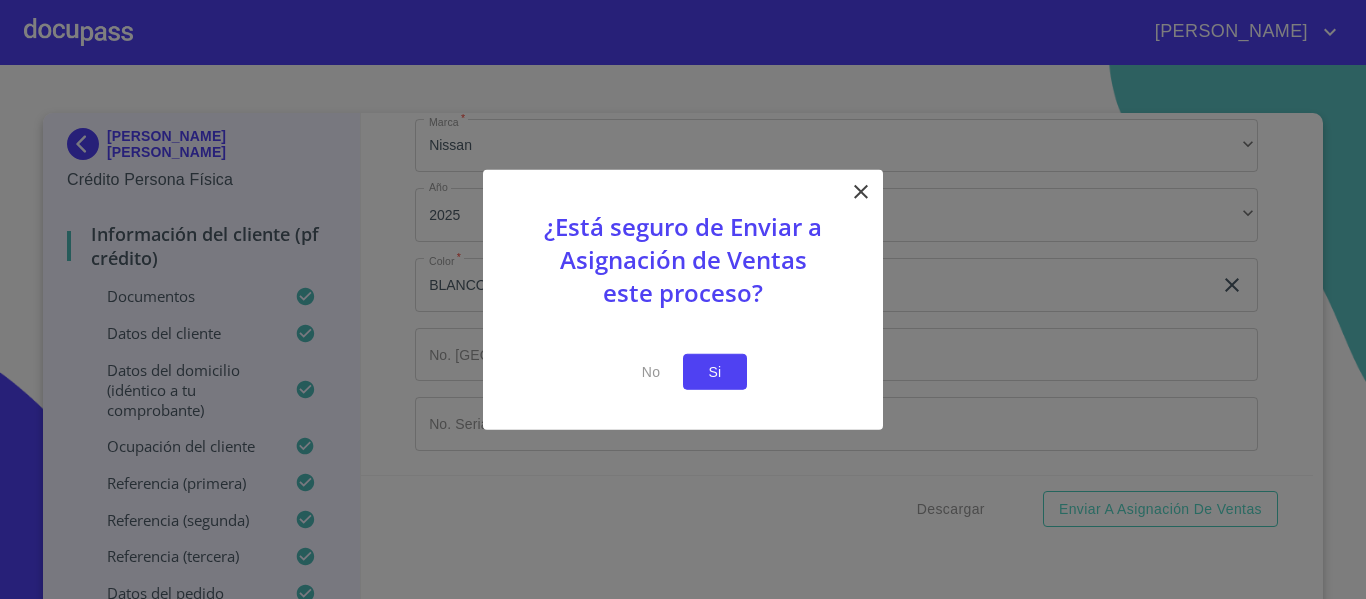 click on "Si" at bounding box center (715, 371) 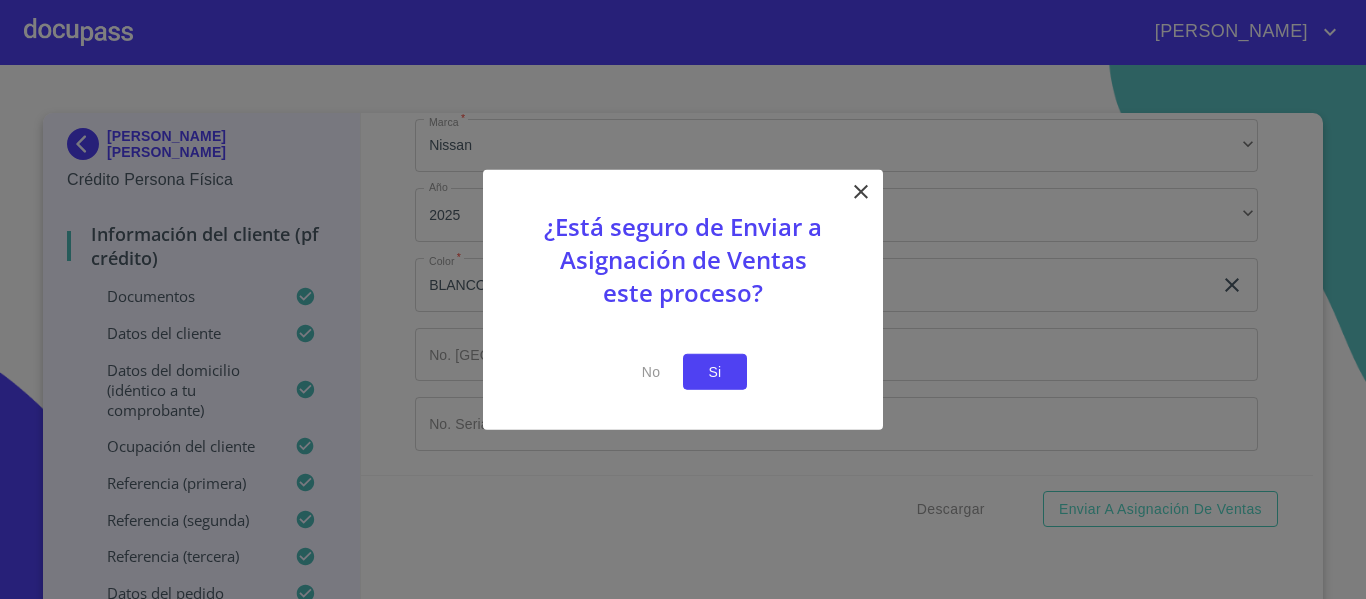 drag, startPoint x: 697, startPoint y: 366, endPoint x: 709, endPoint y: 366, distance: 12 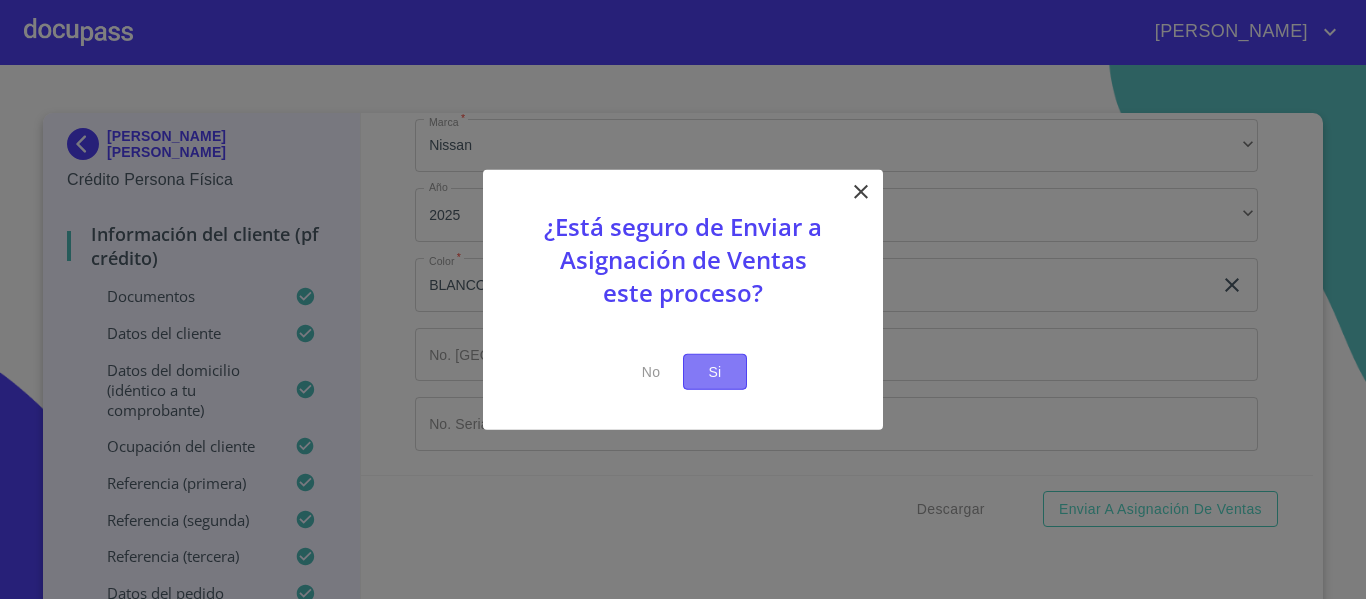 click on "Si" at bounding box center [715, 371] 